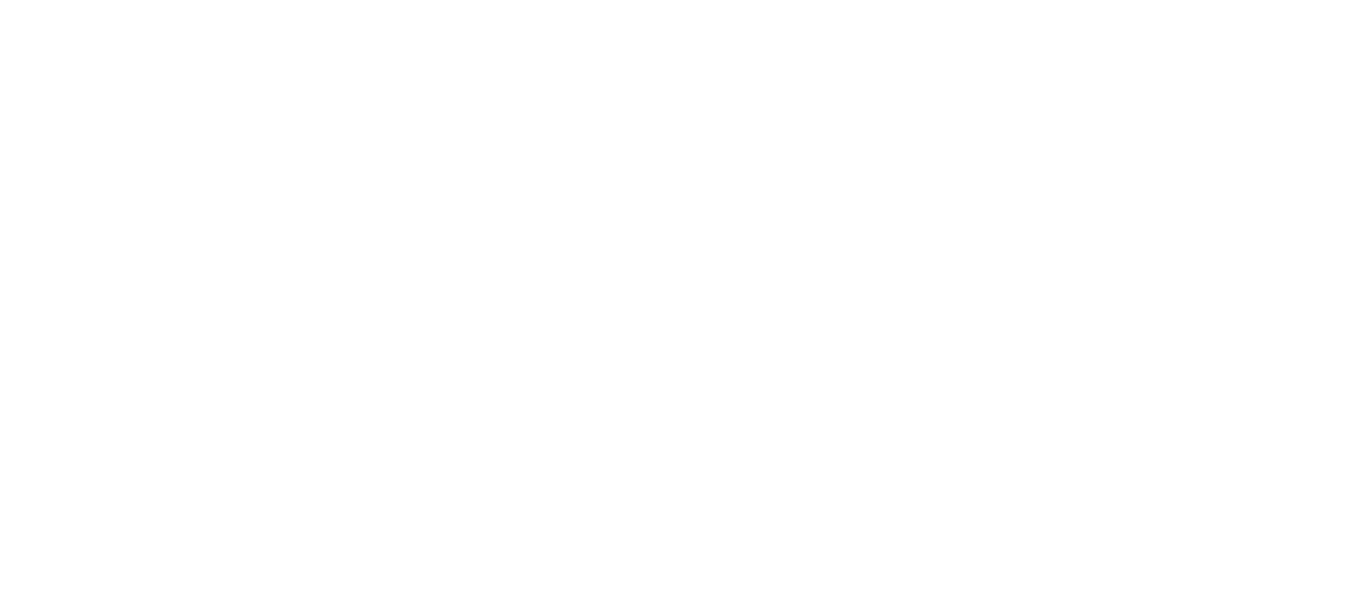 scroll, scrollTop: 0, scrollLeft: 0, axis: both 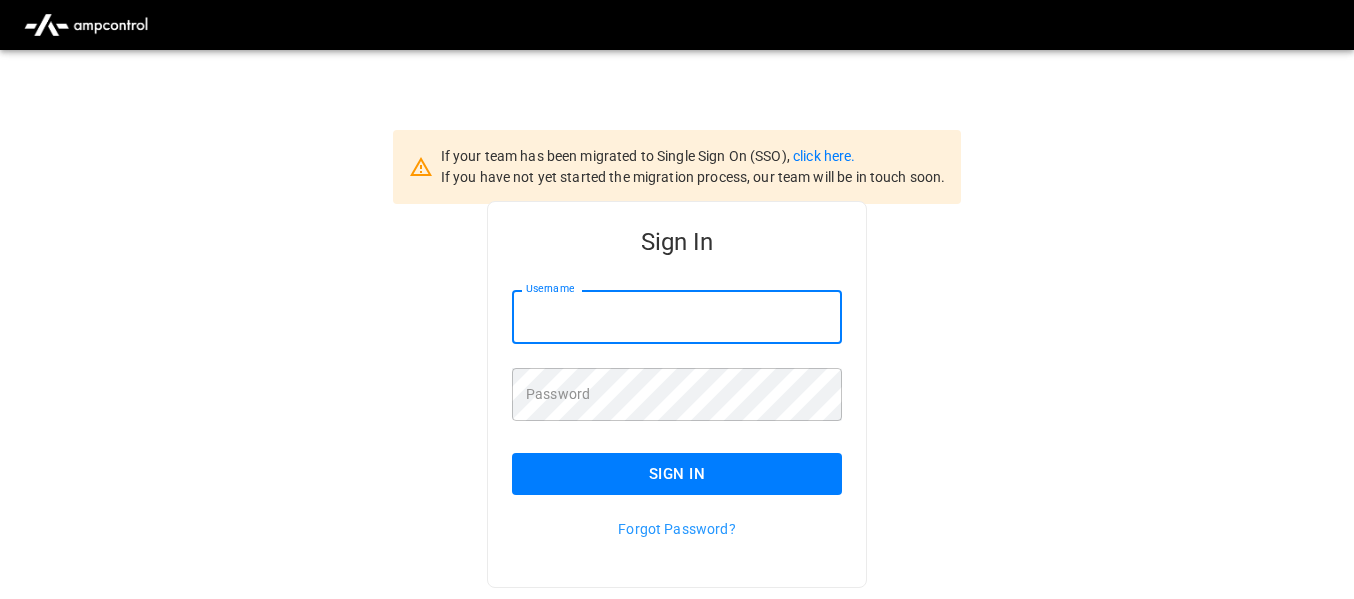 click on "Username" at bounding box center (677, 316) 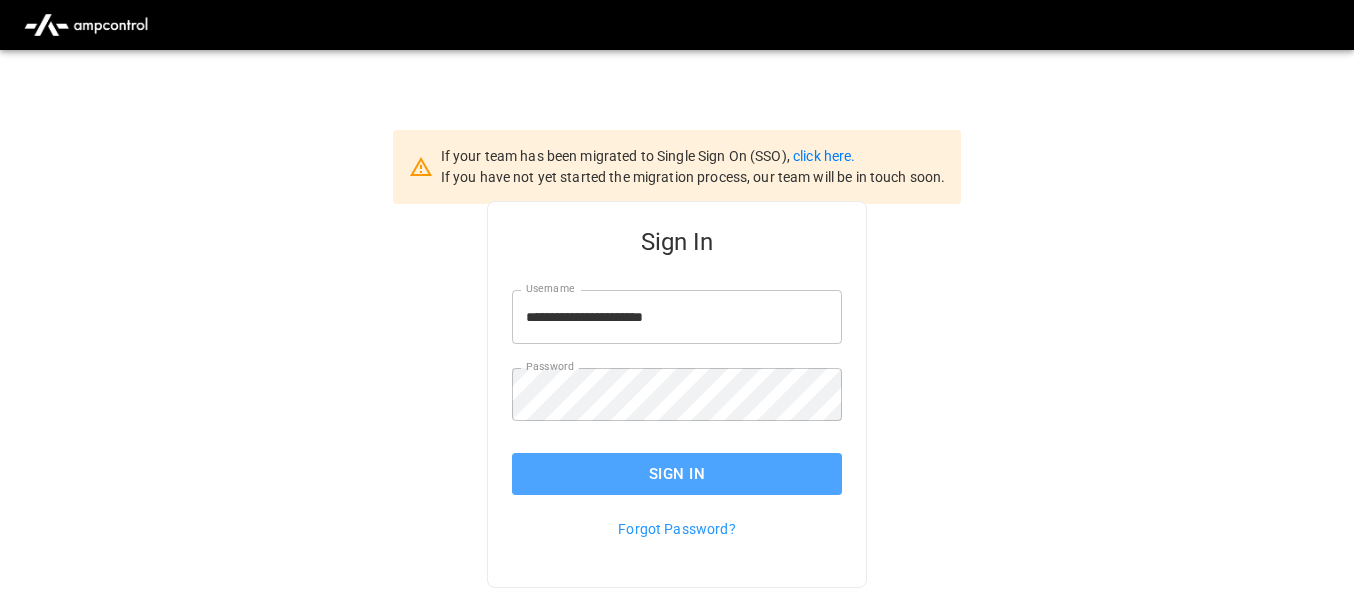 click on "Sign In" at bounding box center [677, 474] 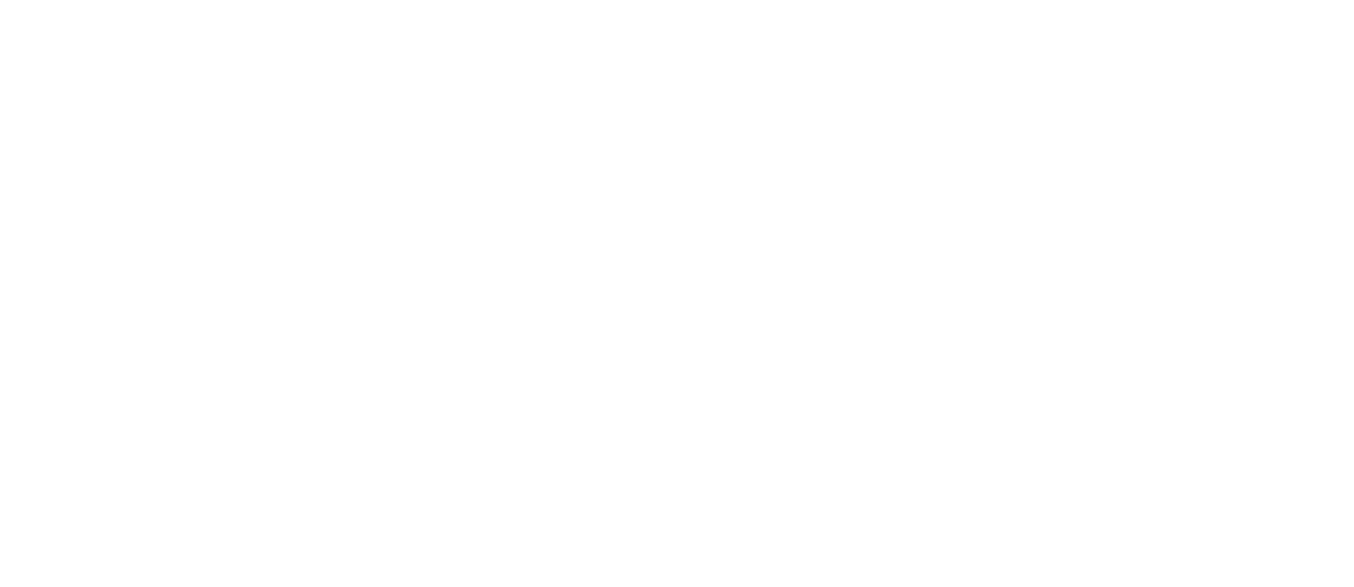 scroll, scrollTop: 0, scrollLeft: 0, axis: both 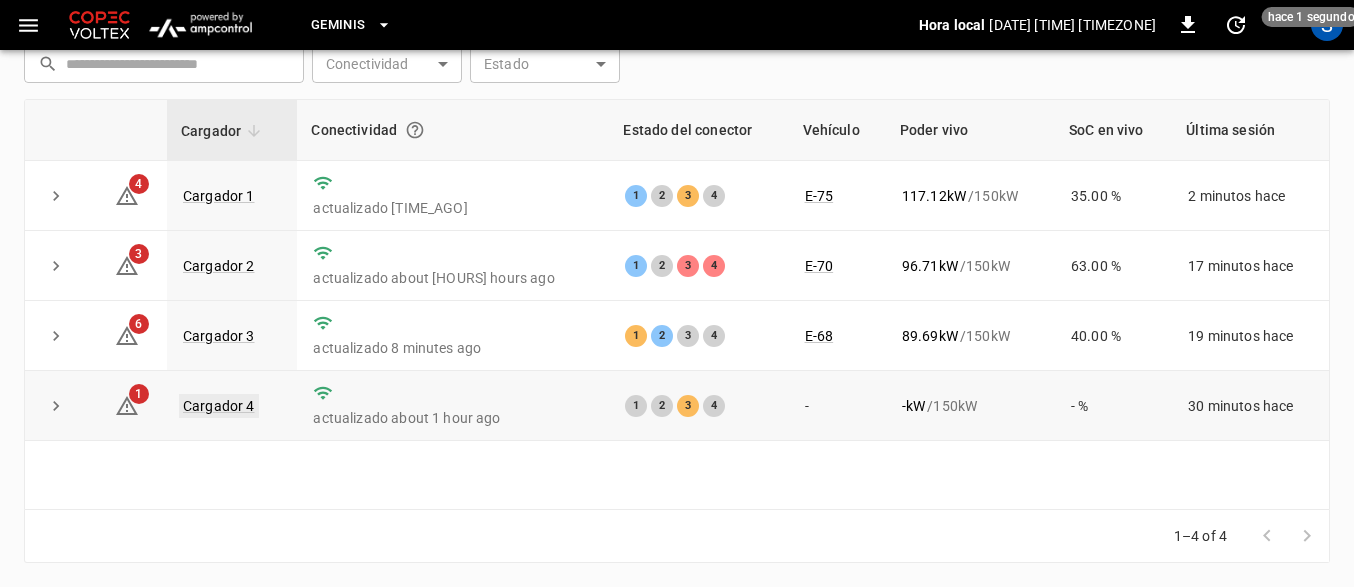 click on "Cargador 4" at bounding box center [219, 406] 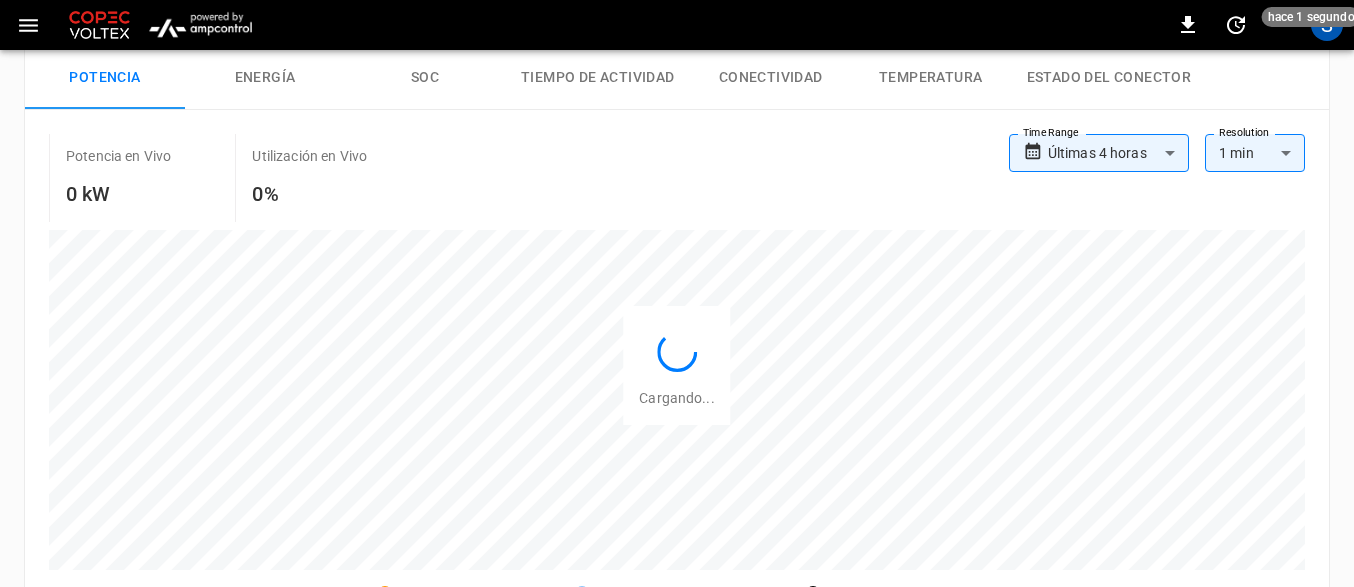scroll, scrollTop: 0, scrollLeft: 0, axis: both 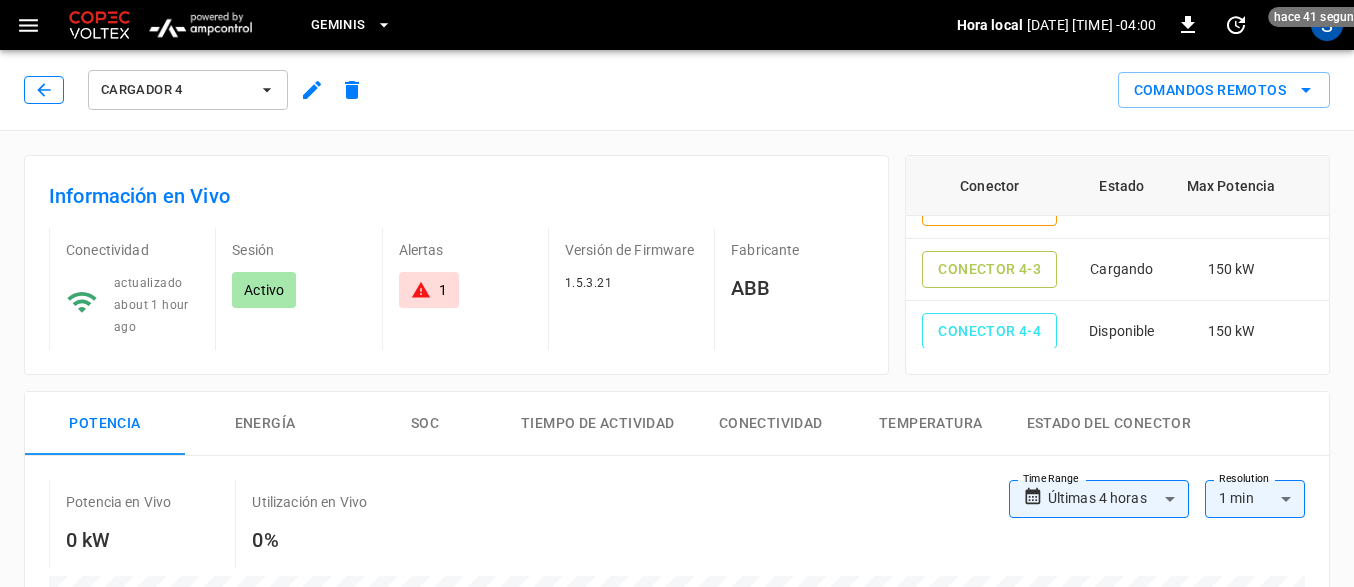 click 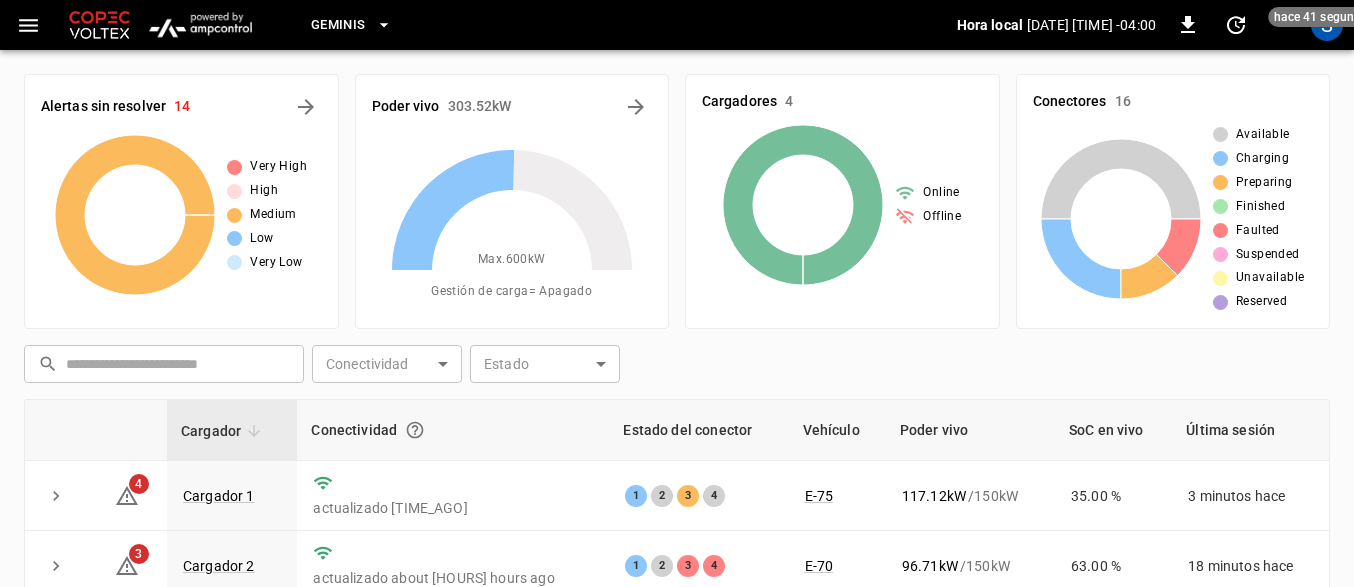 scroll, scrollTop: 300, scrollLeft: 0, axis: vertical 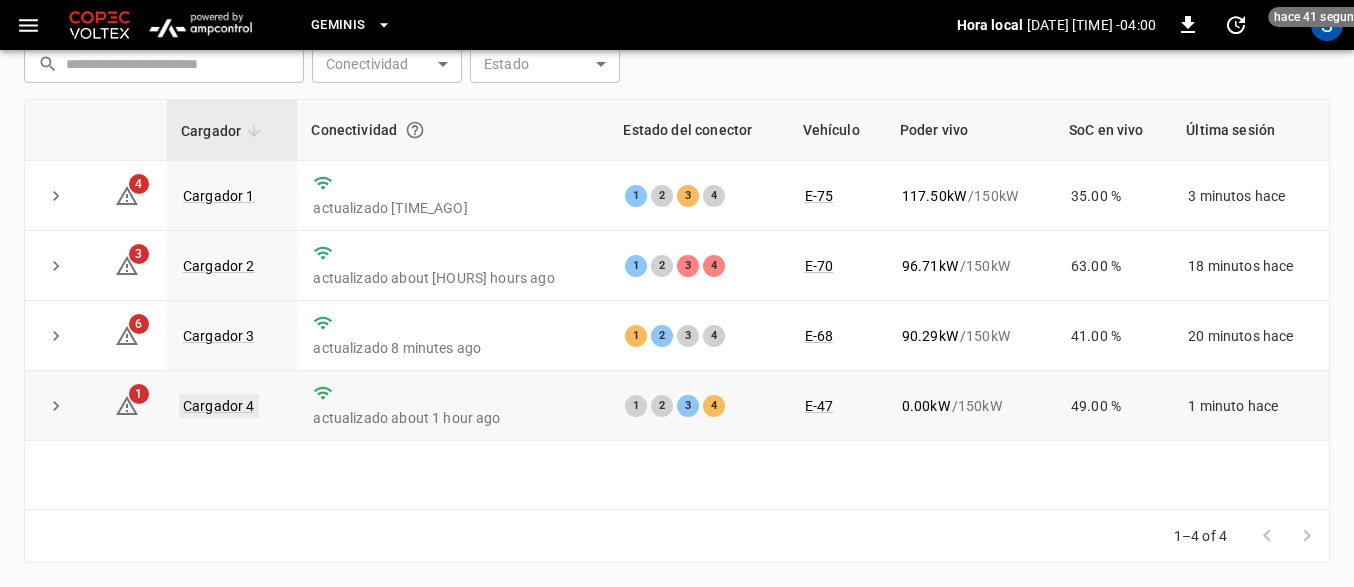 click on "Cargador 4" at bounding box center [219, 406] 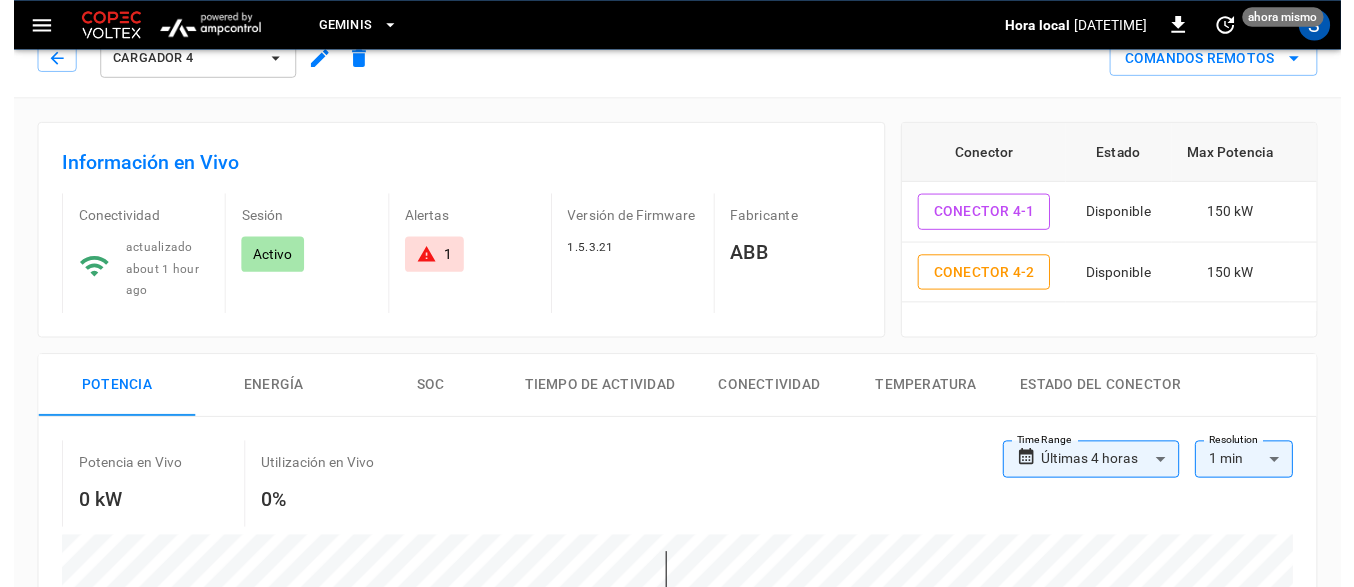 scroll, scrollTop: 0, scrollLeft: 0, axis: both 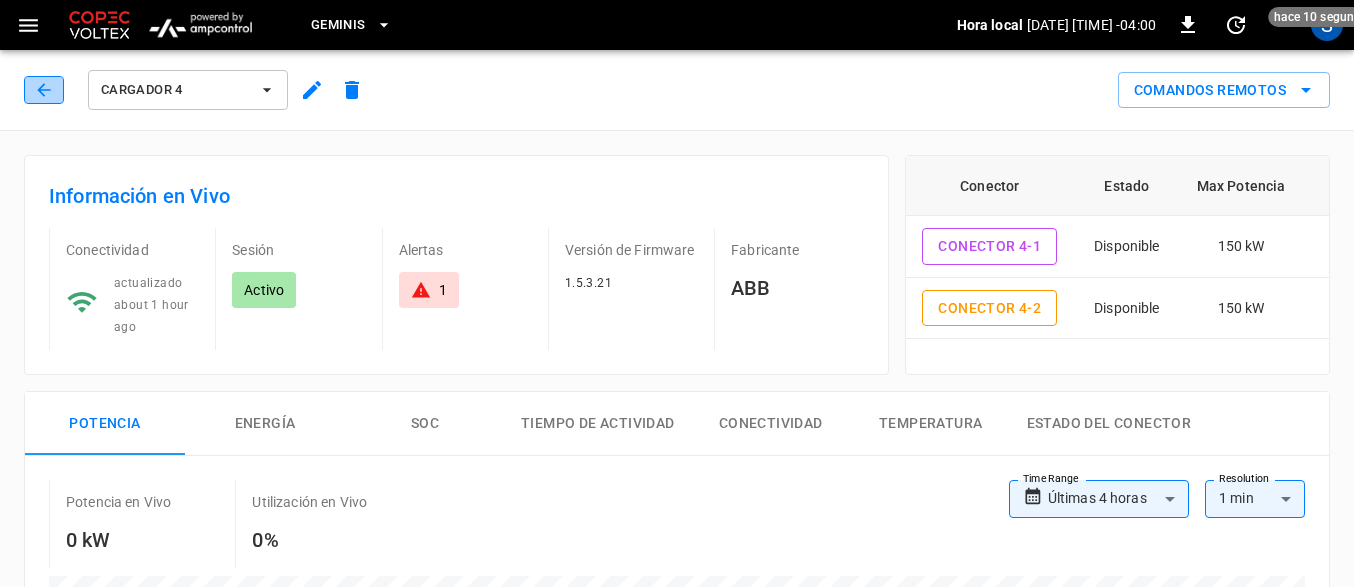 click at bounding box center (44, 90) 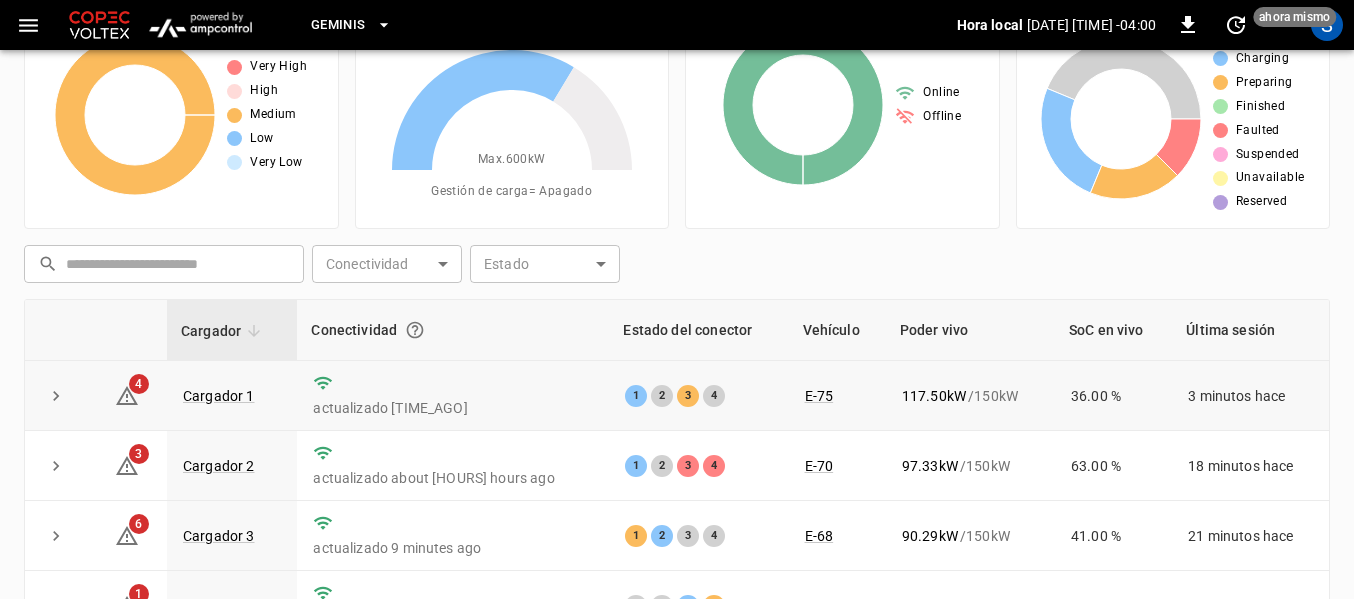 scroll, scrollTop: 200, scrollLeft: 0, axis: vertical 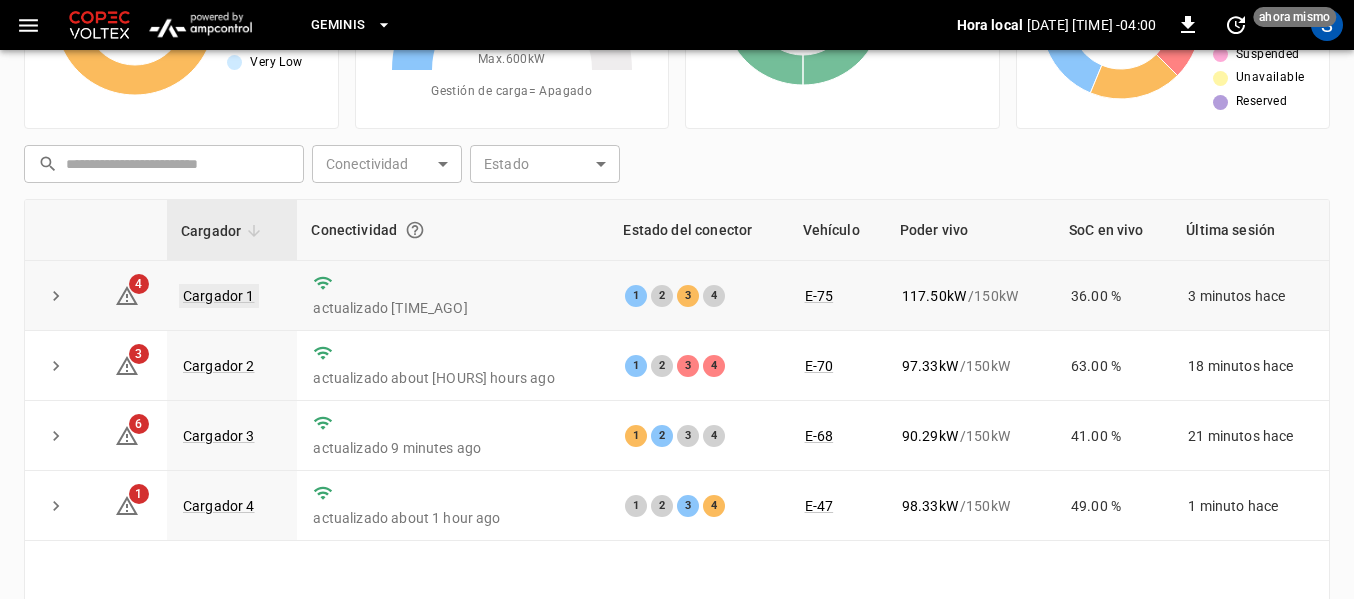 click on "Cargador 1" at bounding box center [219, 296] 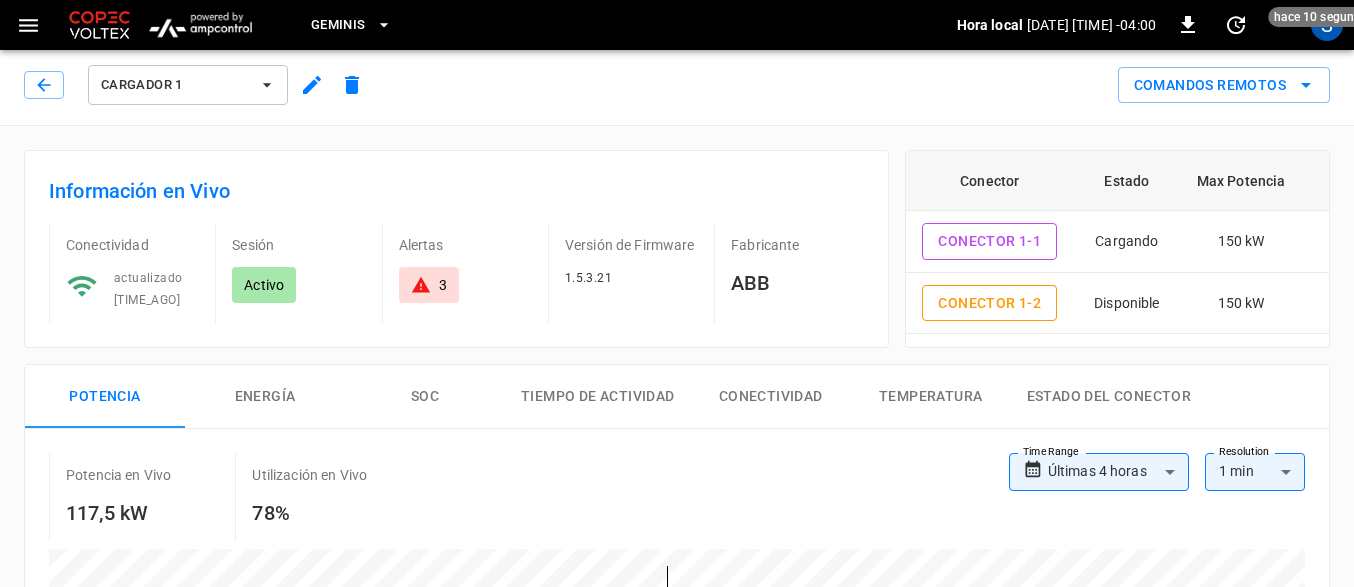 scroll, scrollTop: 0, scrollLeft: 0, axis: both 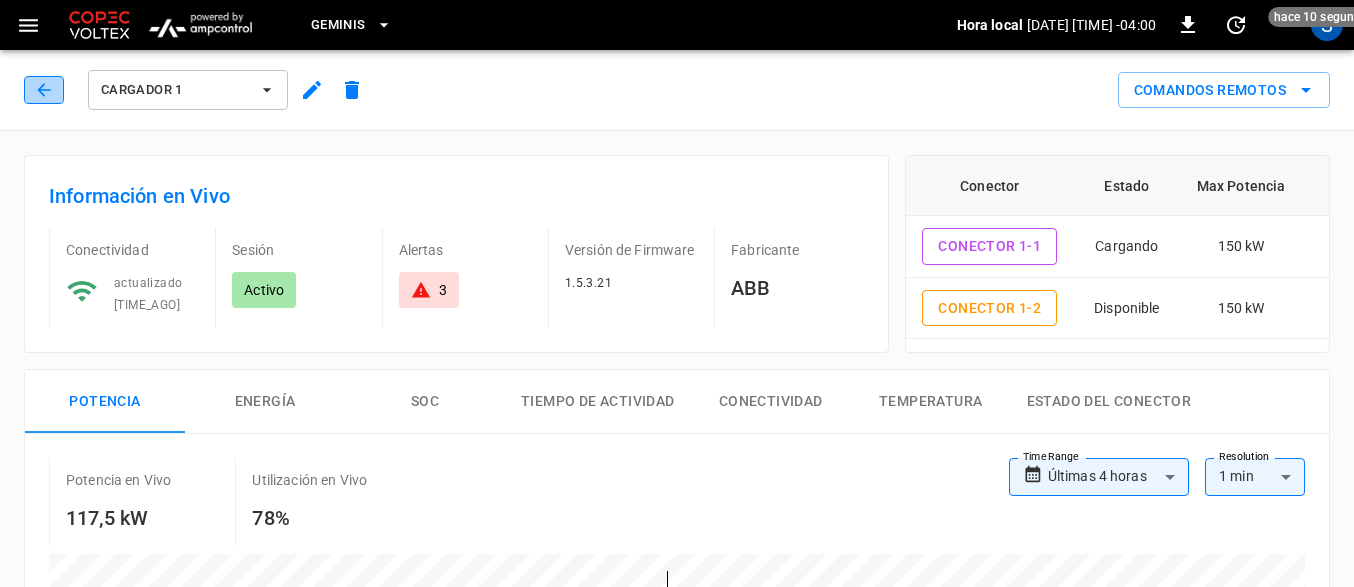 click 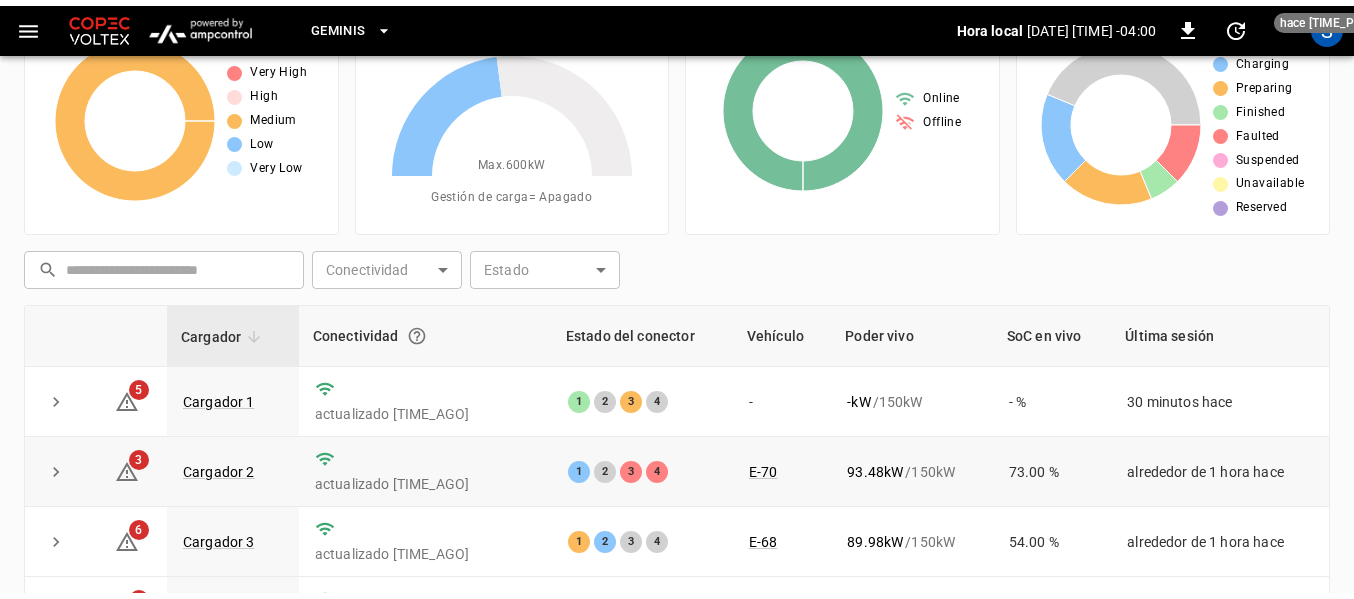 scroll, scrollTop: 0, scrollLeft: 0, axis: both 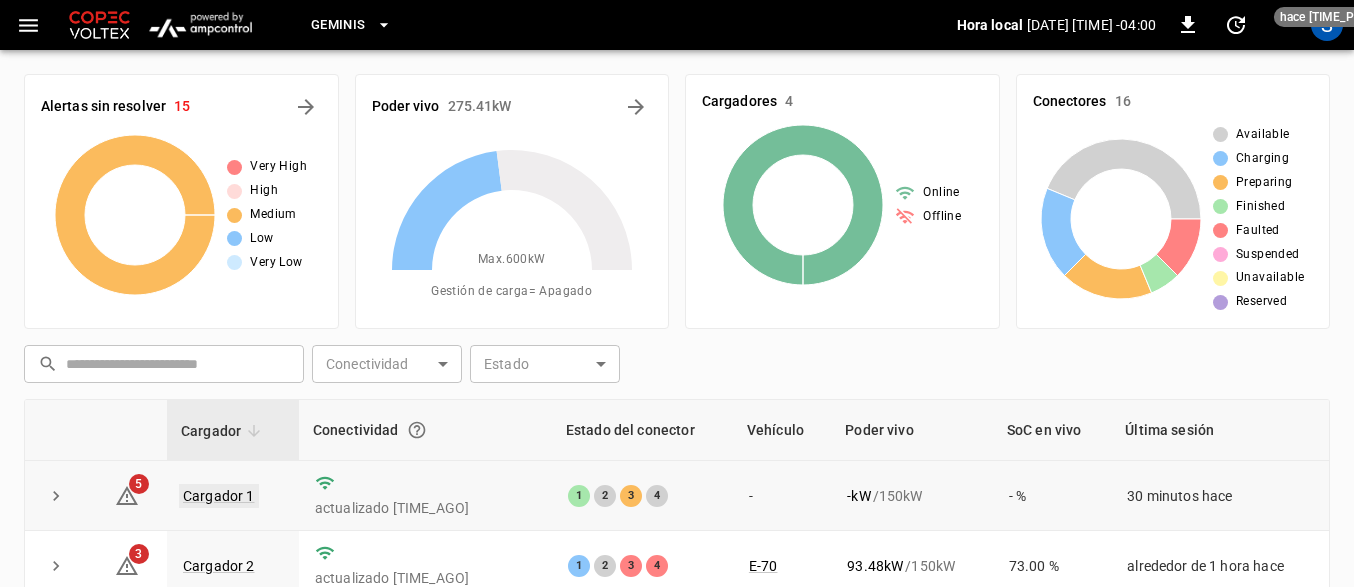 click on "Cargador 1" at bounding box center (219, 496) 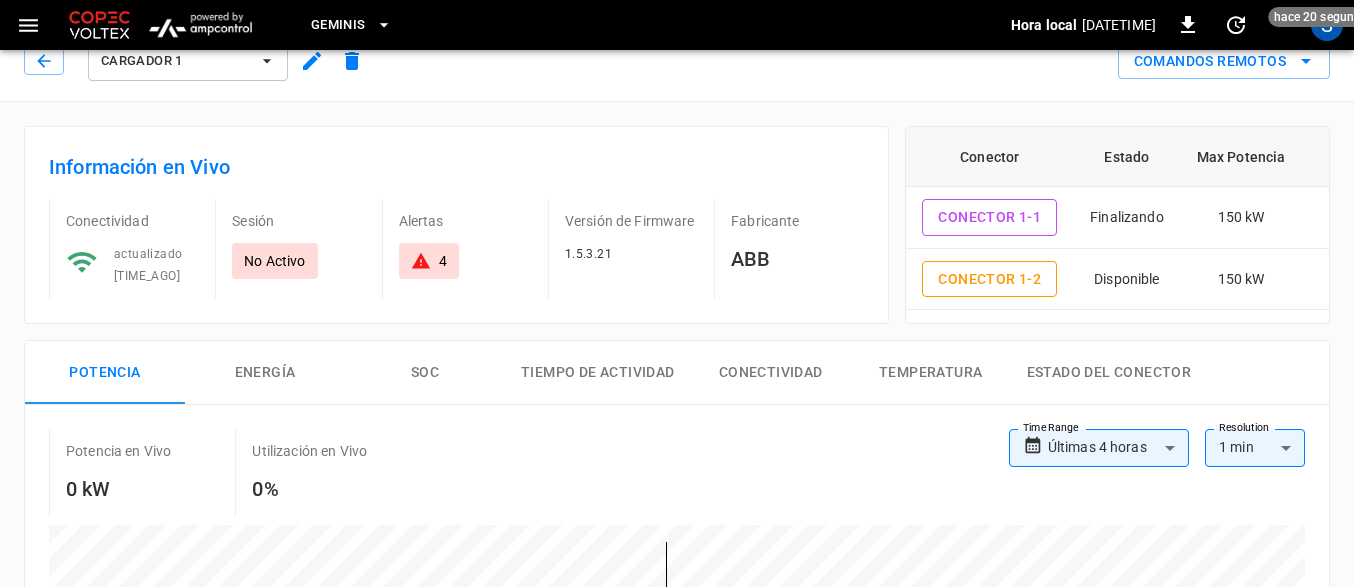 scroll, scrollTop: 0, scrollLeft: 0, axis: both 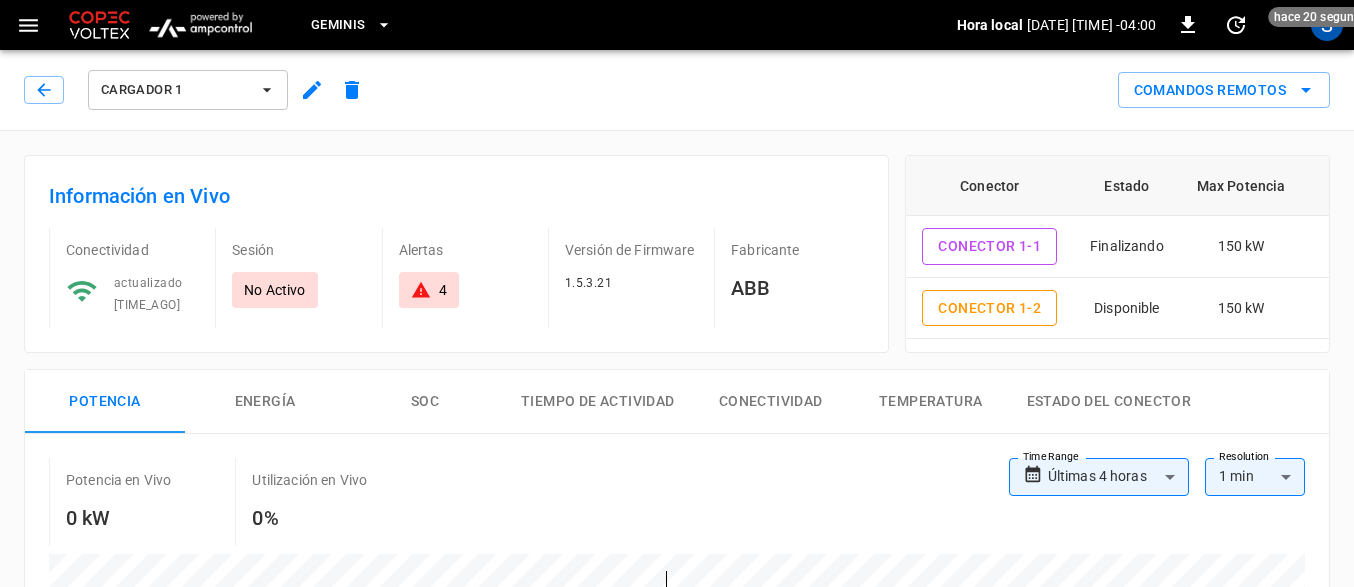 click on "4" at bounding box center (429, 290) 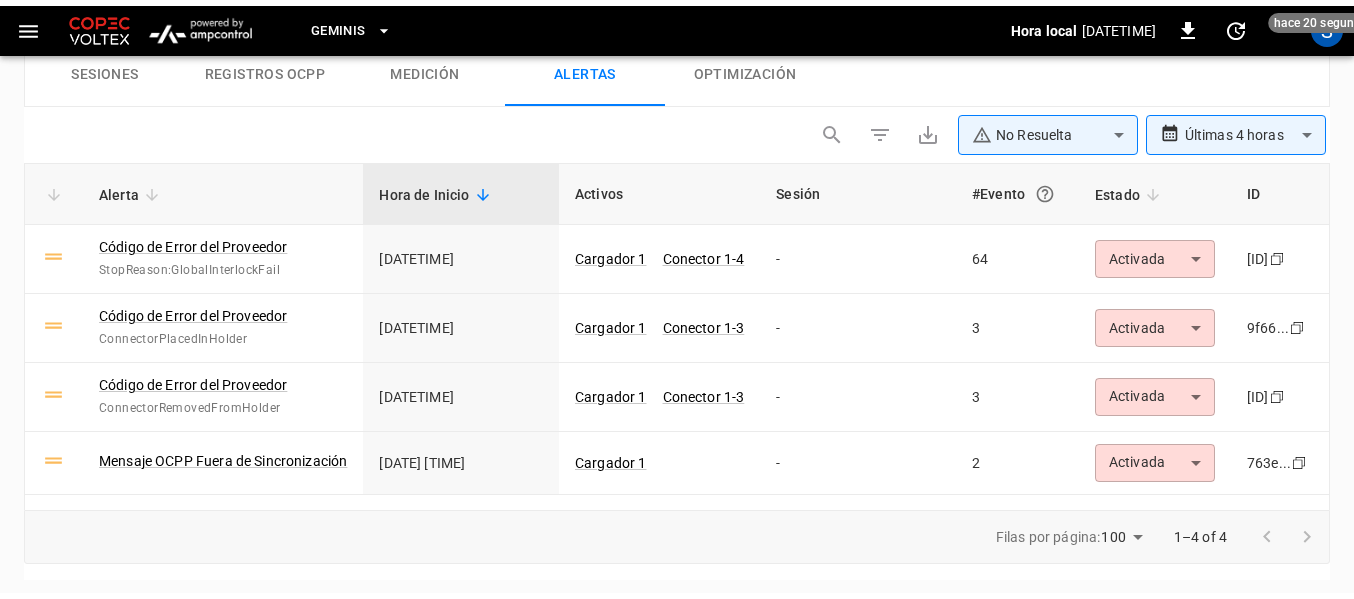 scroll, scrollTop: 1032, scrollLeft: 0, axis: vertical 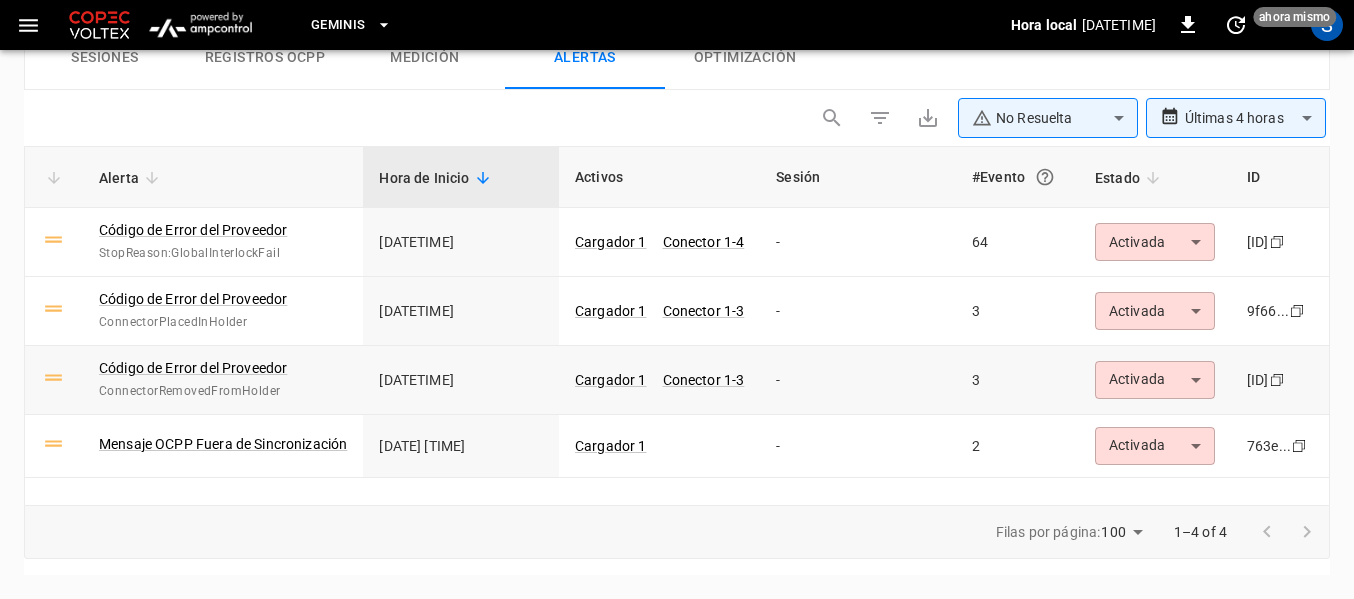 click on "2025-08-04 14:51:50" at bounding box center [461, 380] 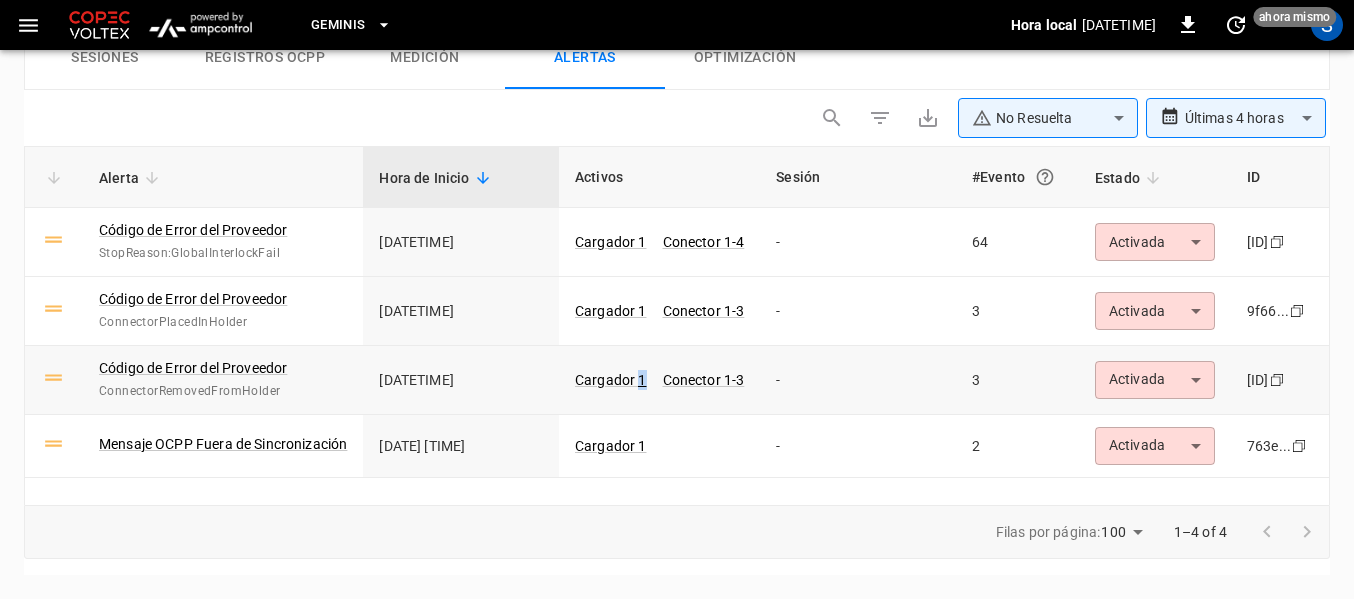 click on "Cargador 1" at bounding box center [611, 380] 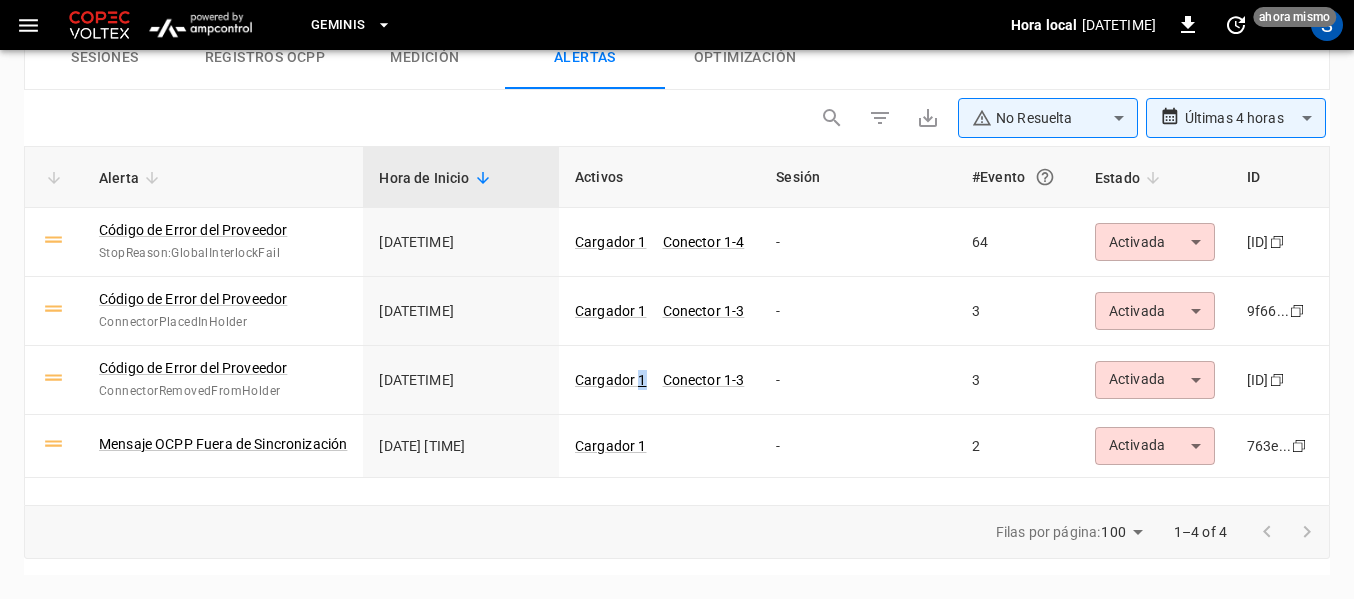 type on "******" 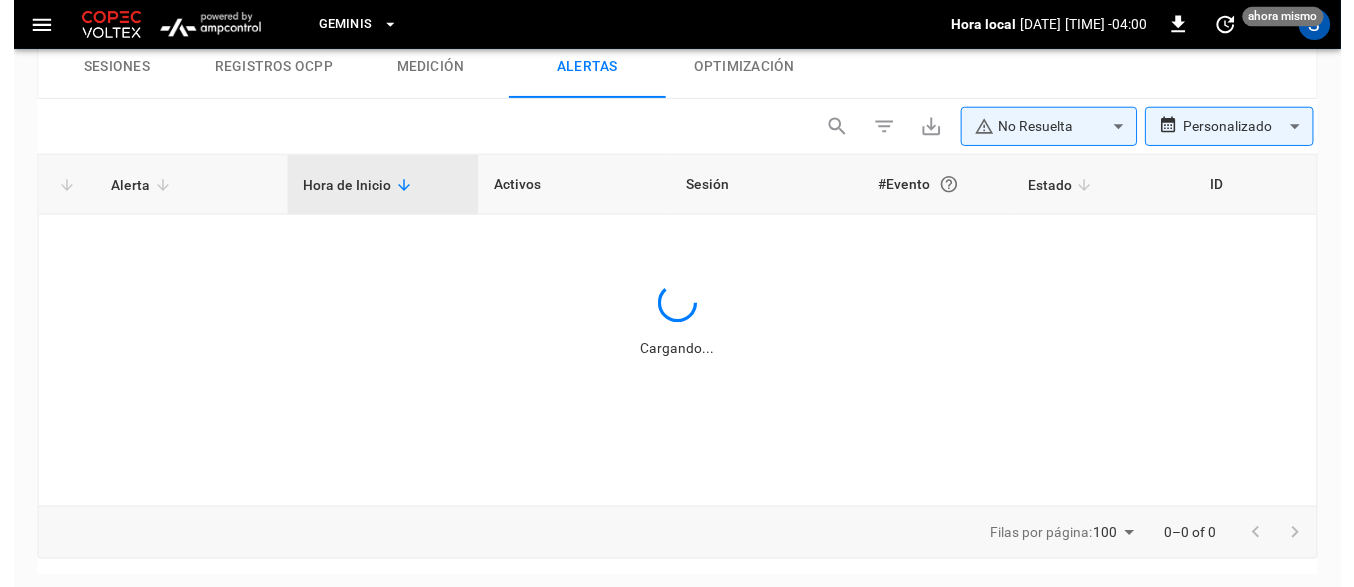 scroll, scrollTop: 1032, scrollLeft: 0, axis: vertical 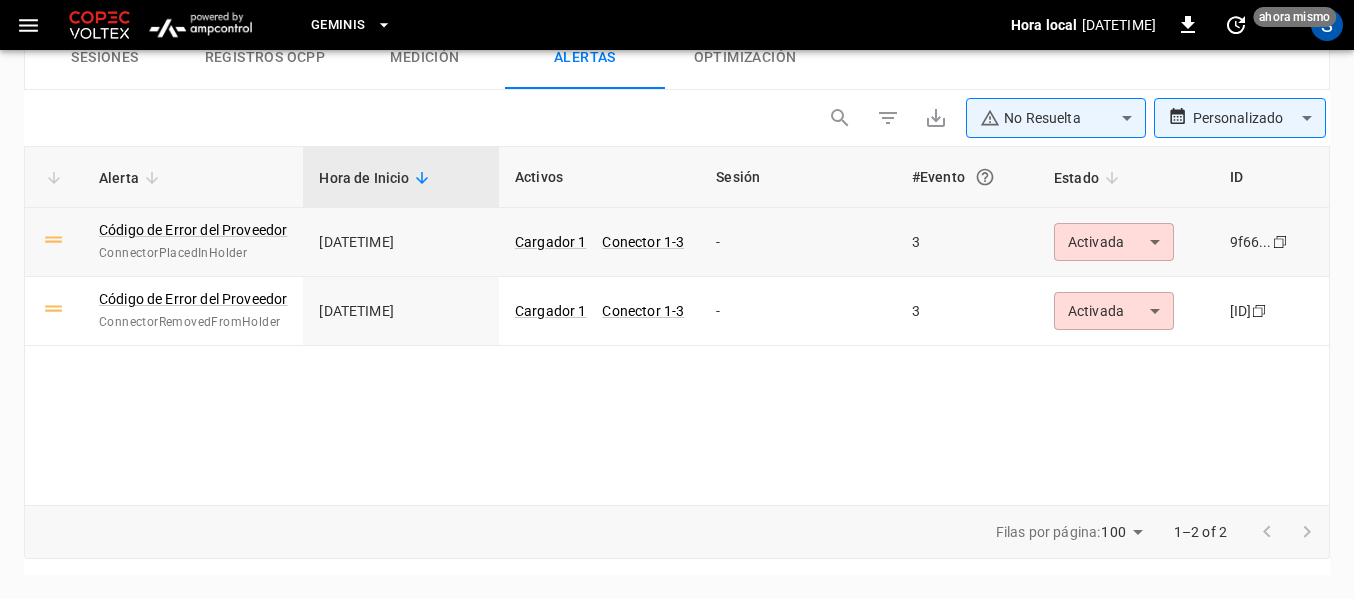 click on "**********" at bounding box center (677, -208) 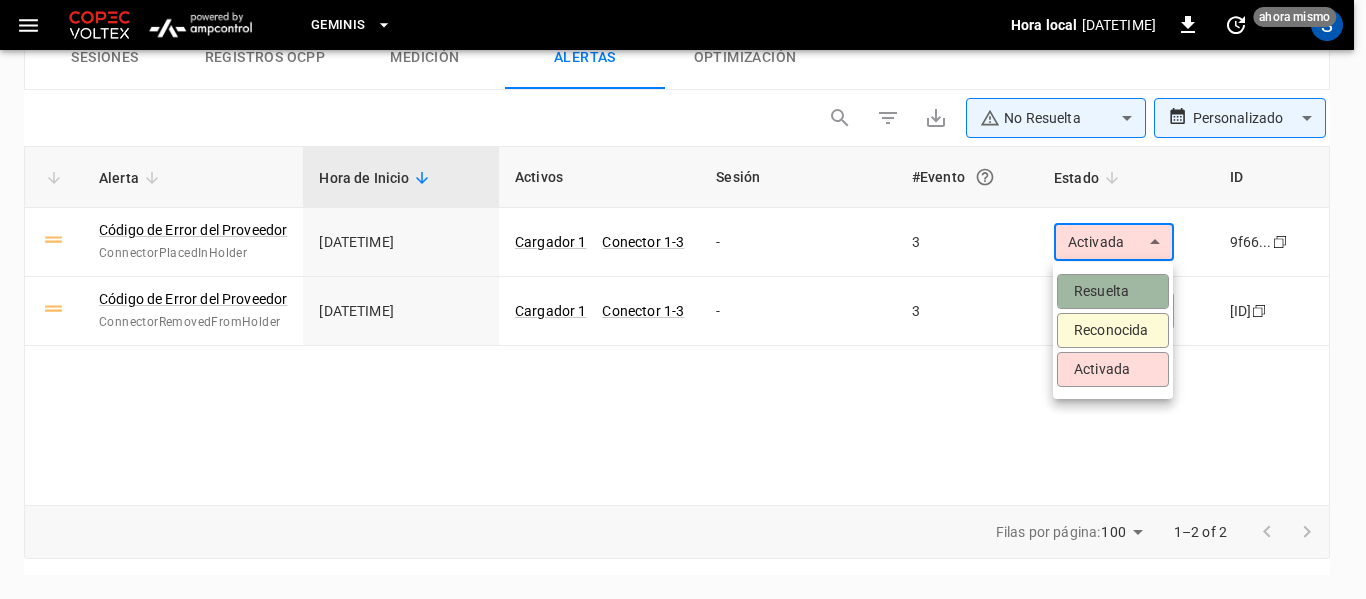 click on "Resuelta" at bounding box center (1113, 291) 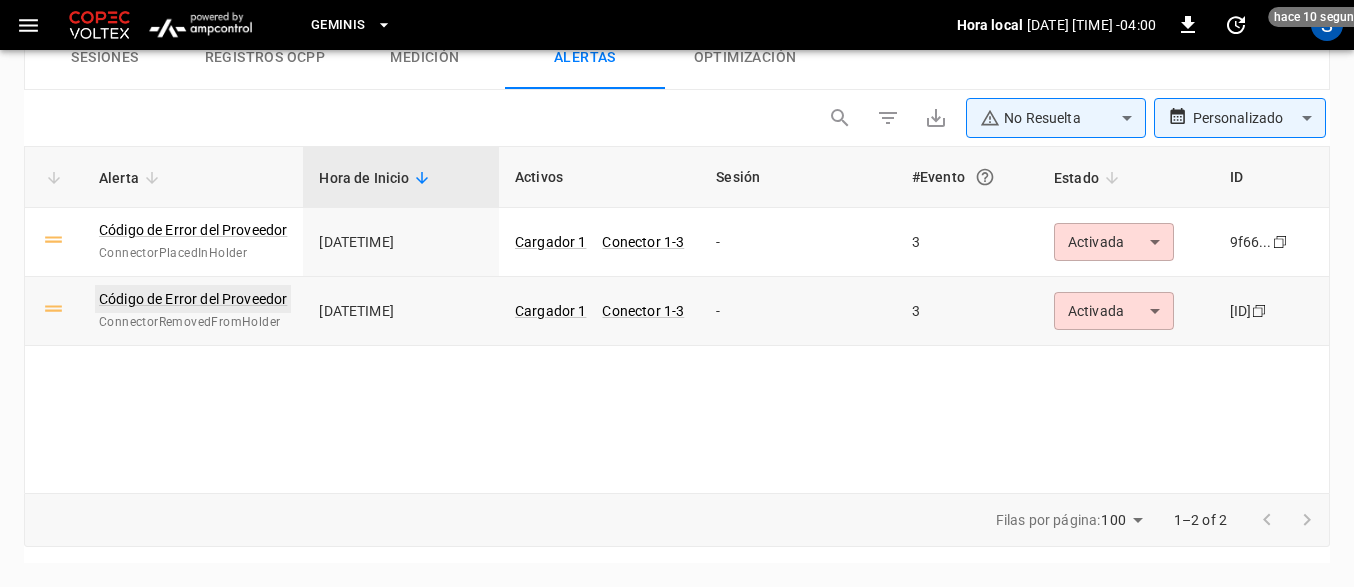 click on "Código de Error del Proveedor" at bounding box center (193, 299) 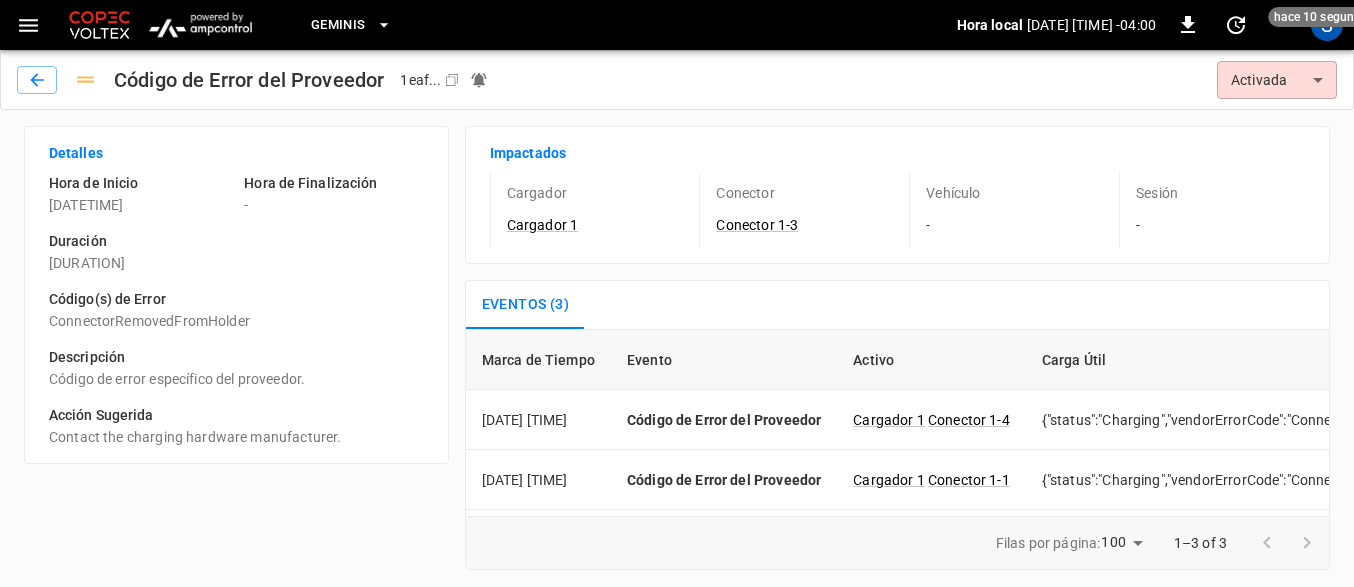 scroll, scrollTop: 11, scrollLeft: 0, axis: vertical 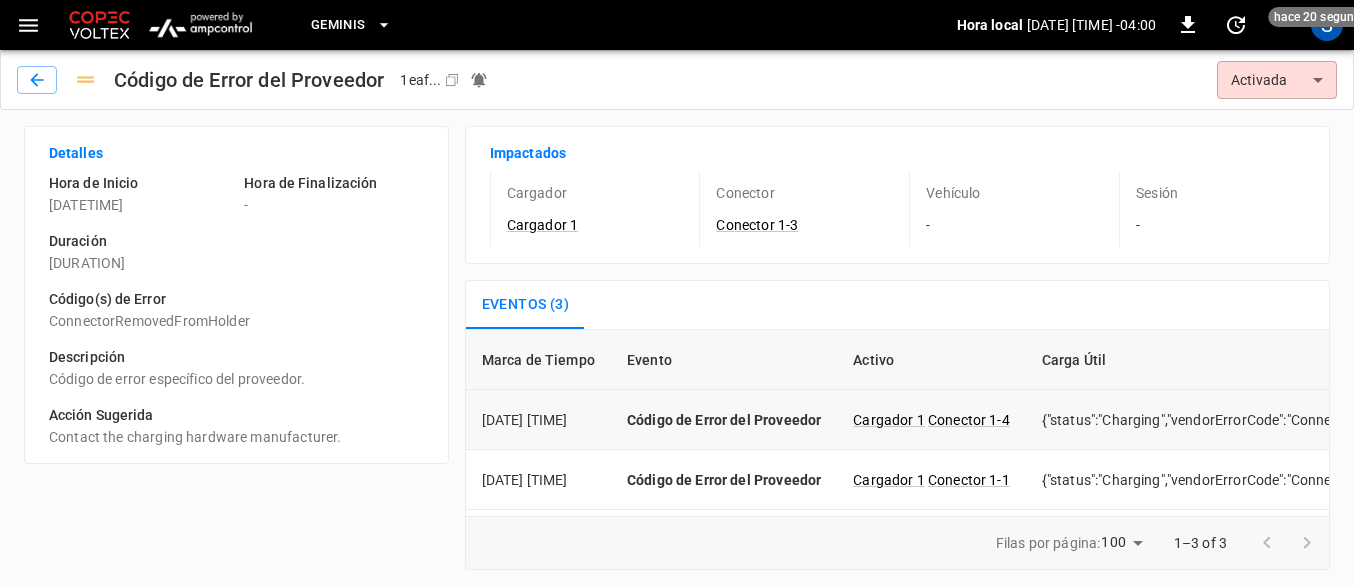 click on "{"status":"Charging","vendorErrorCode":"ConnectorRemovedFromHolder"}" at bounding box center [1271, 420] 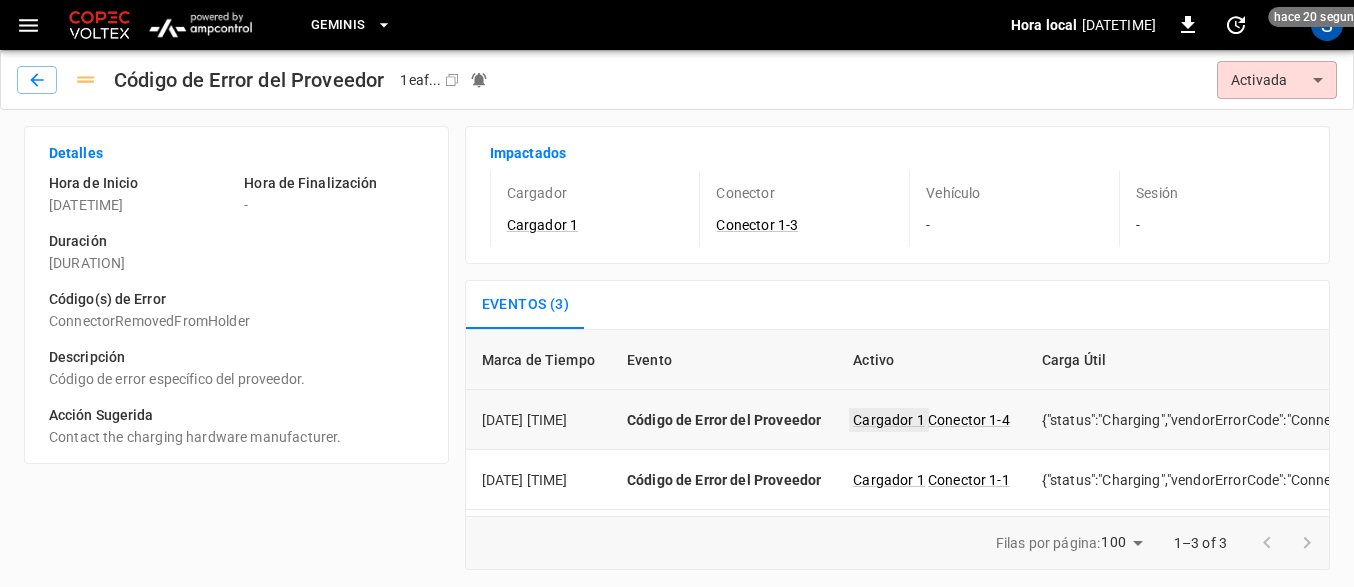click on "Cargador 1" at bounding box center (889, 420) 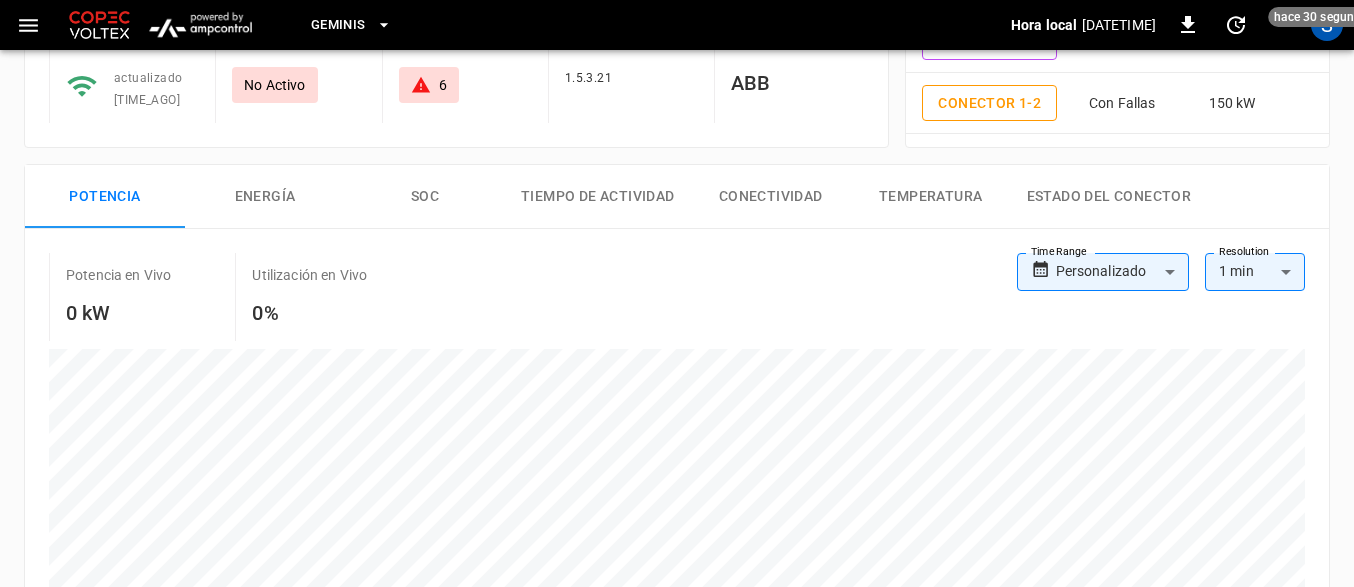 scroll, scrollTop: 0, scrollLeft: 0, axis: both 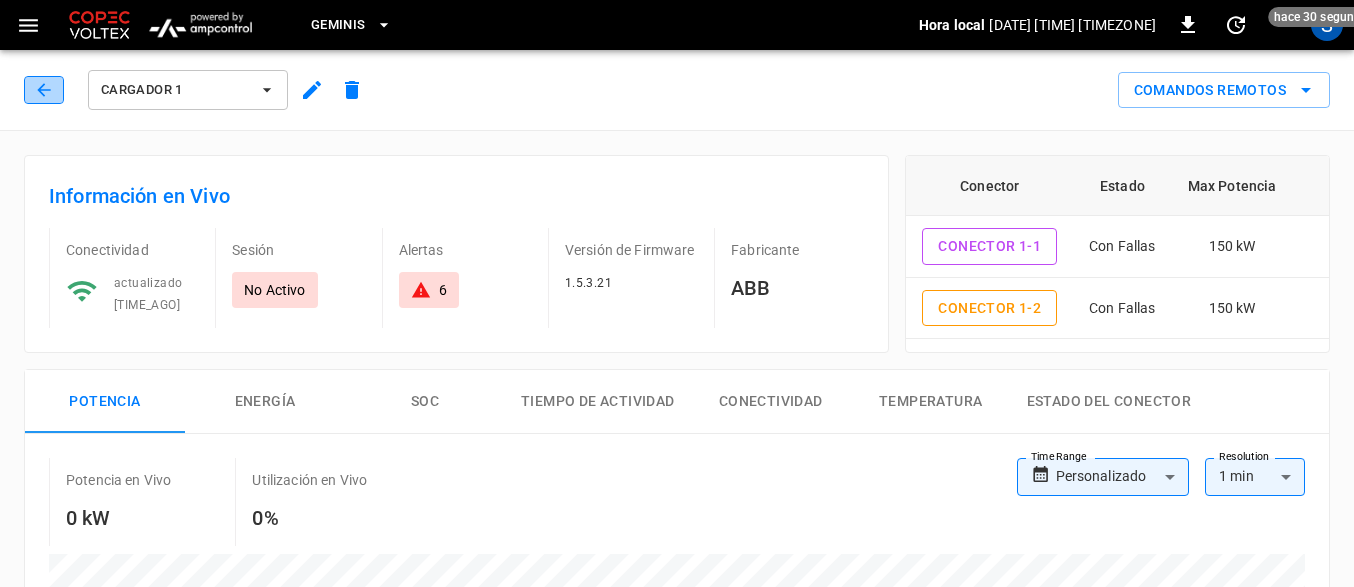 click at bounding box center [44, 90] 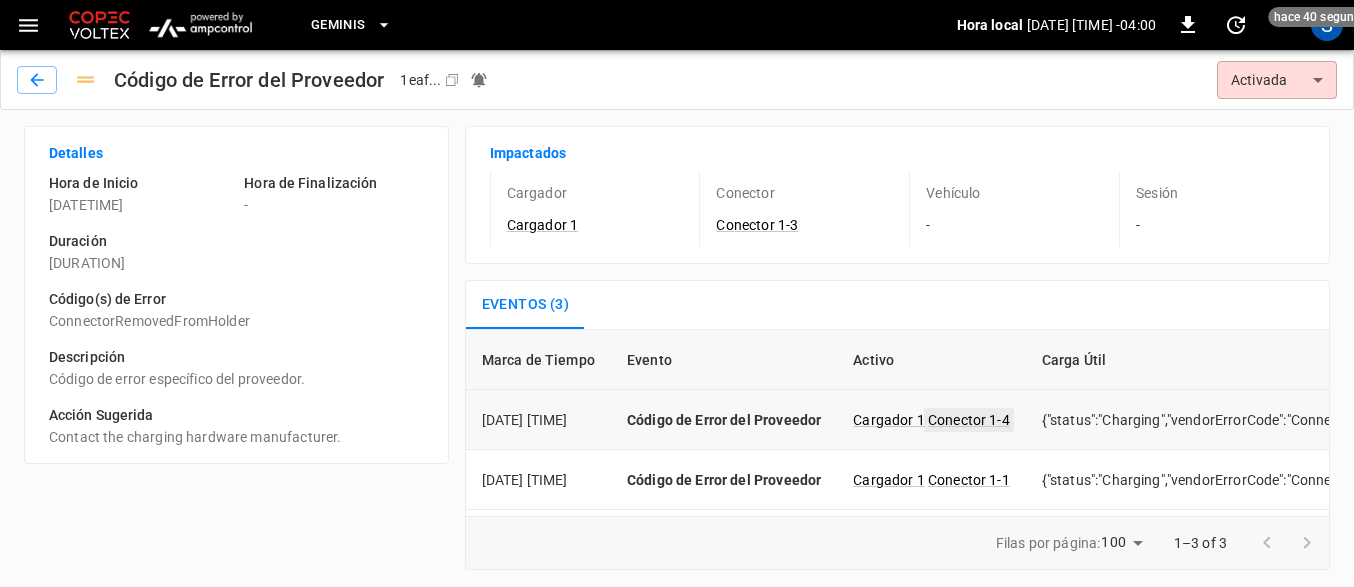 click on "Conector 1-4" at bounding box center (969, 420) 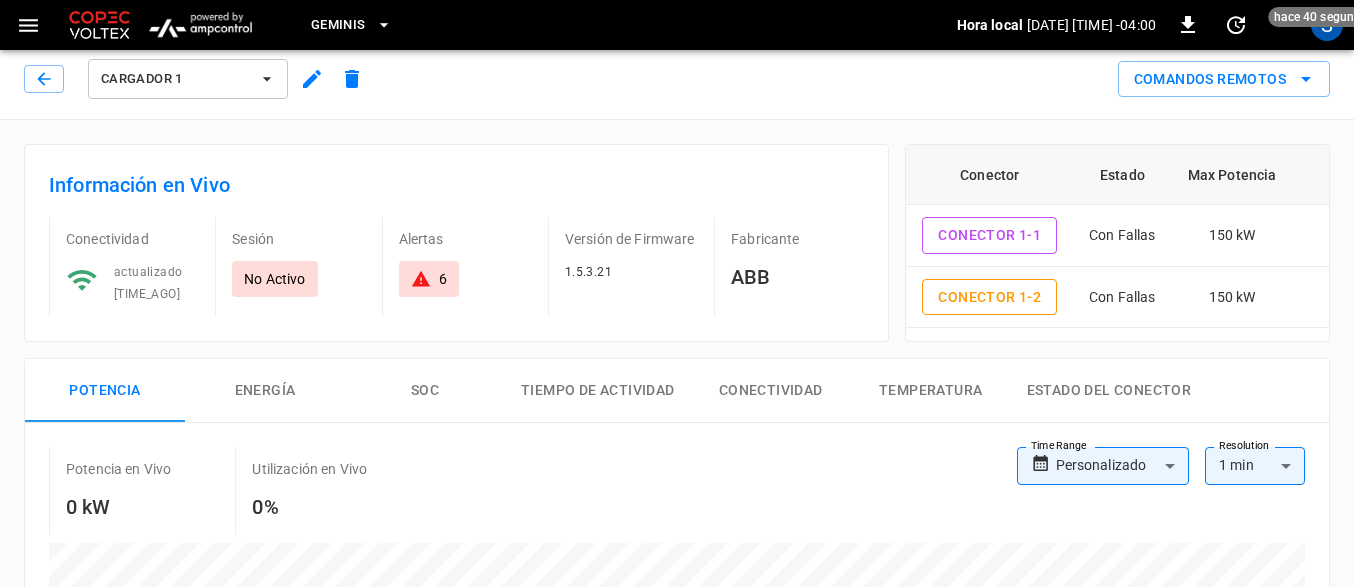 type on "**********" 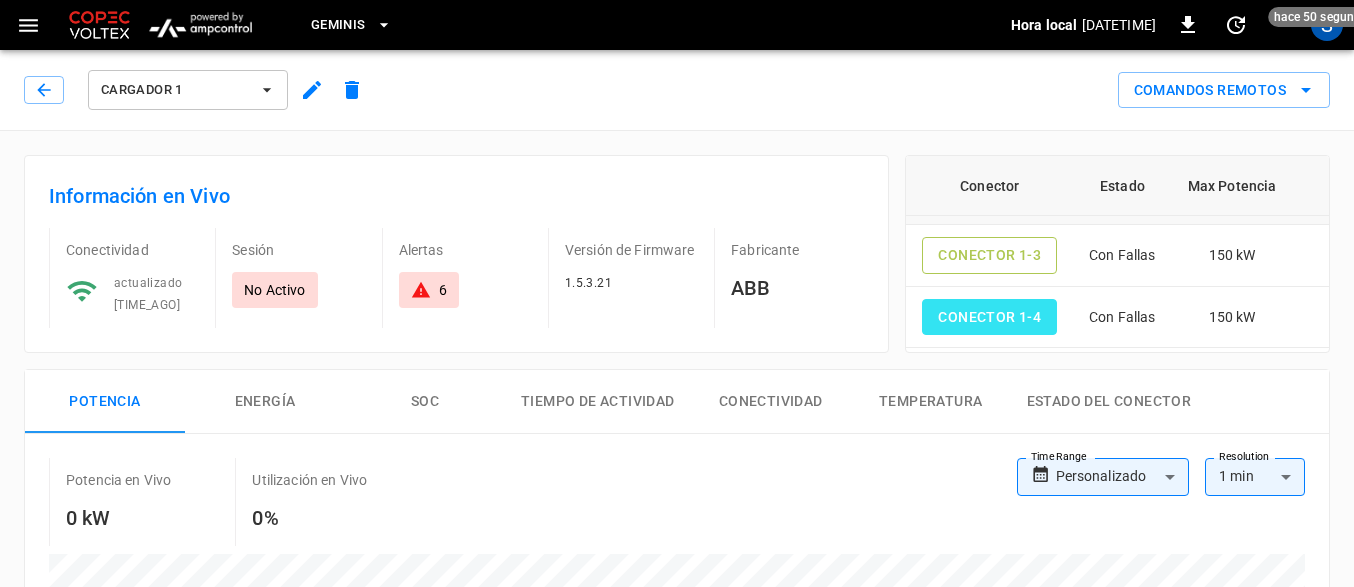 scroll, scrollTop: 126, scrollLeft: 0, axis: vertical 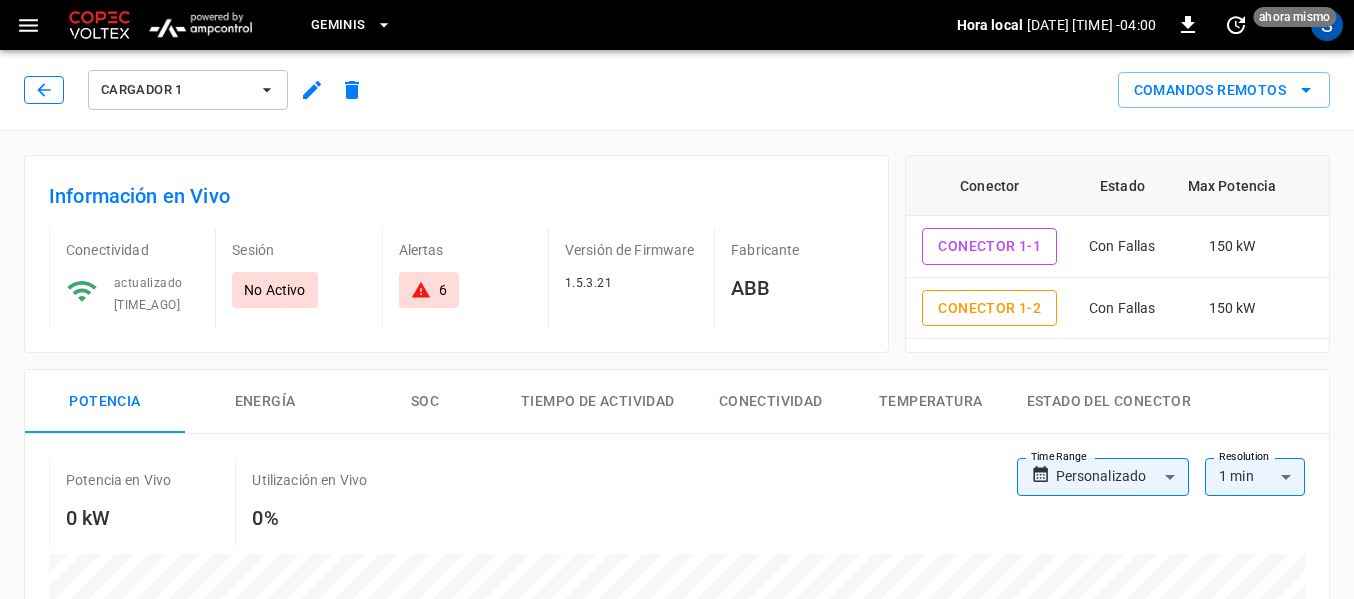 click 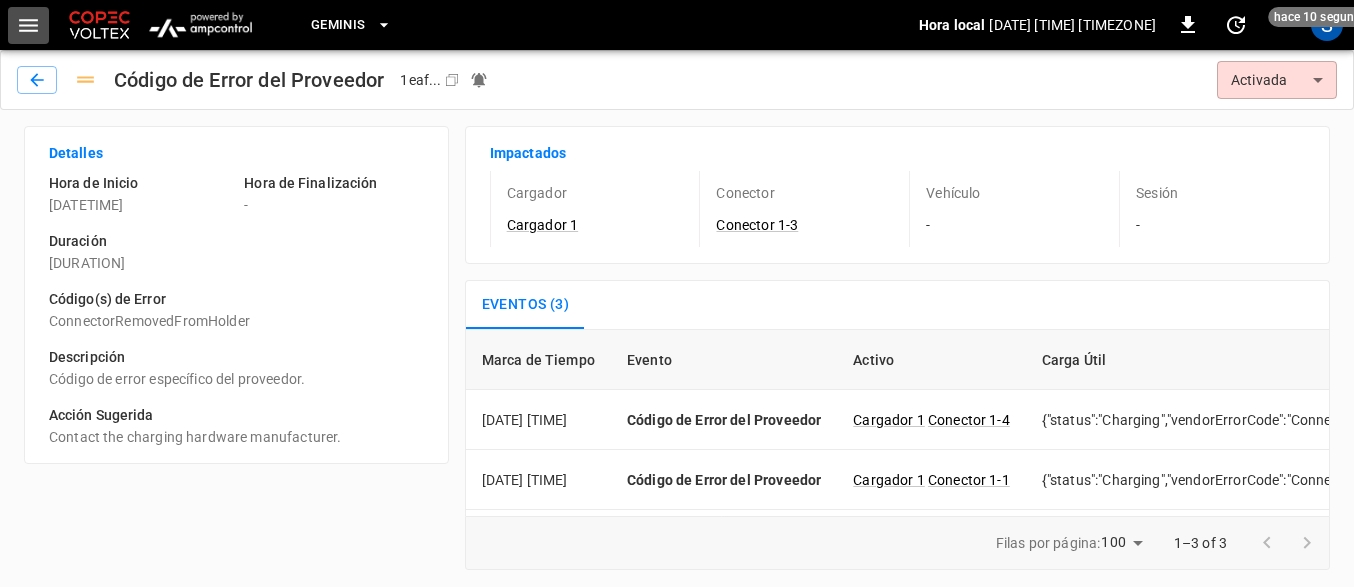 click 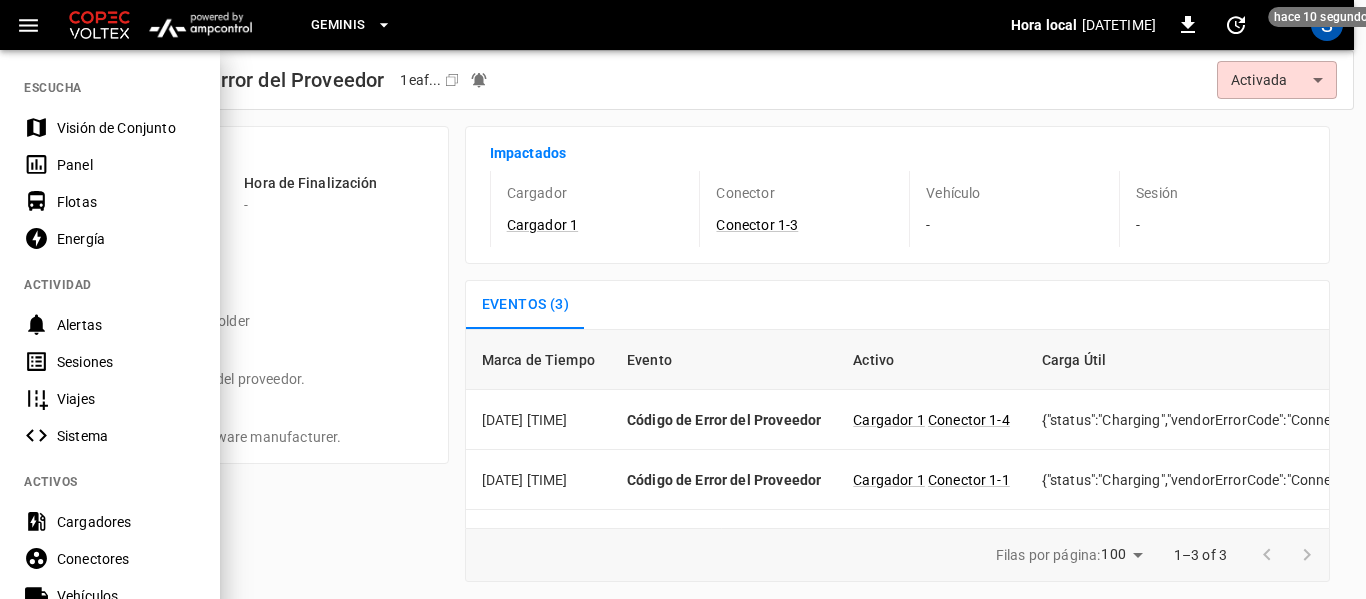 click on "Sesiones" at bounding box center [126, 362] 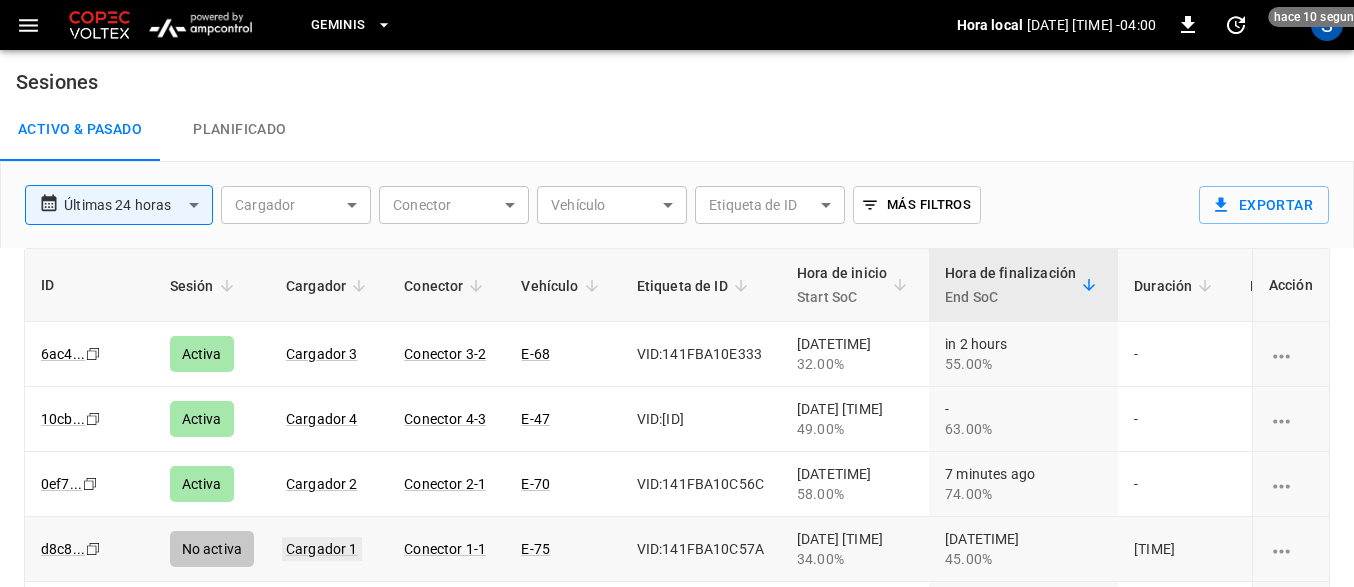 click on "Cargador 1" at bounding box center (322, 549) 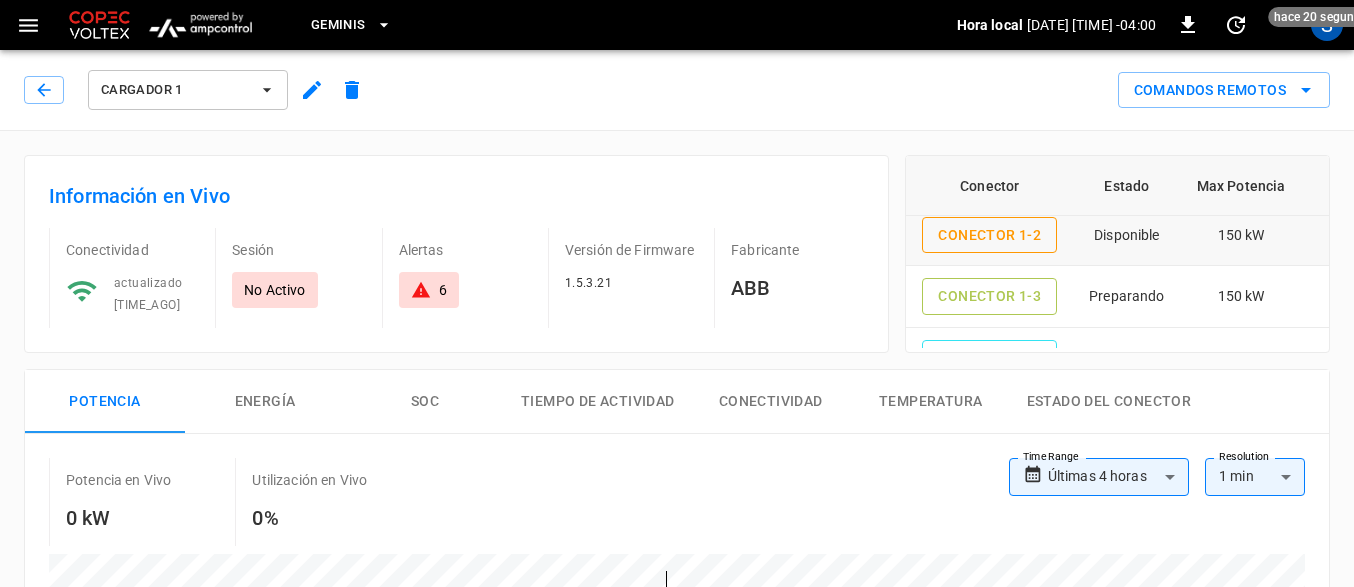 scroll, scrollTop: 126, scrollLeft: 0, axis: vertical 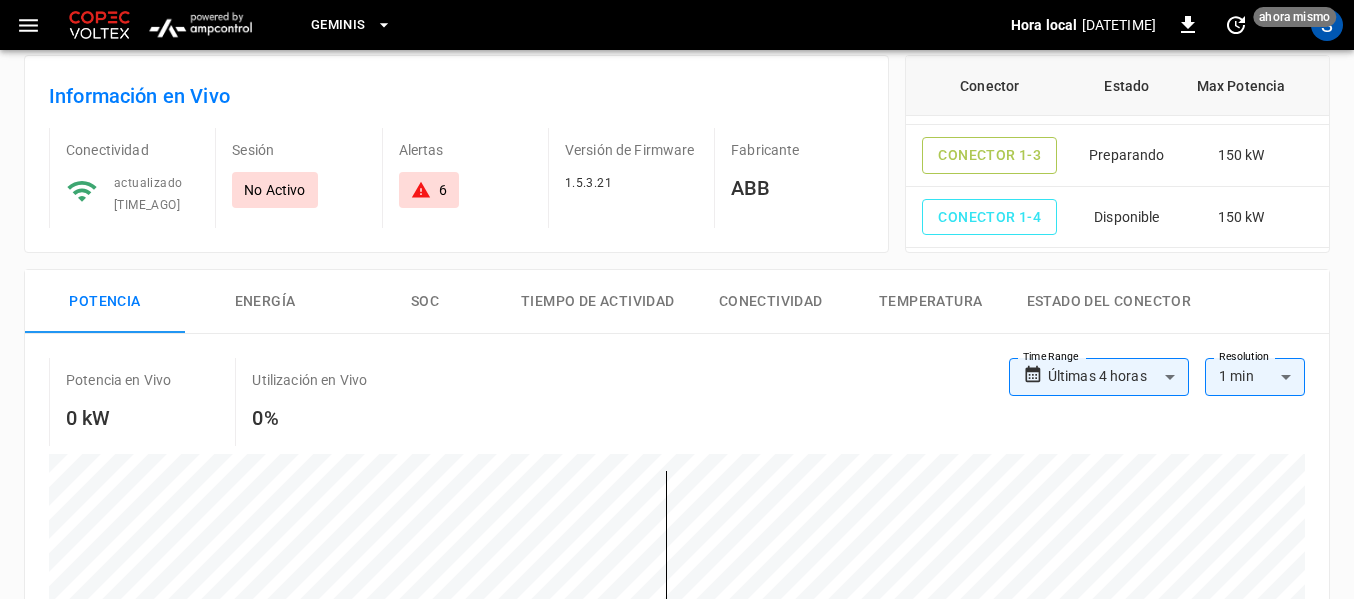 click 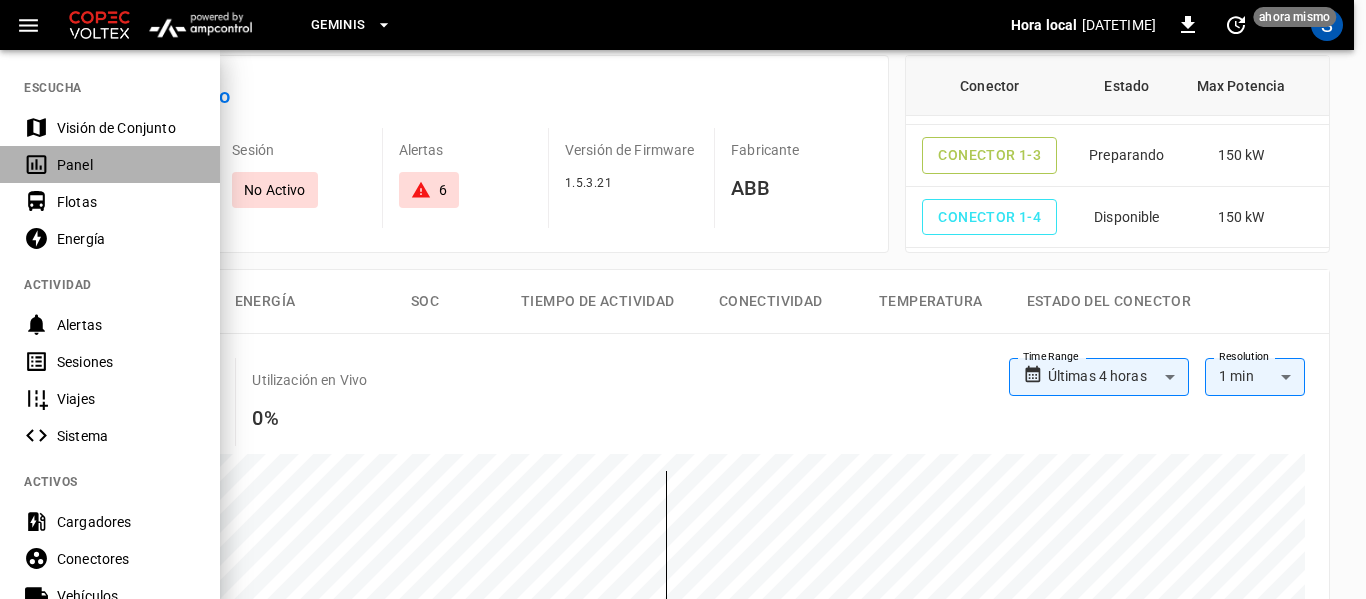 click on "Panel" at bounding box center (126, 165) 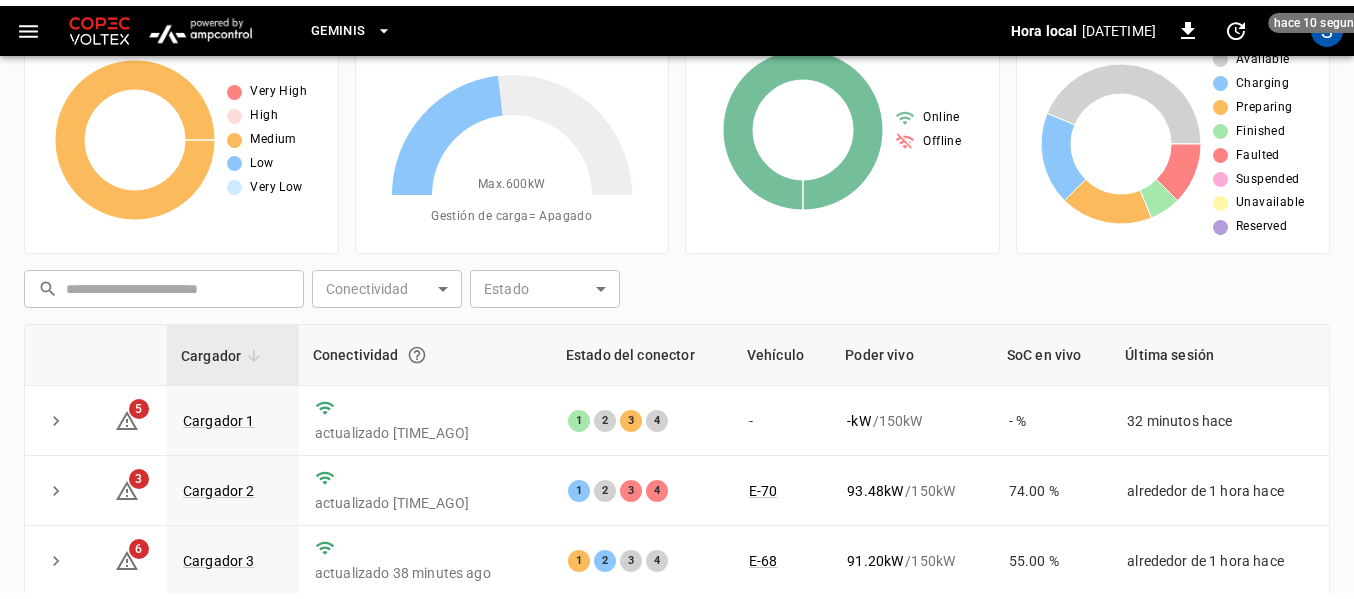 scroll, scrollTop: 0, scrollLeft: 0, axis: both 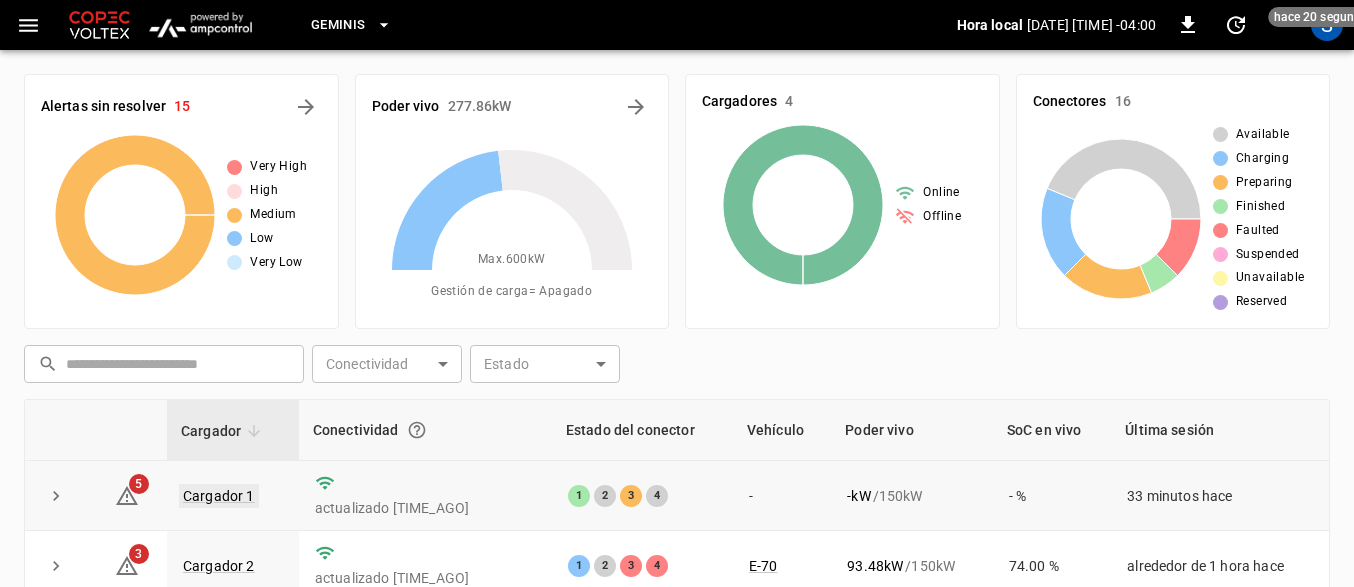 click on "Cargador 1" at bounding box center (219, 496) 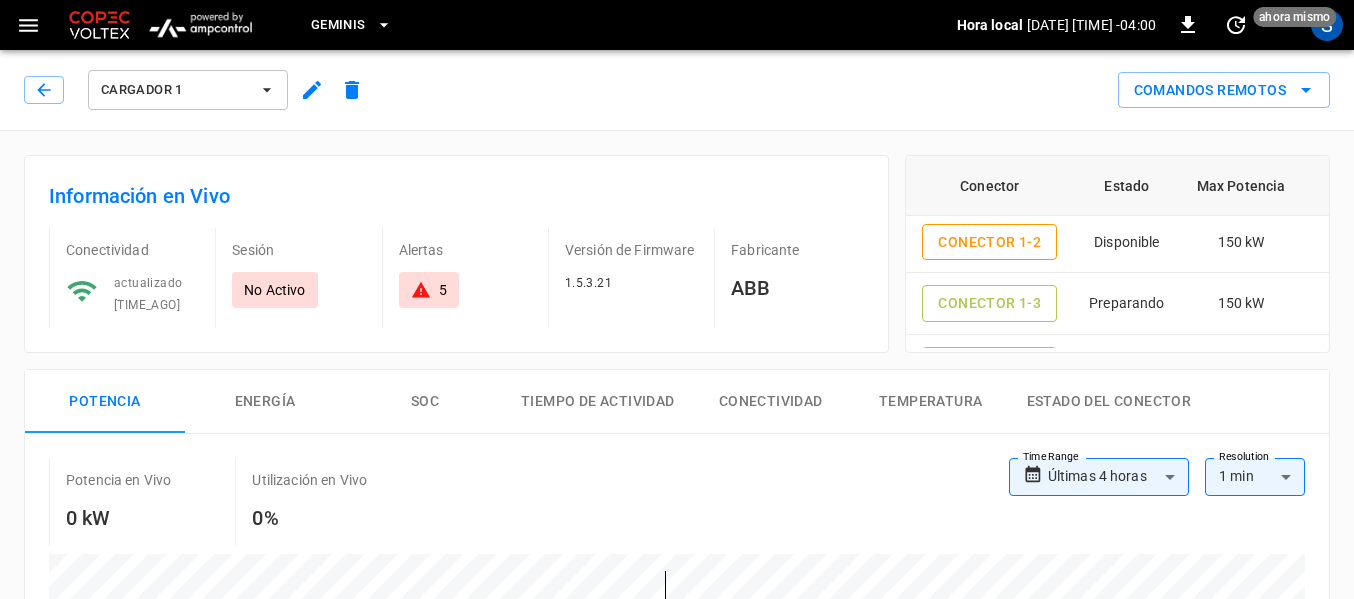 scroll, scrollTop: 100, scrollLeft: 0, axis: vertical 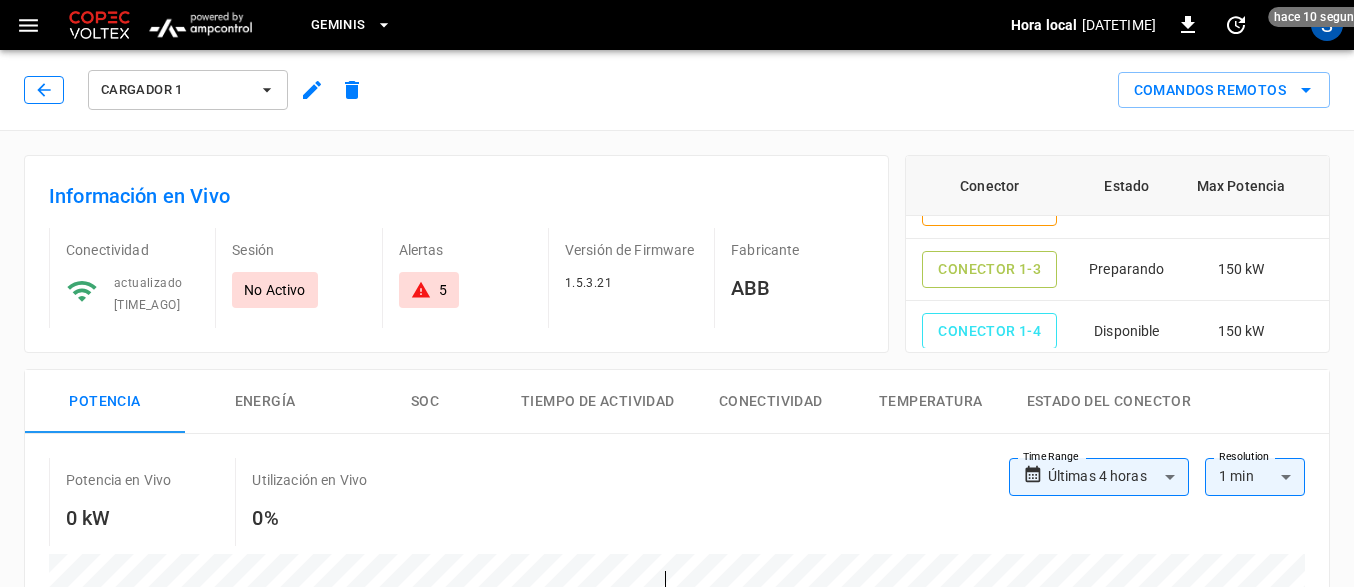 click 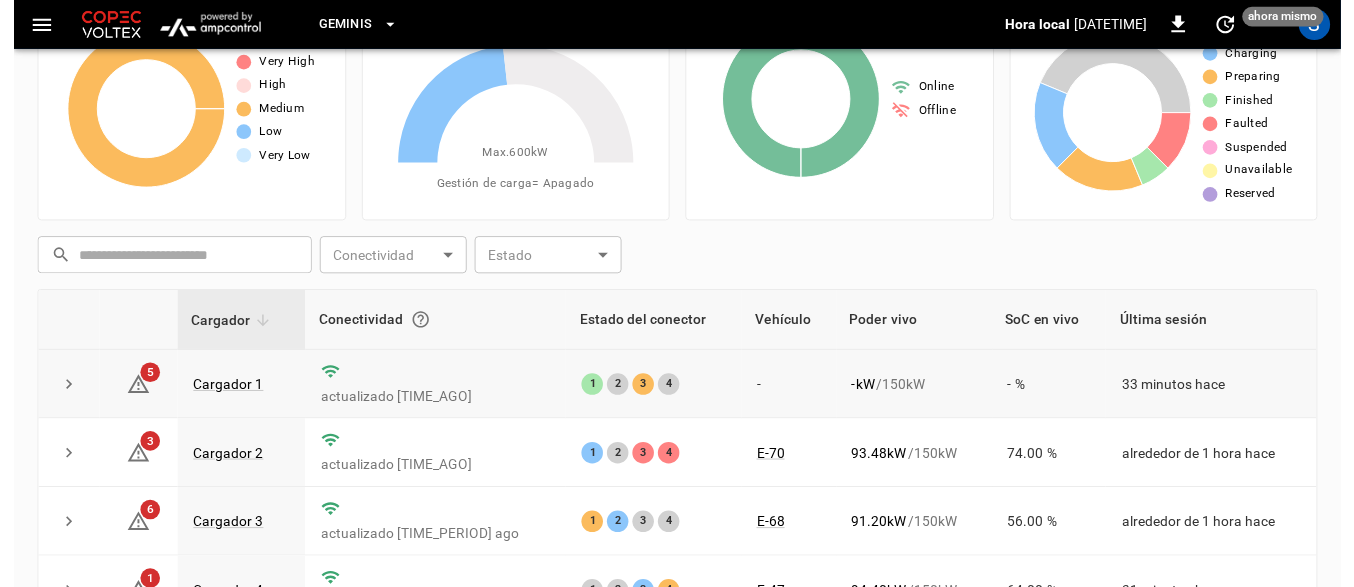 scroll, scrollTop: 0, scrollLeft: 0, axis: both 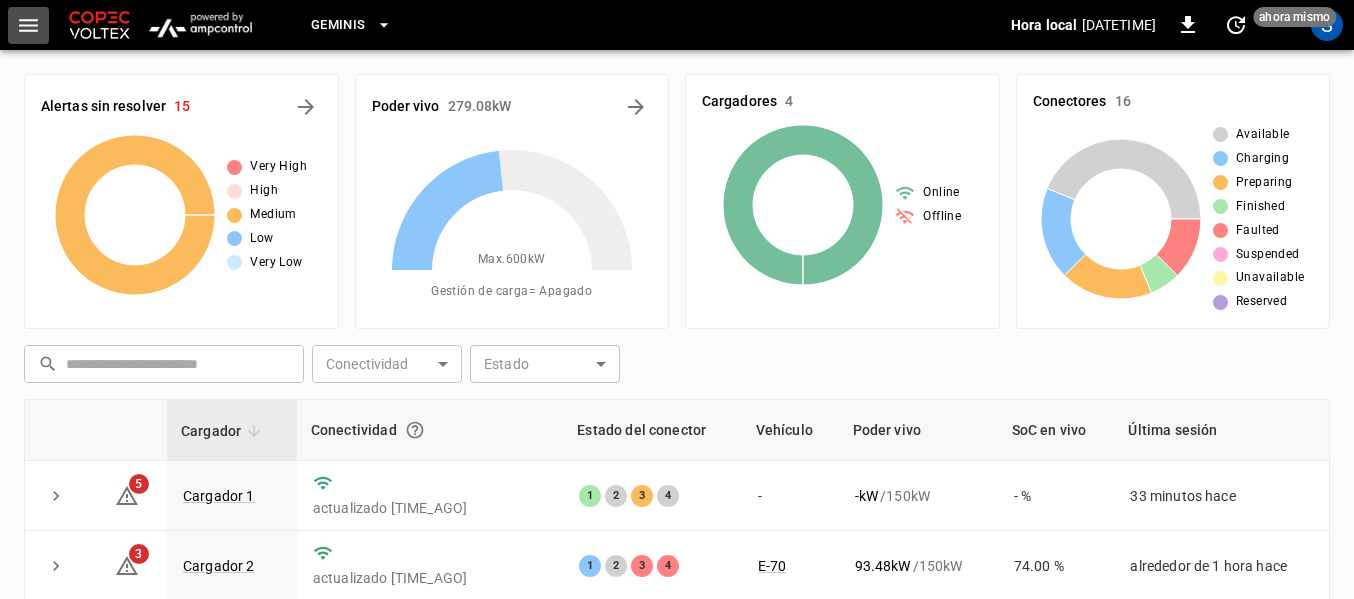 click 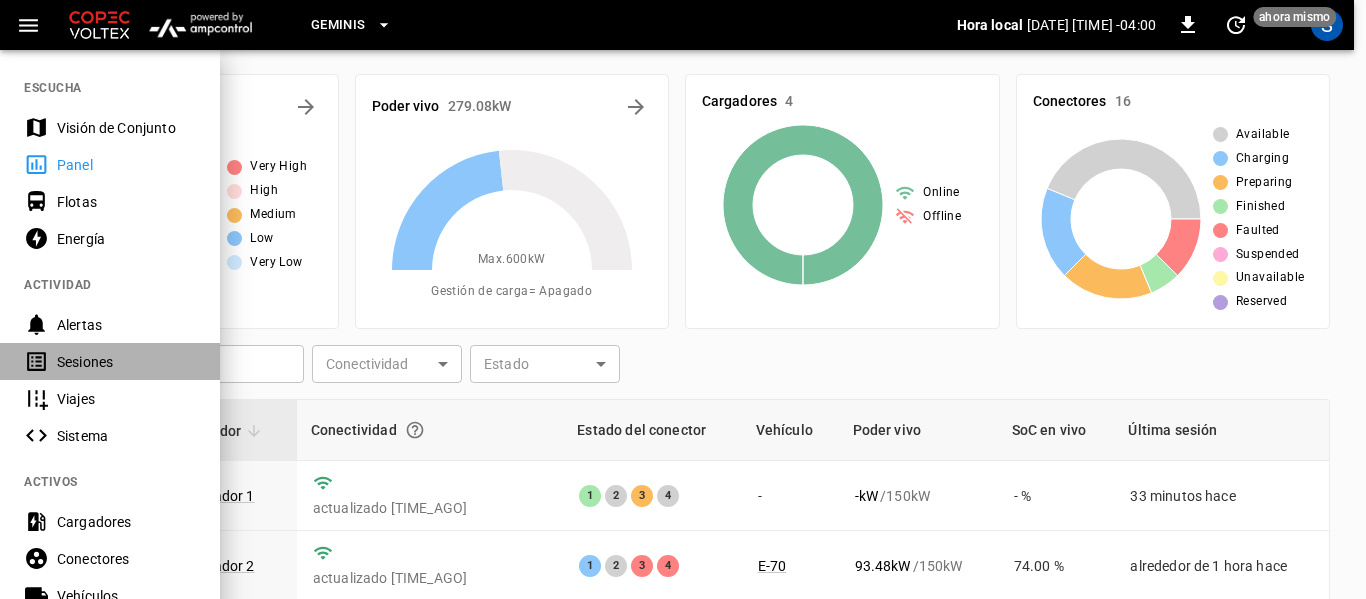 click on "Sesiones" at bounding box center [126, 362] 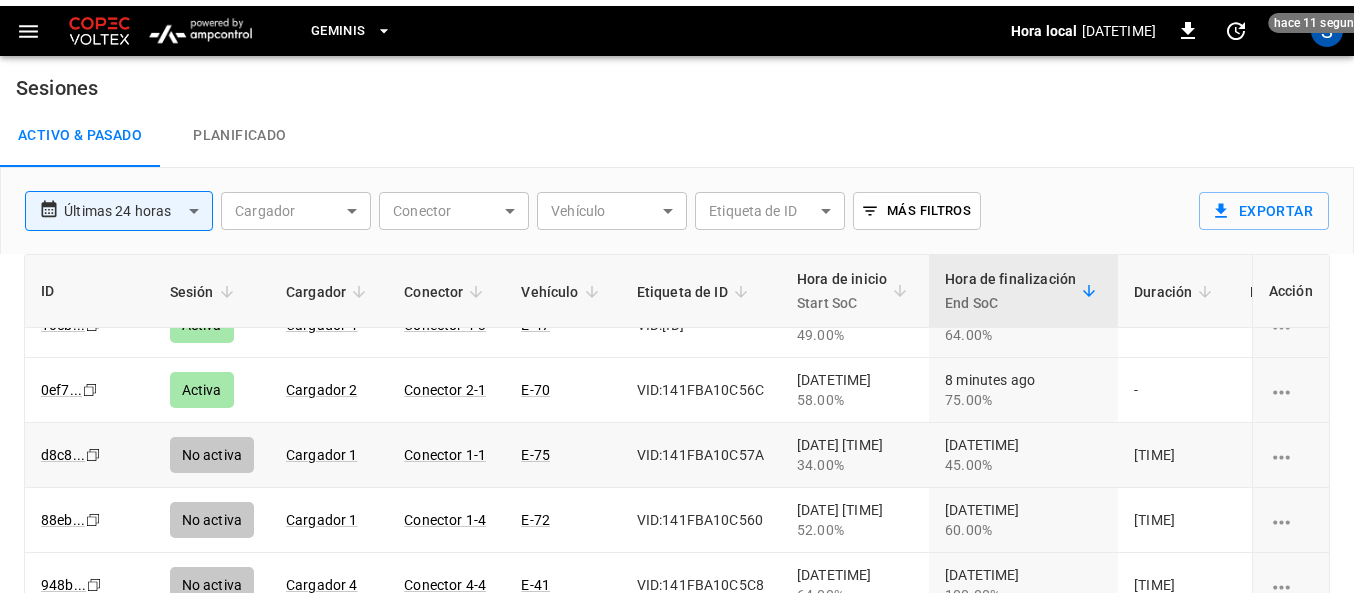 scroll, scrollTop: 0, scrollLeft: 0, axis: both 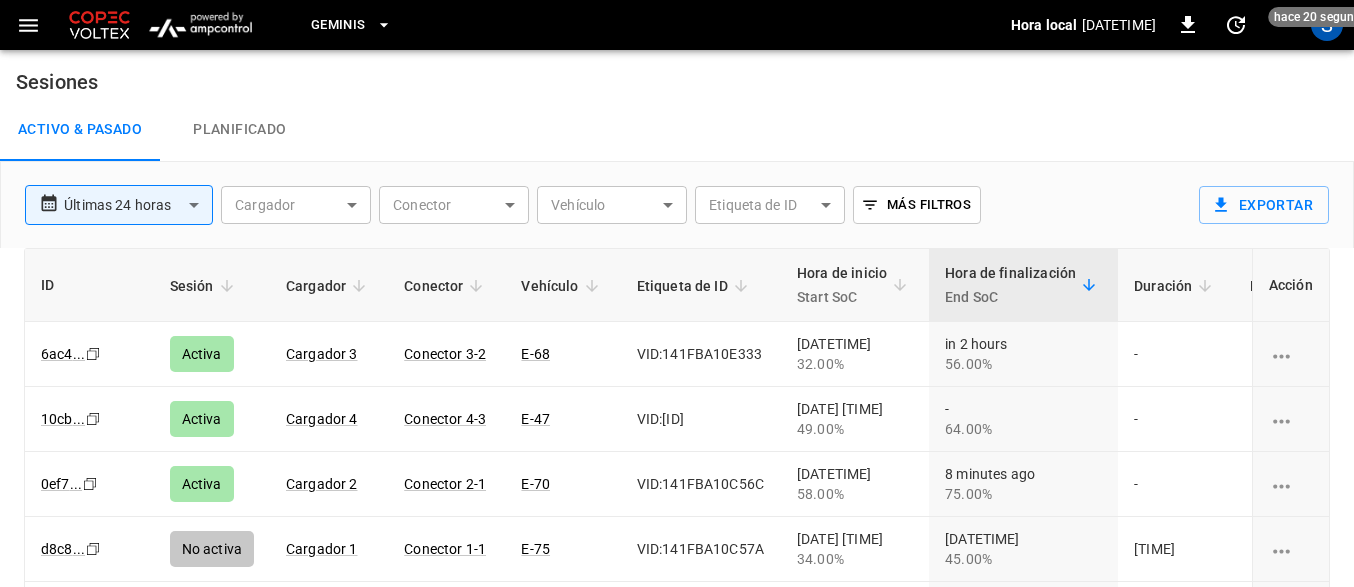 click on "**********" at bounding box center [677, 356] 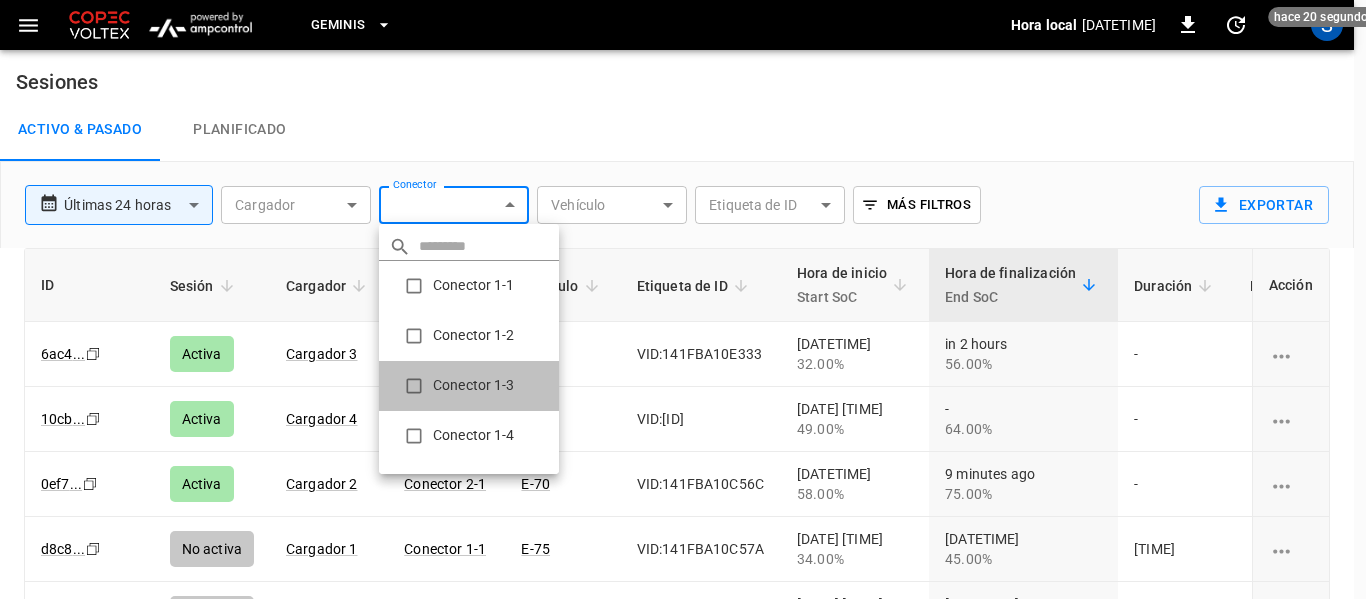 click on "Conector 1-3" at bounding box center (469, 386) 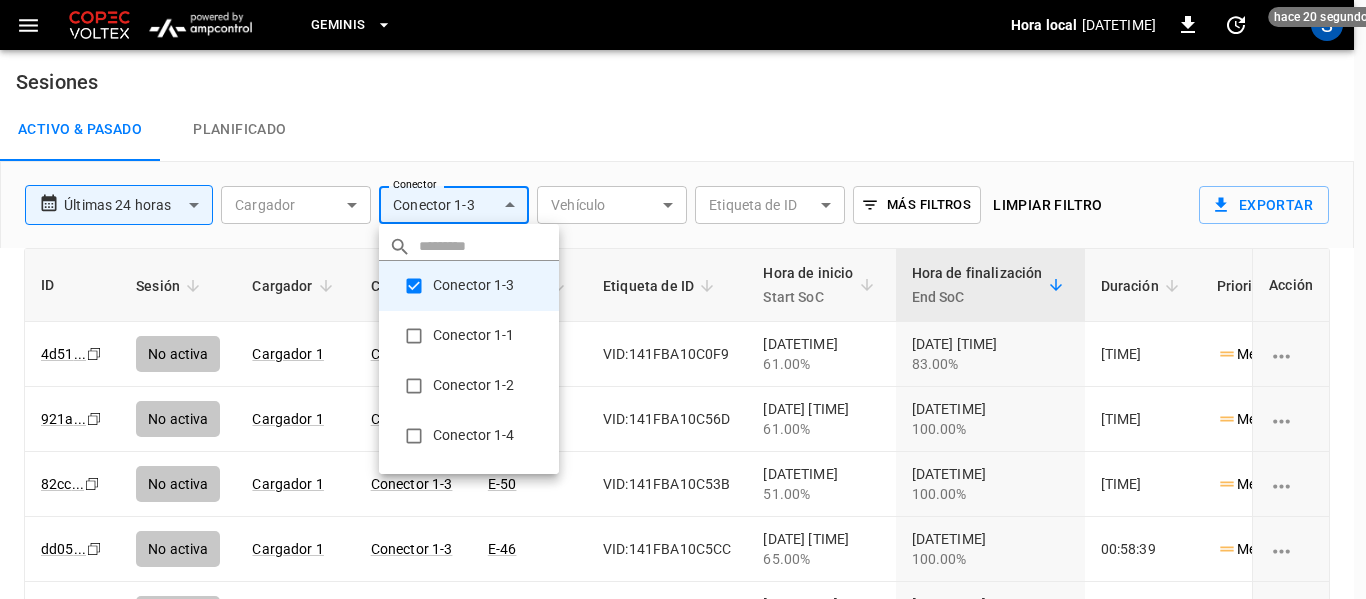 click at bounding box center [683, 299] 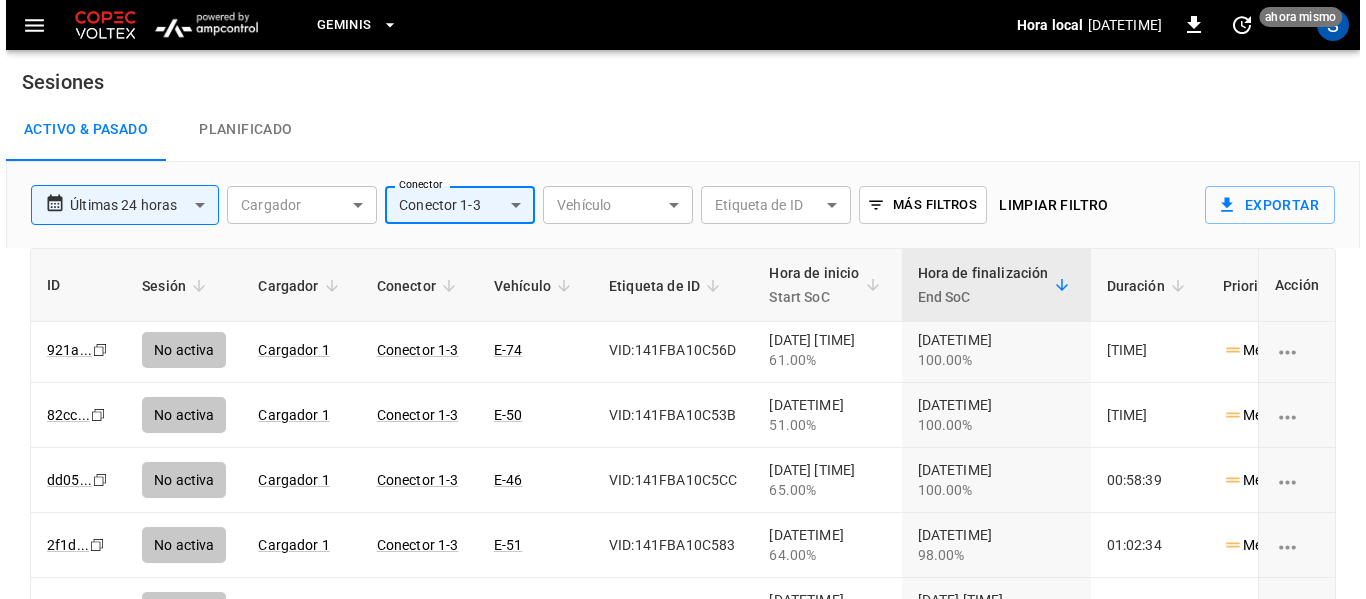 scroll, scrollTop: 100, scrollLeft: 0, axis: vertical 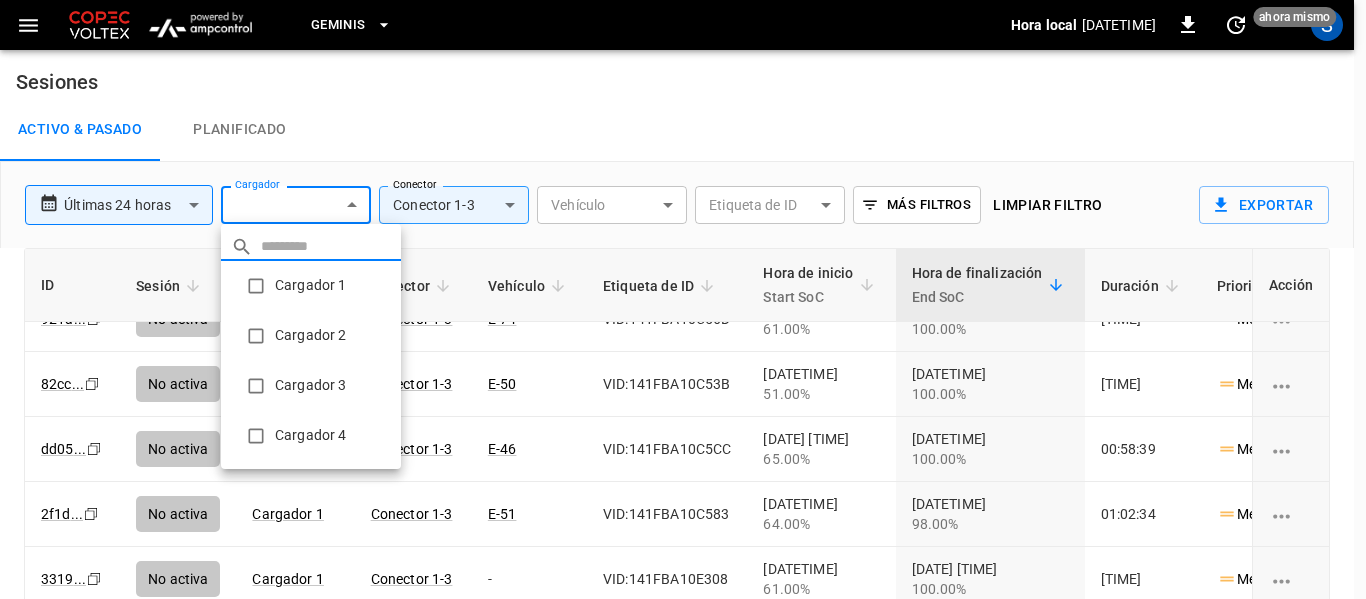 click on "**********" at bounding box center (683, 360) 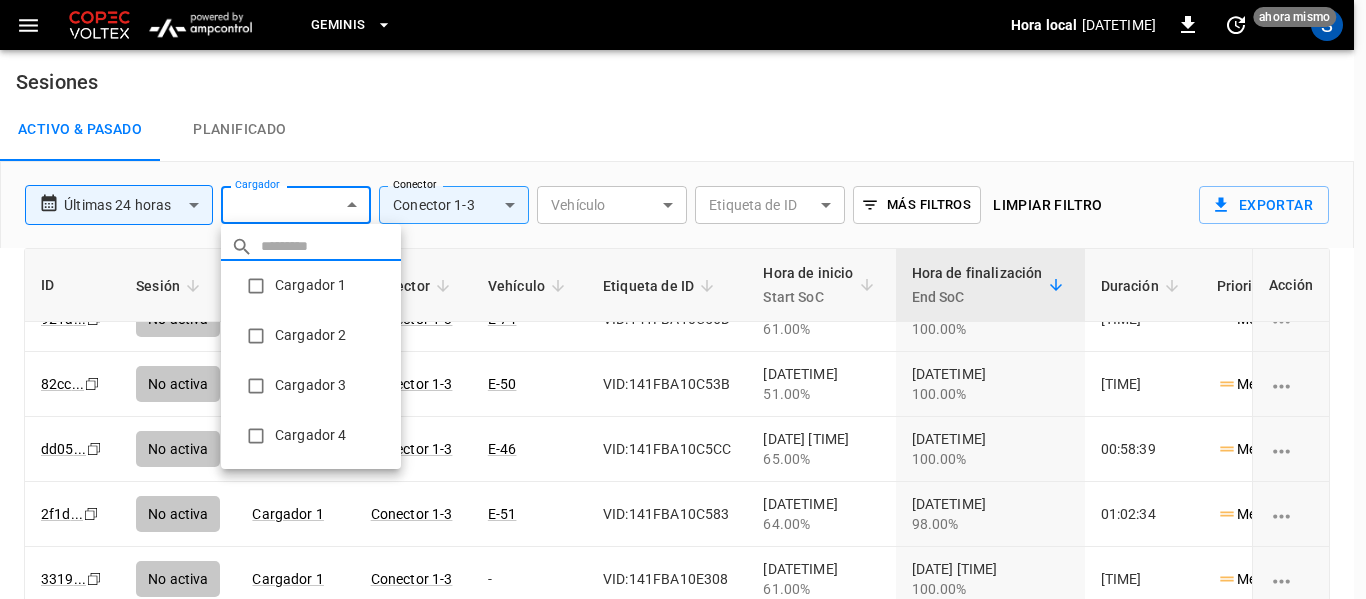 click on "Cargador 1" at bounding box center [311, 286] 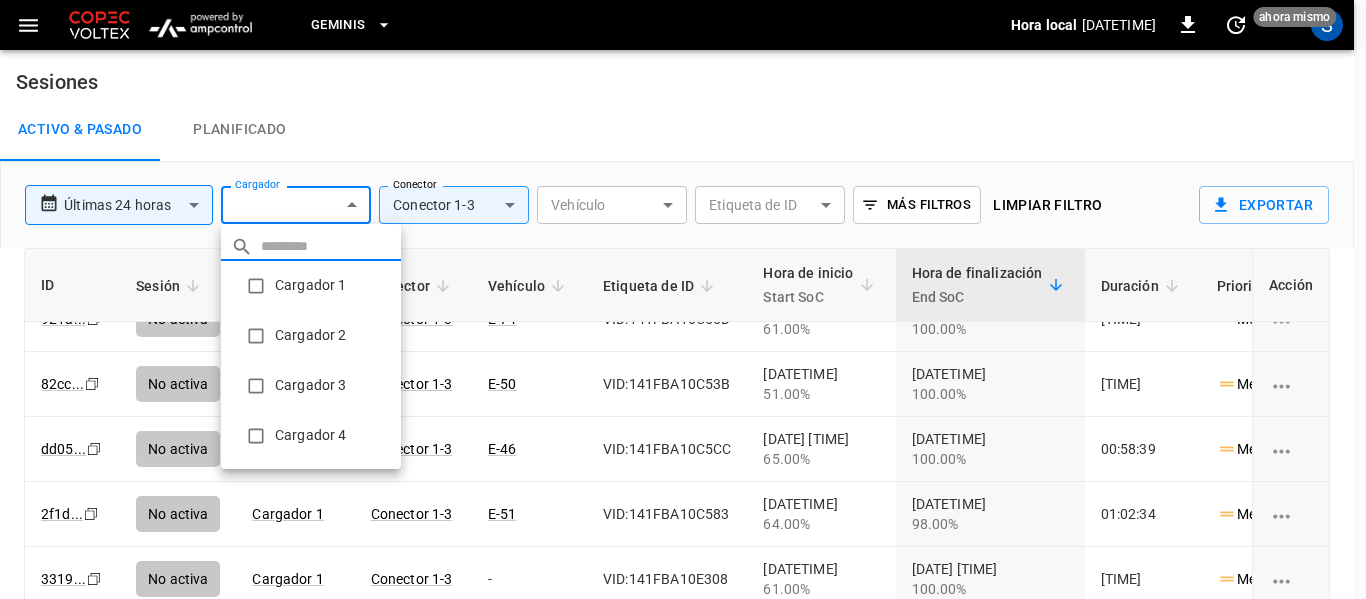 type on "**********" 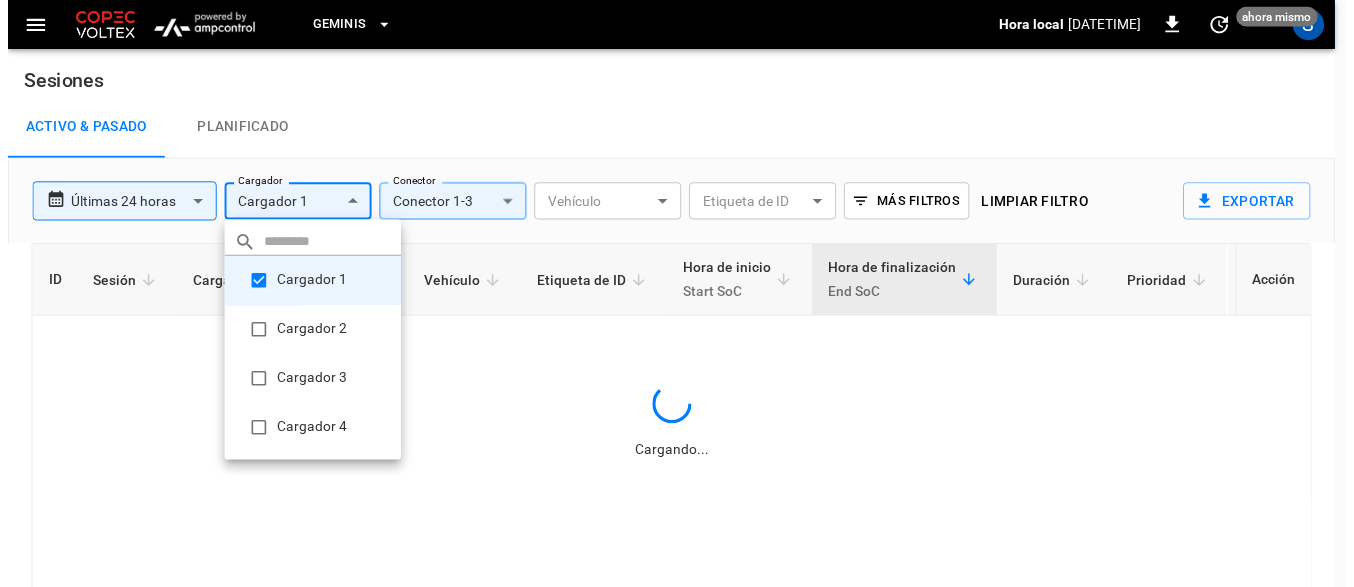 scroll, scrollTop: 0, scrollLeft: 0, axis: both 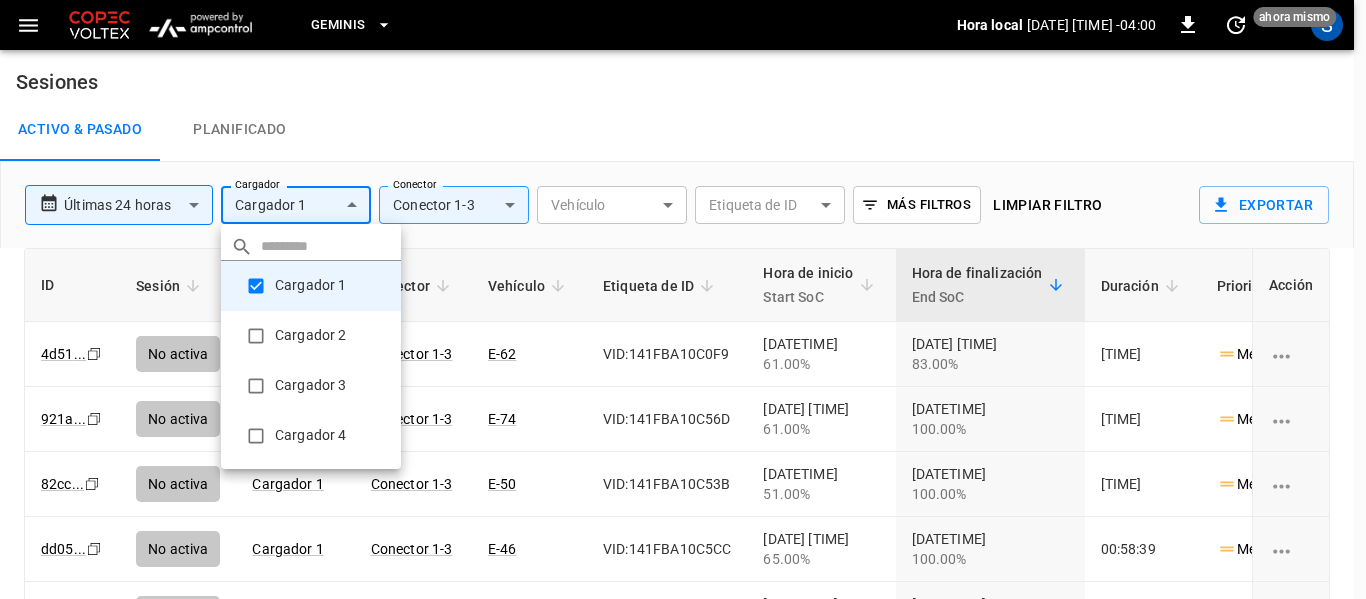 click at bounding box center (683, 299) 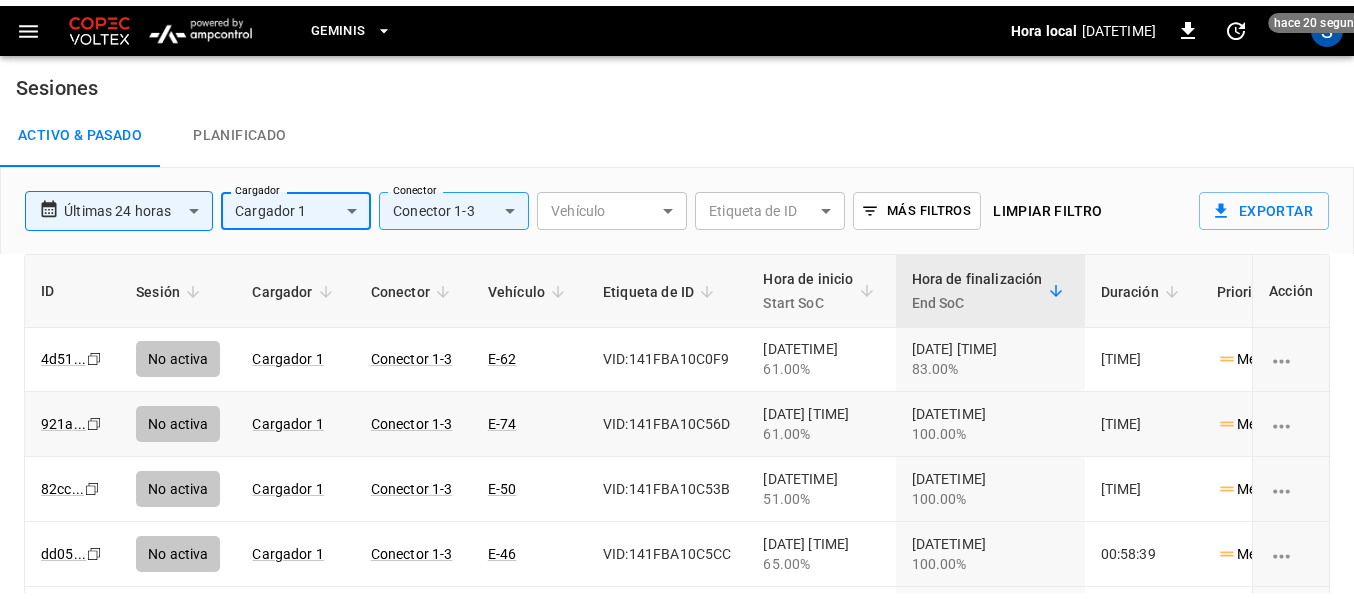scroll, scrollTop: 0, scrollLeft: 0, axis: both 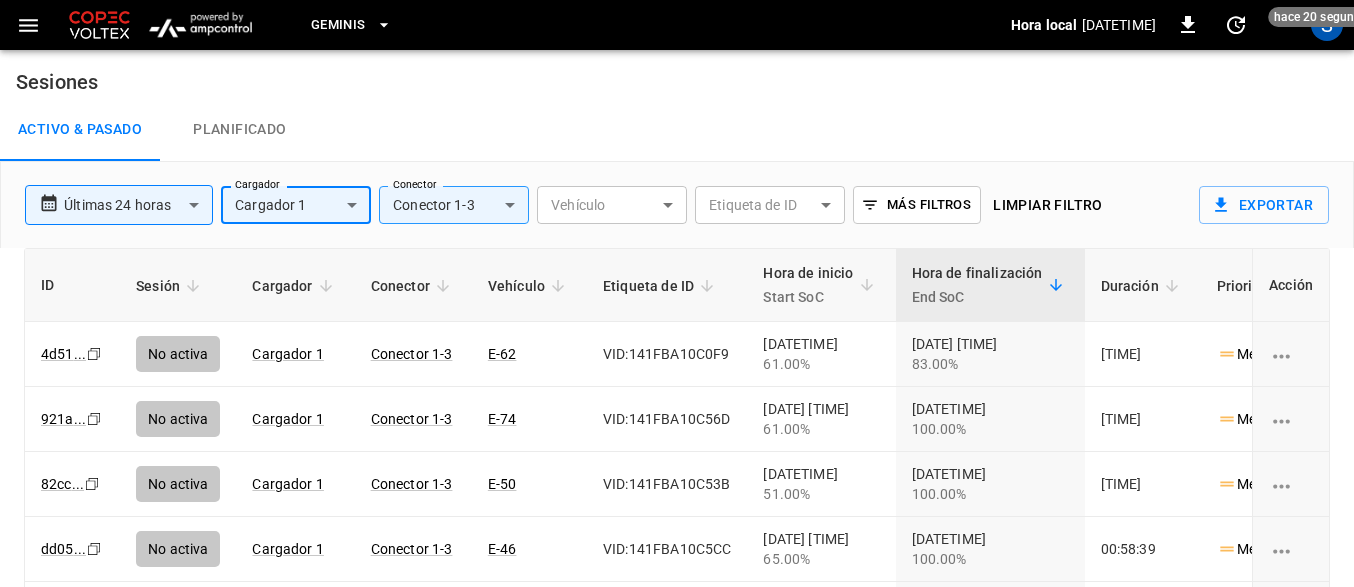 click 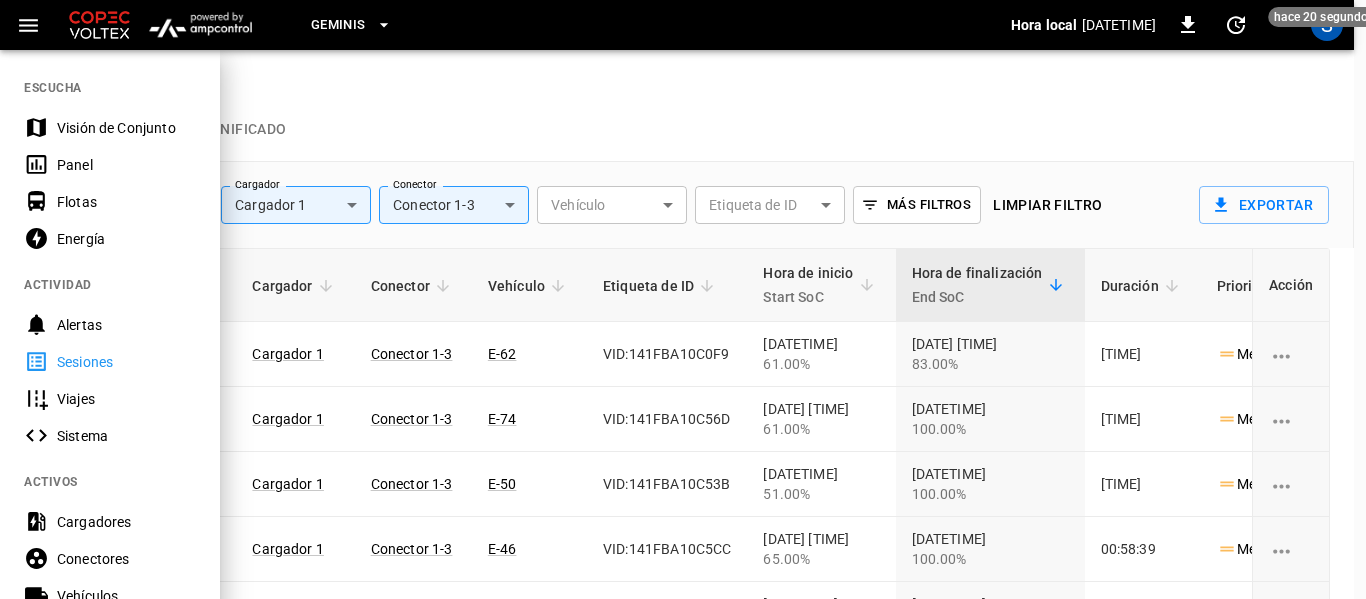click on "Sesiones" at bounding box center (126, 362) 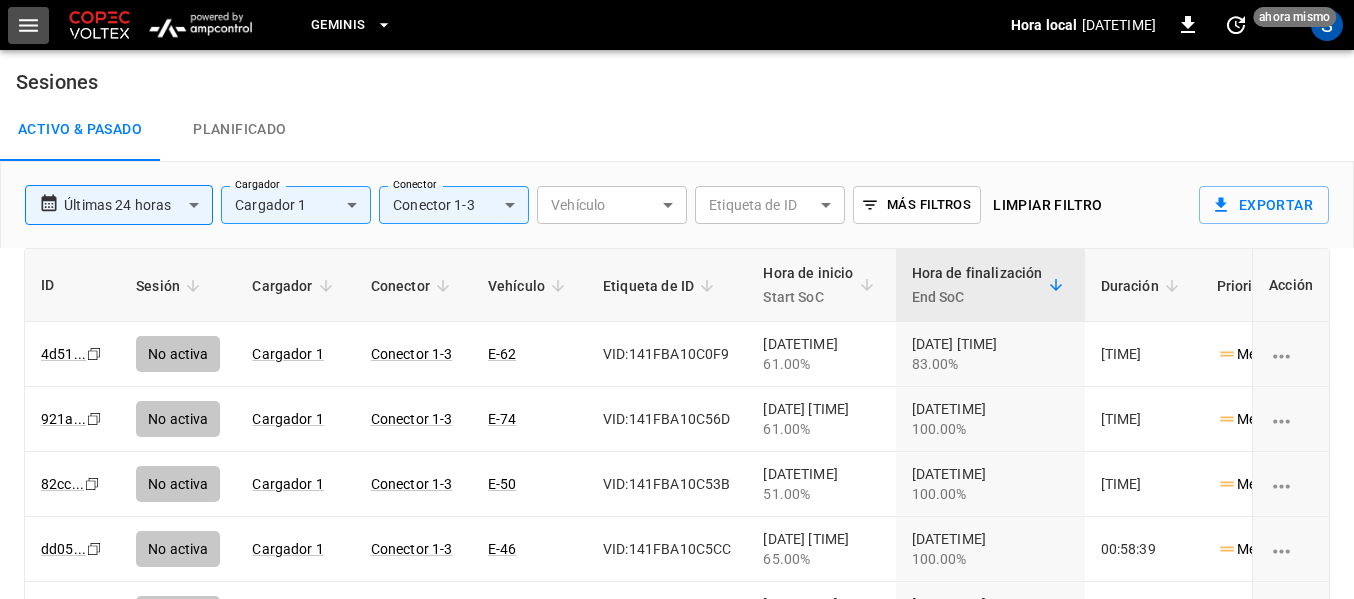 click 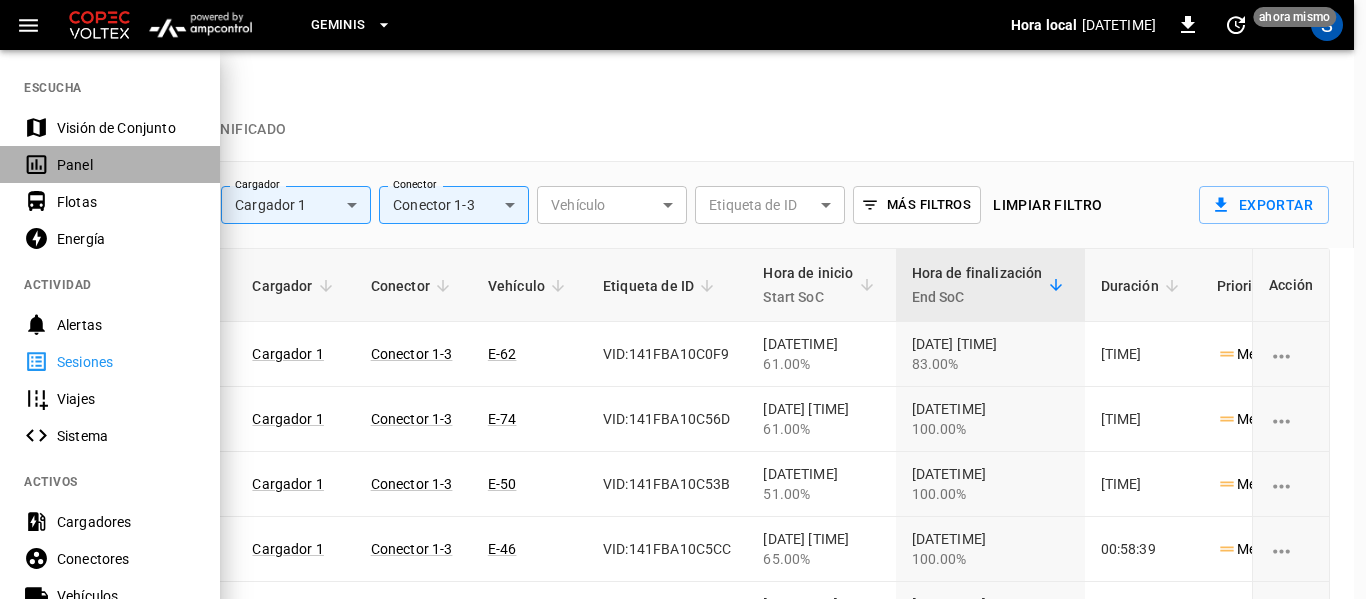 click on "Panel" at bounding box center (126, 165) 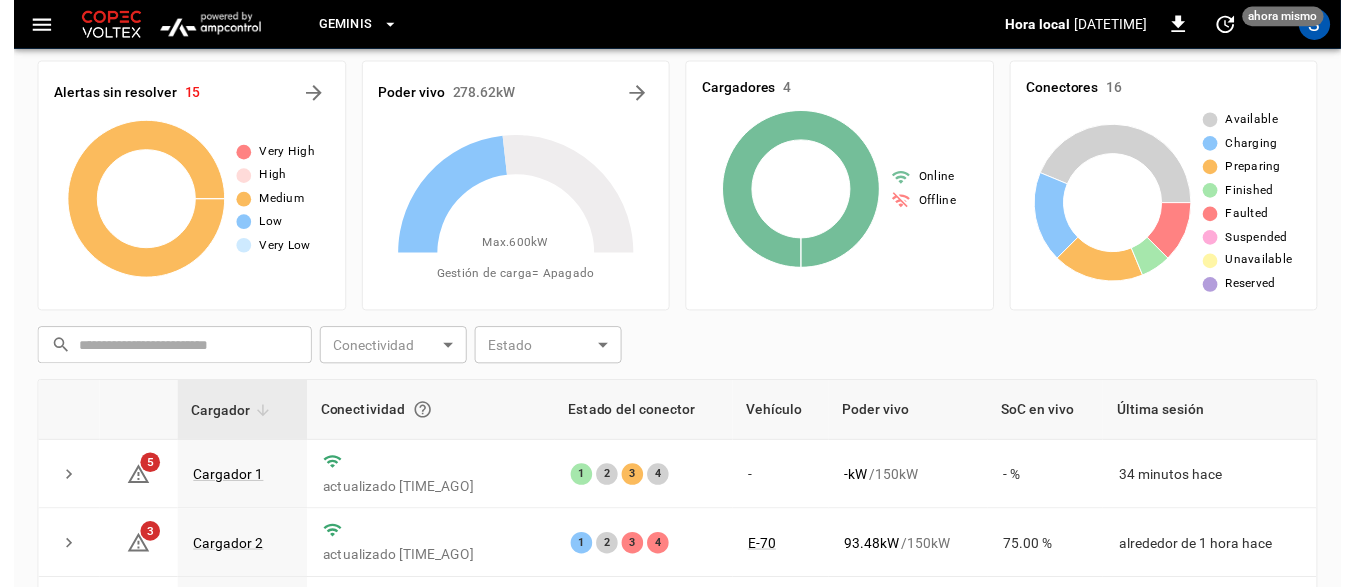scroll, scrollTop: 0, scrollLeft: 0, axis: both 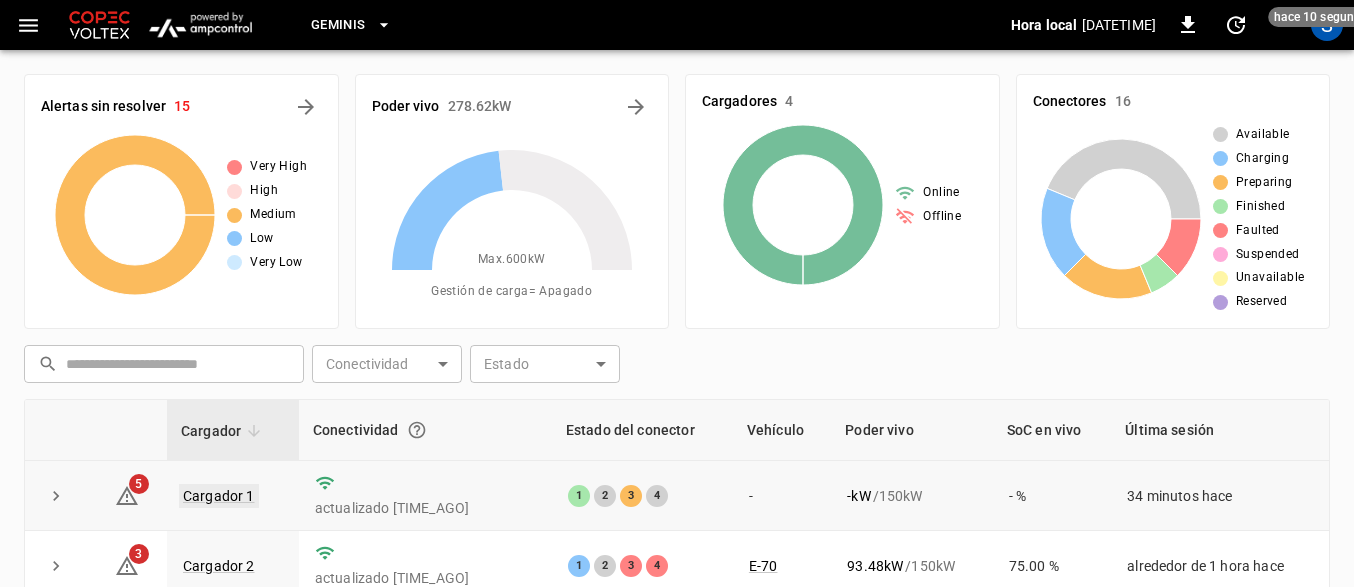 click on "Cargador 1" at bounding box center [219, 496] 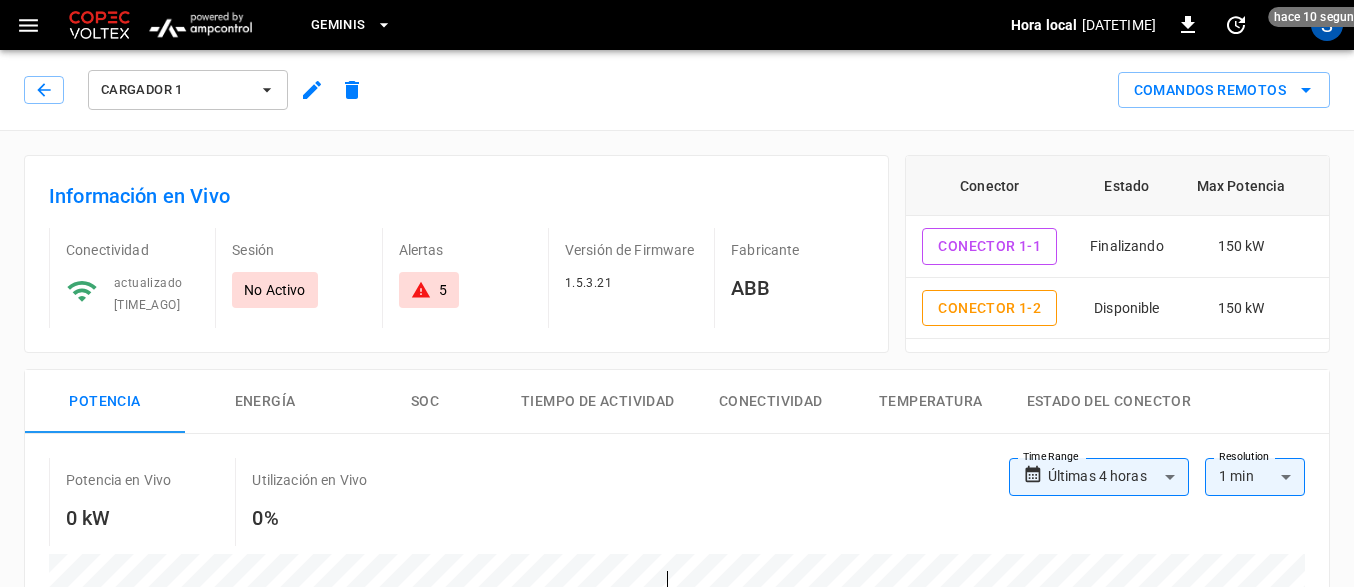 type on "**********" 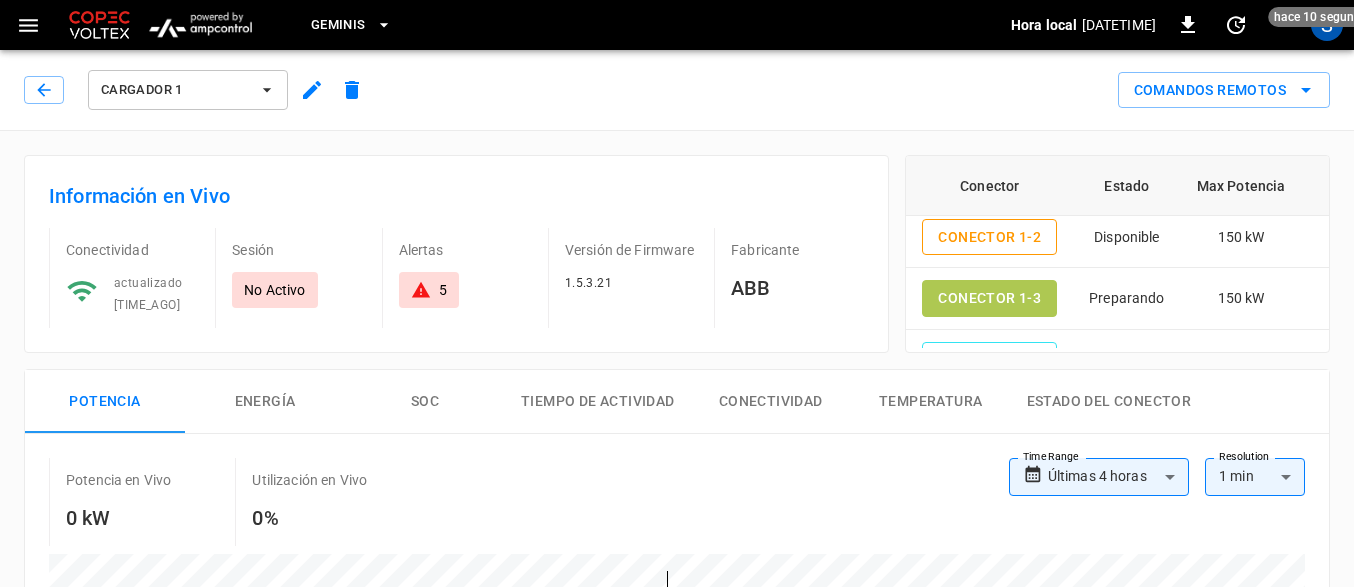 scroll, scrollTop: 100, scrollLeft: 0, axis: vertical 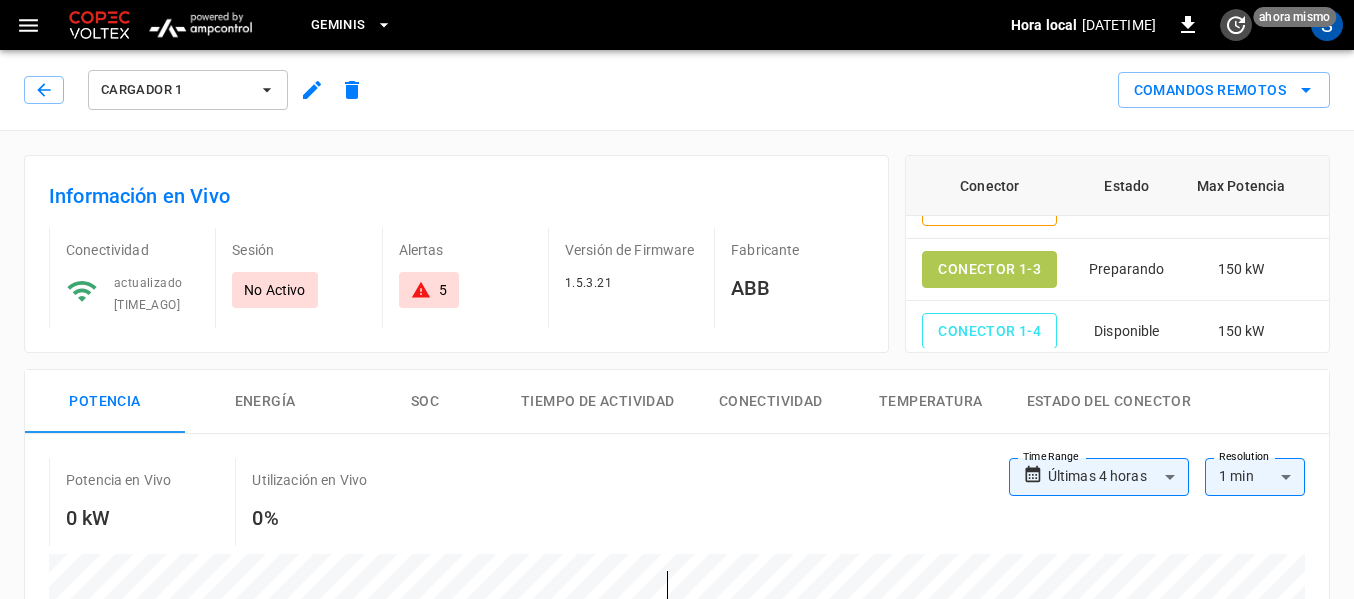 click 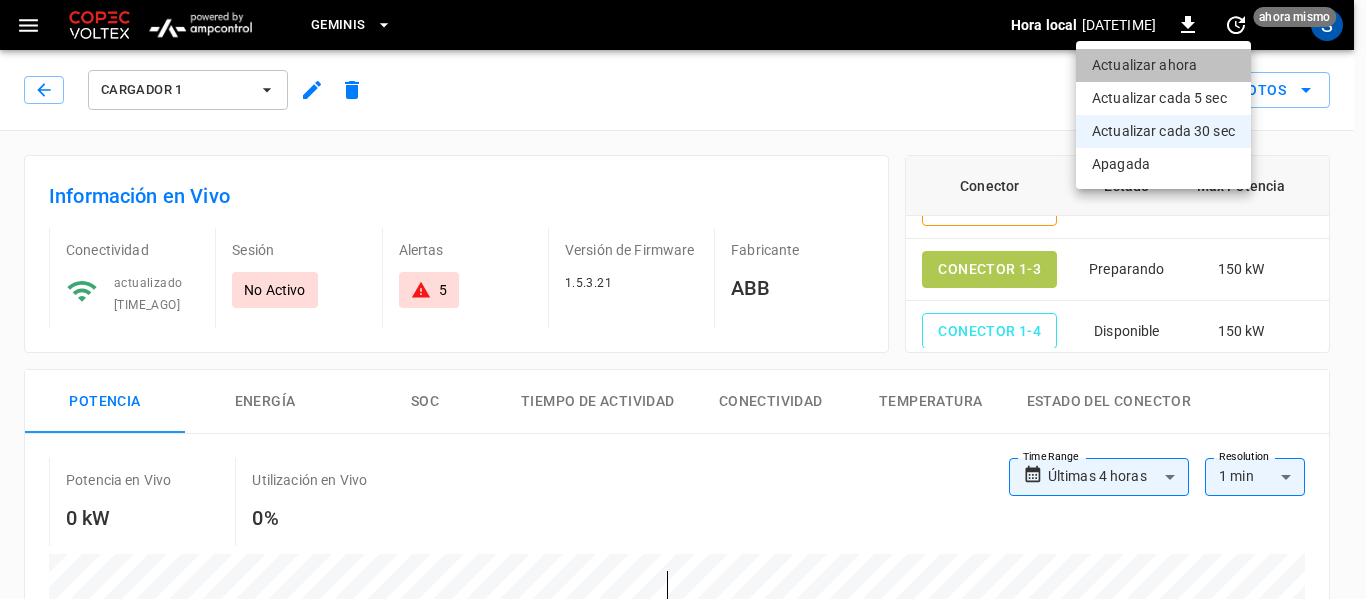 click on "Actualizar ahora" at bounding box center (1163, 65) 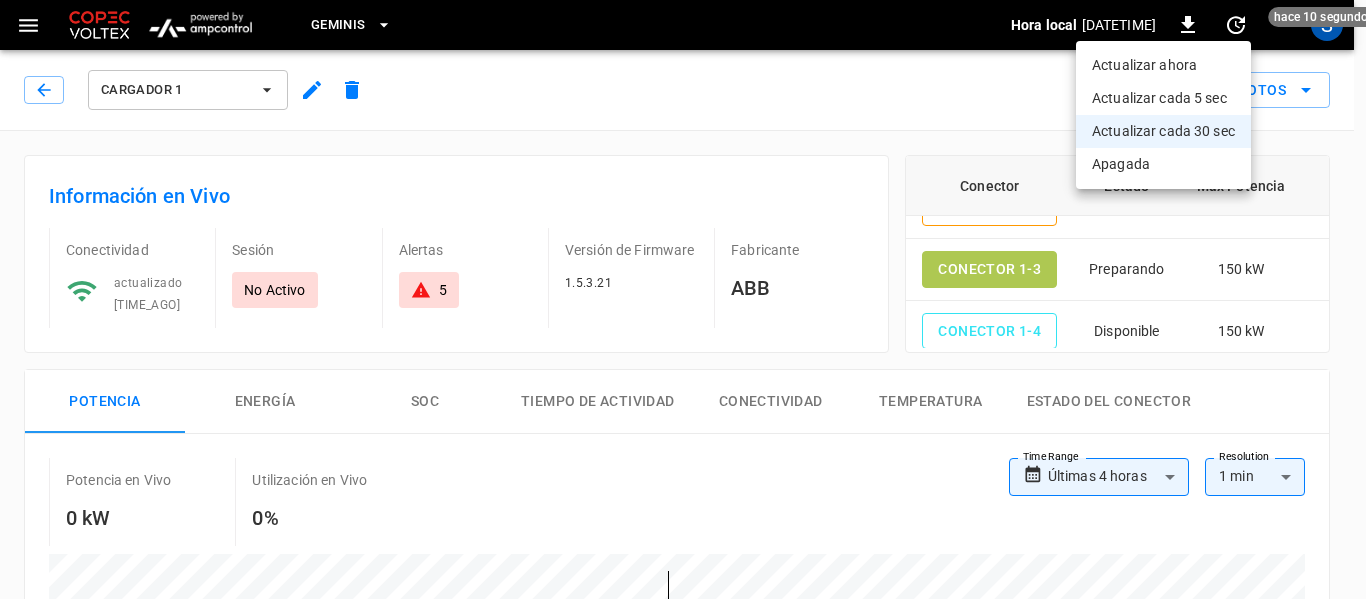 click at bounding box center (683, 299) 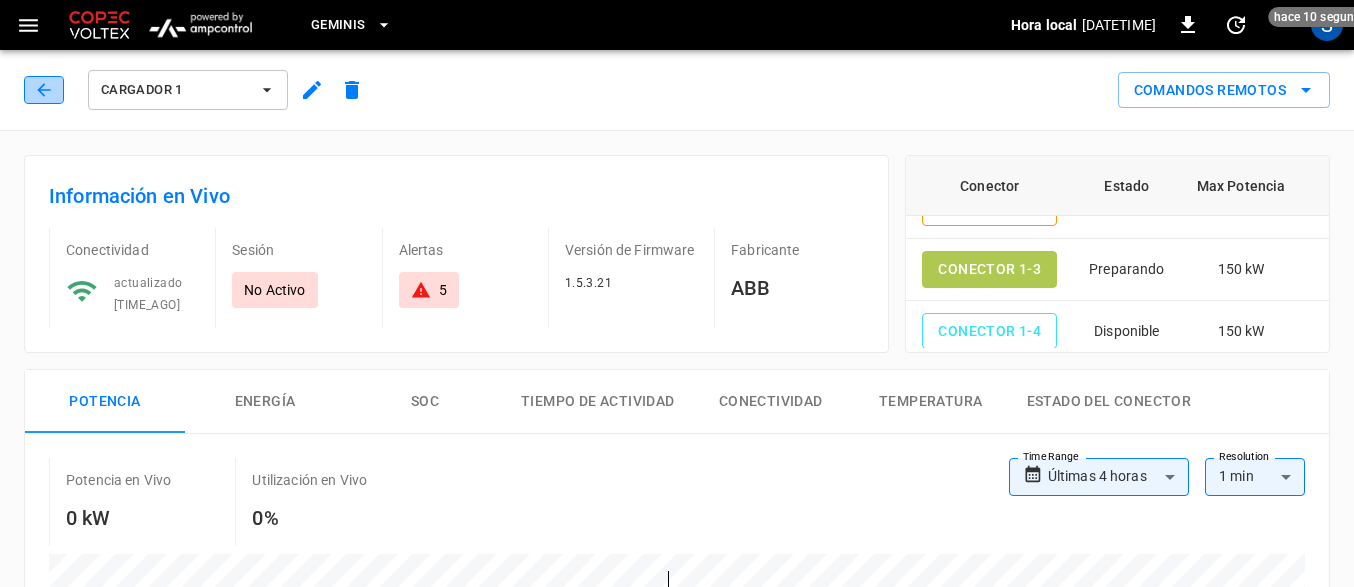 click 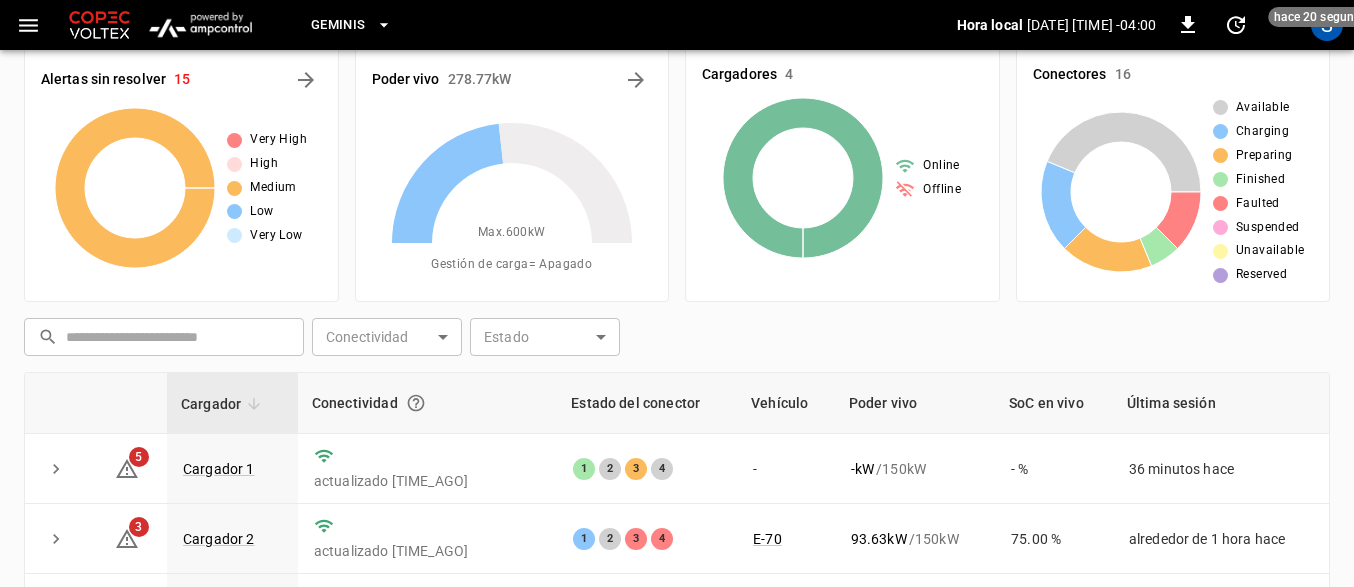 scroll, scrollTop: 0, scrollLeft: 0, axis: both 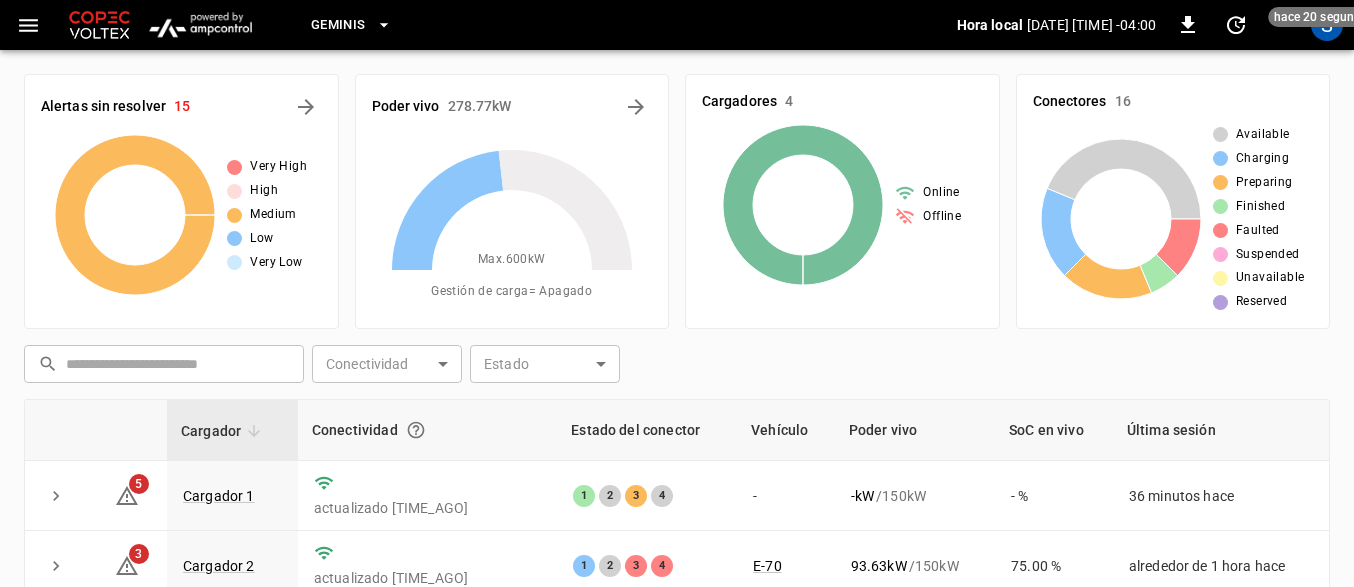 click 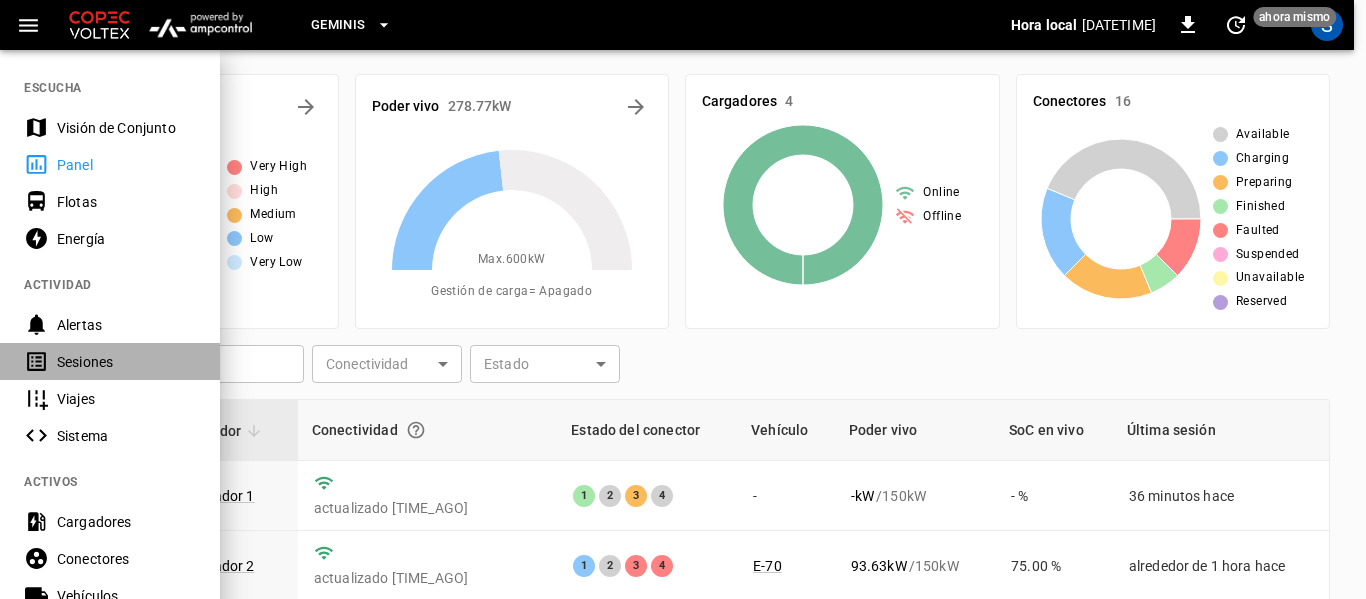 click on "Sesiones" at bounding box center [126, 362] 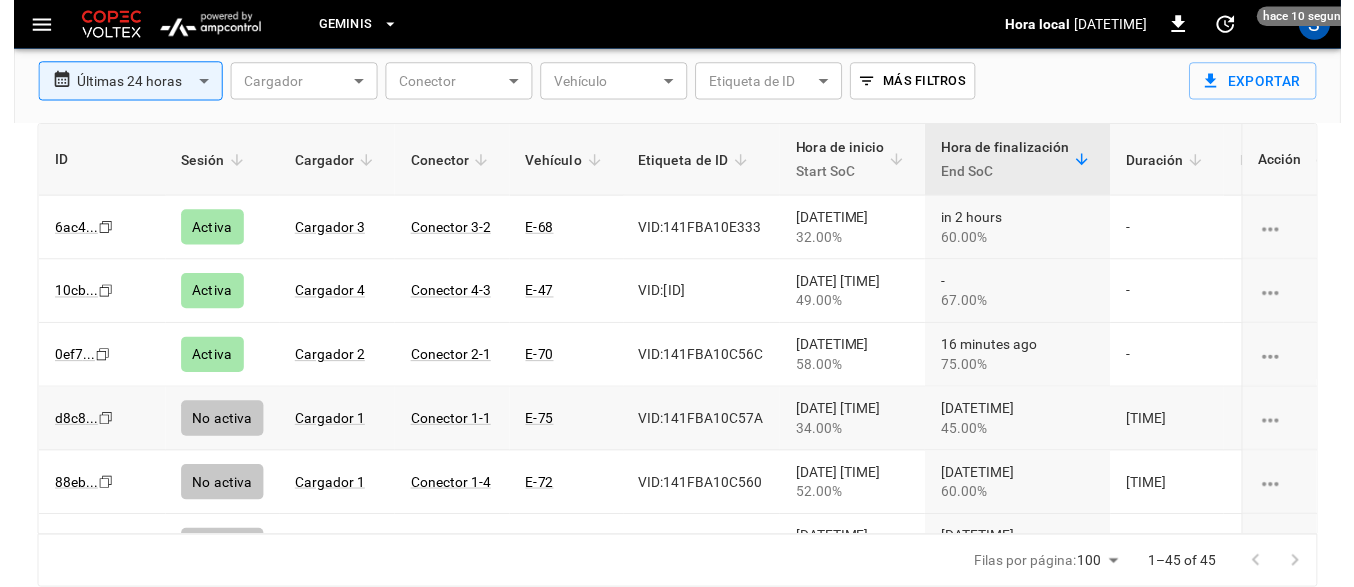 scroll, scrollTop: 134, scrollLeft: 0, axis: vertical 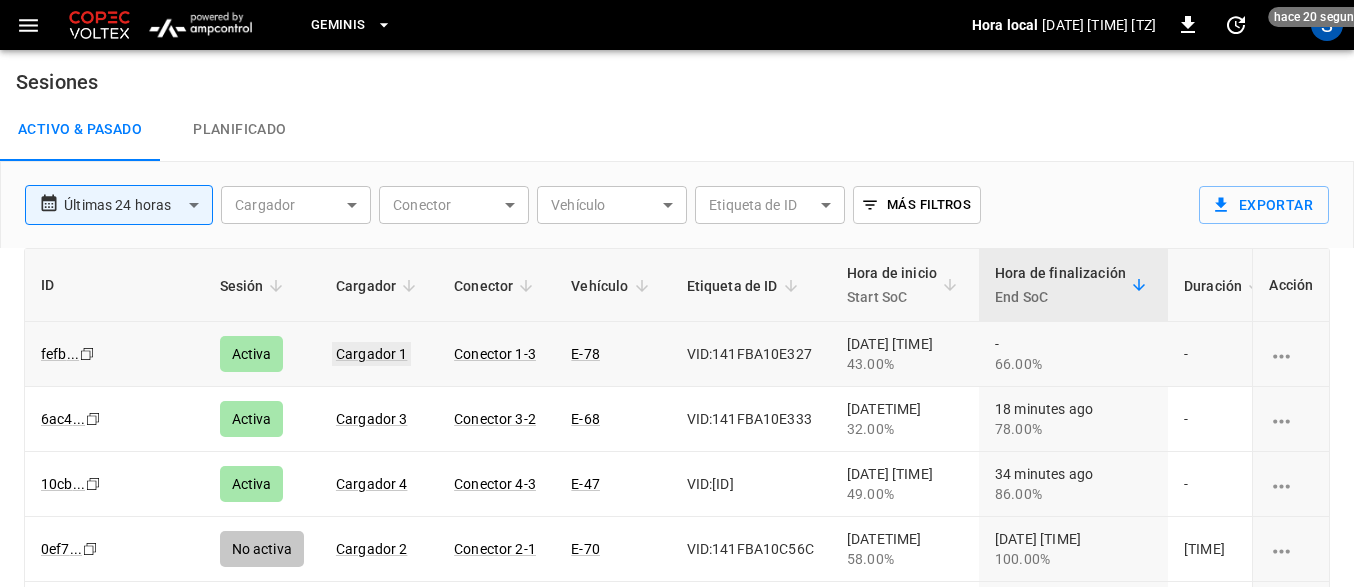 click on "Cargador 1" at bounding box center (372, 354) 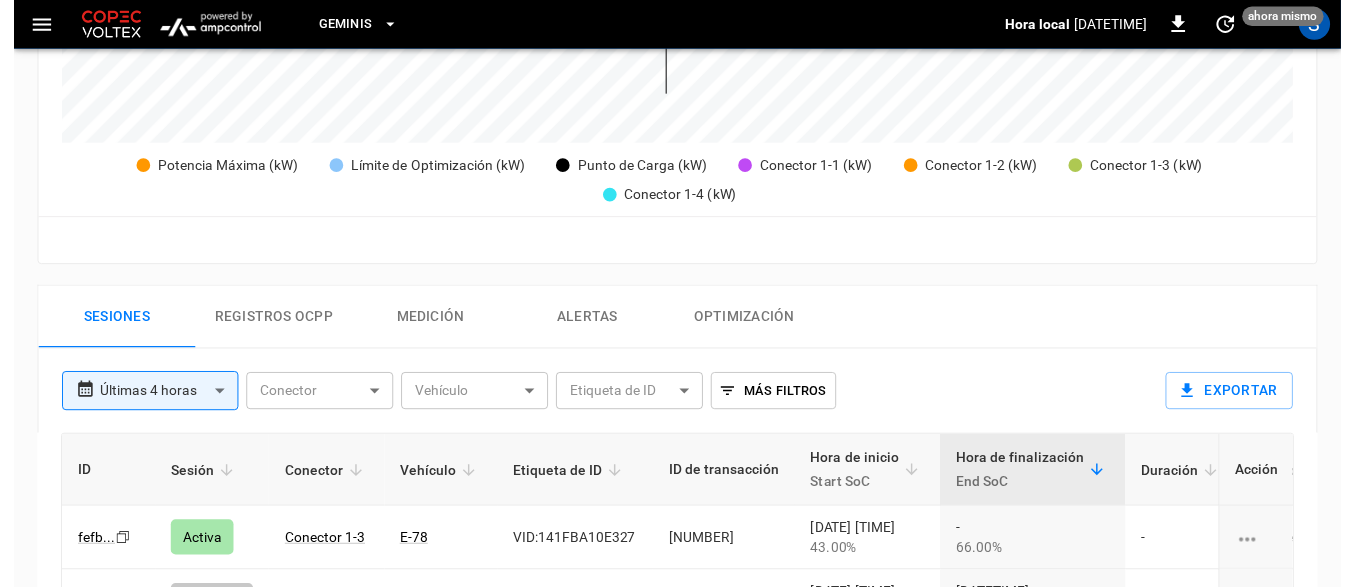 scroll, scrollTop: 1000, scrollLeft: 0, axis: vertical 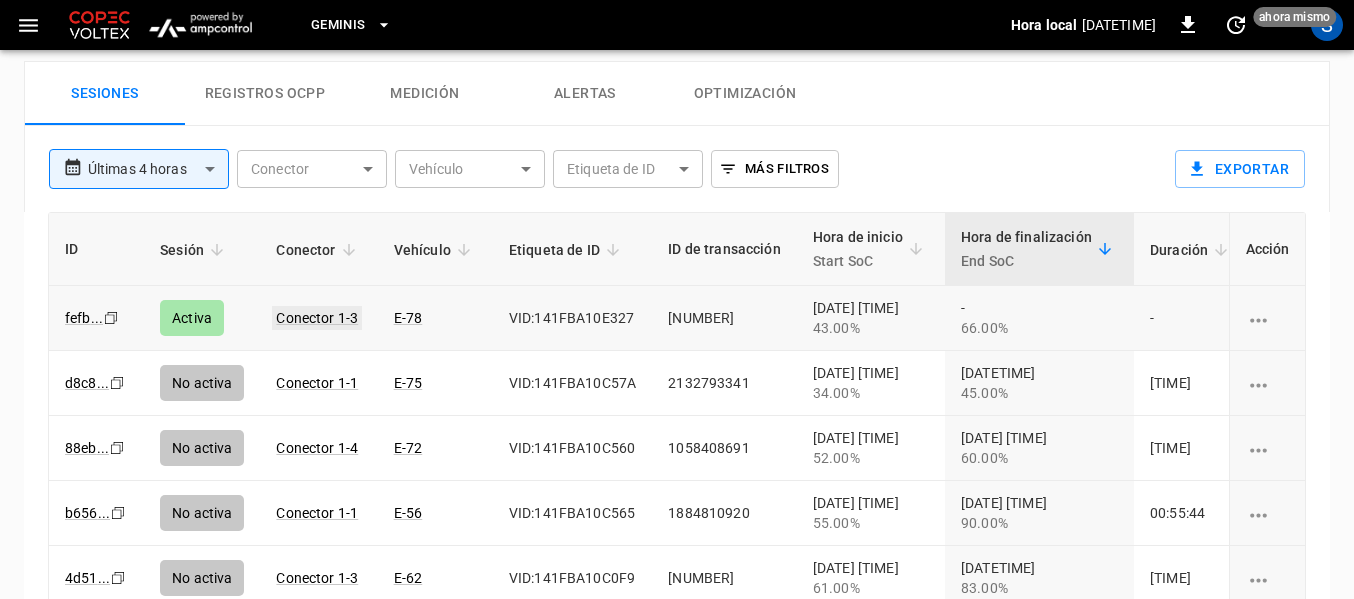 click on "Conector 1-3" at bounding box center [317, 318] 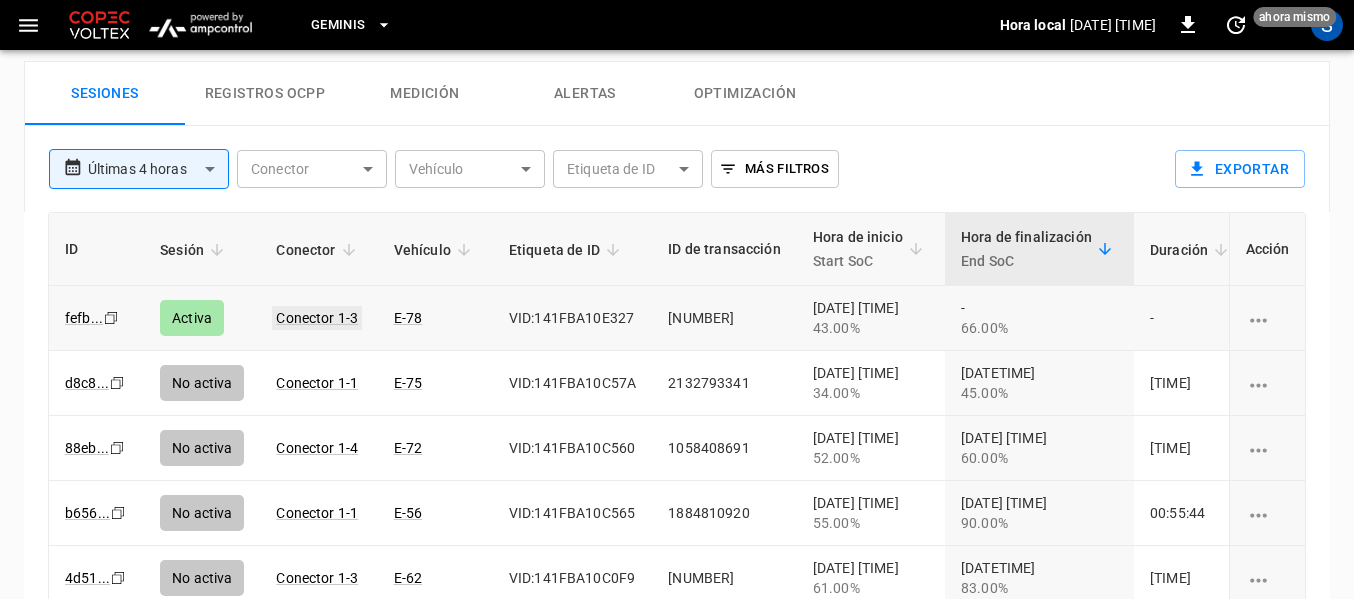 click on "Conector 1-3" at bounding box center [317, 318] 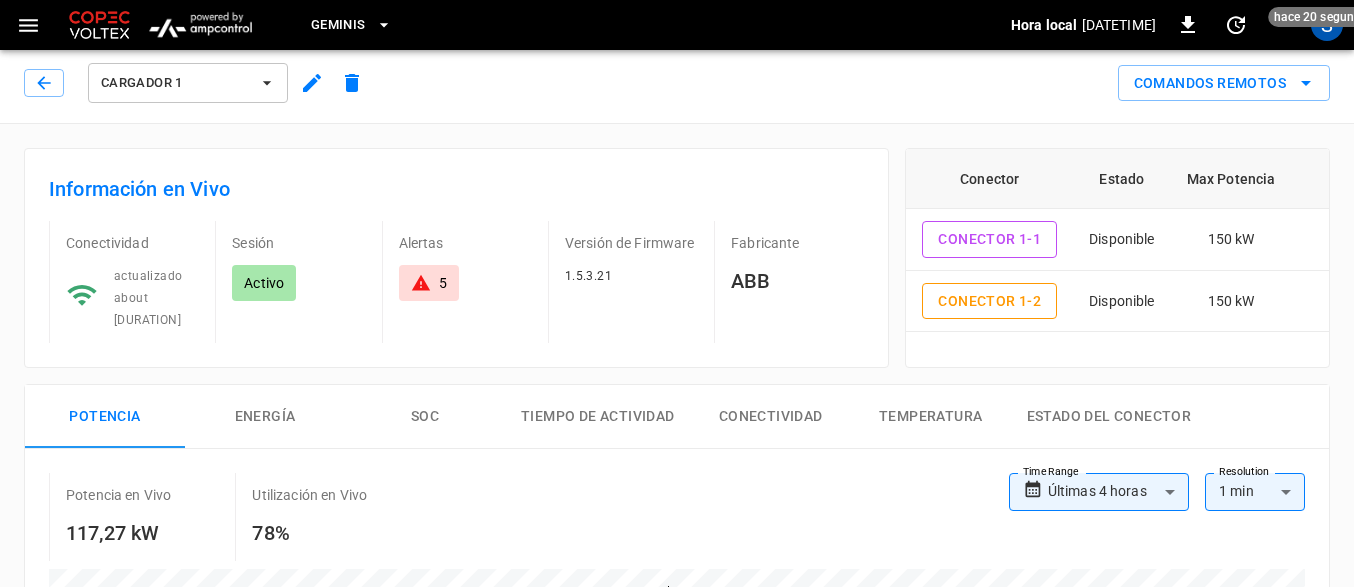 scroll, scrollTop: 0, scrollLeft: 0, axis: both 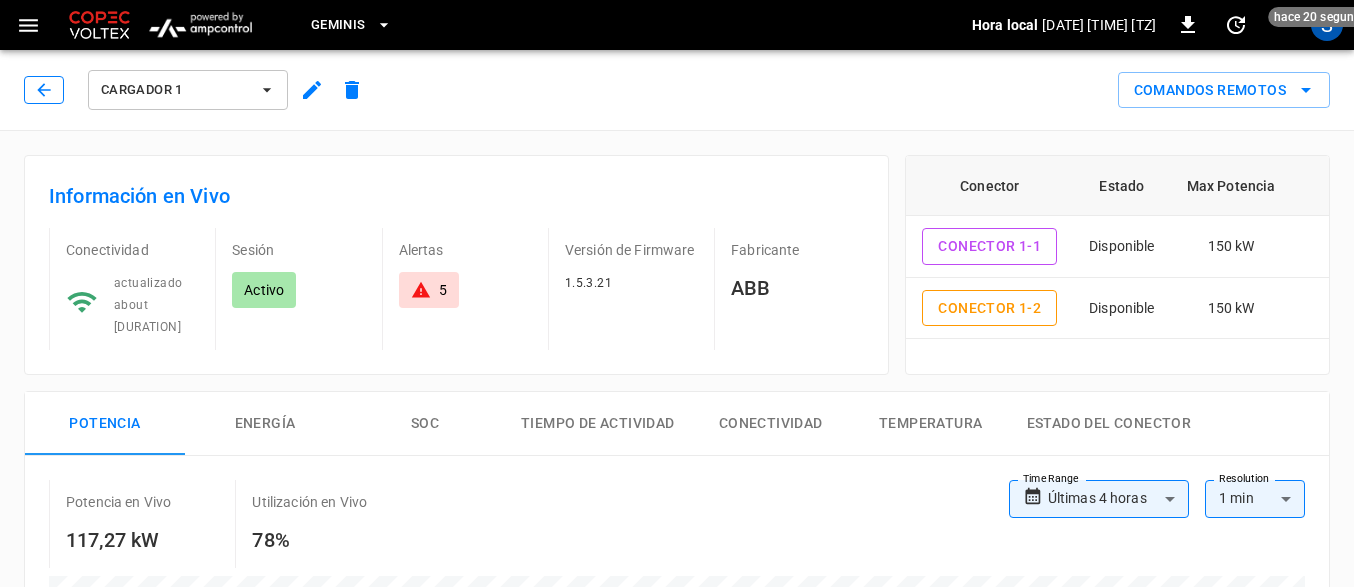 click 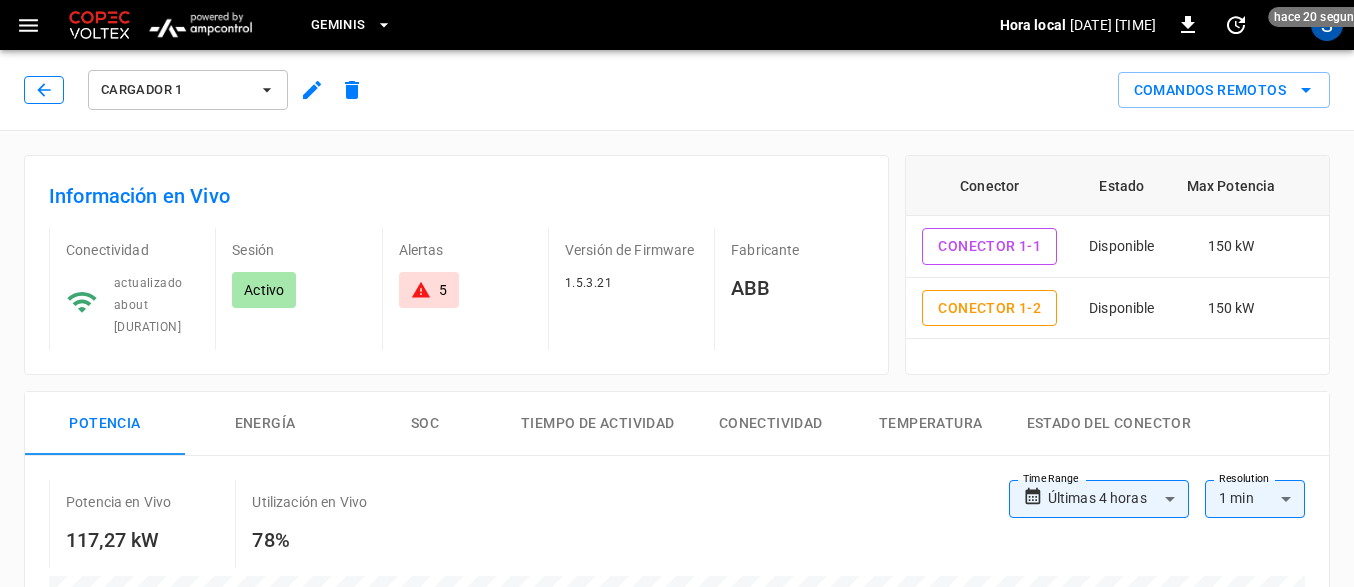 scroll, scrollTop: 1000, scrollLeft: 0, axis: vertical 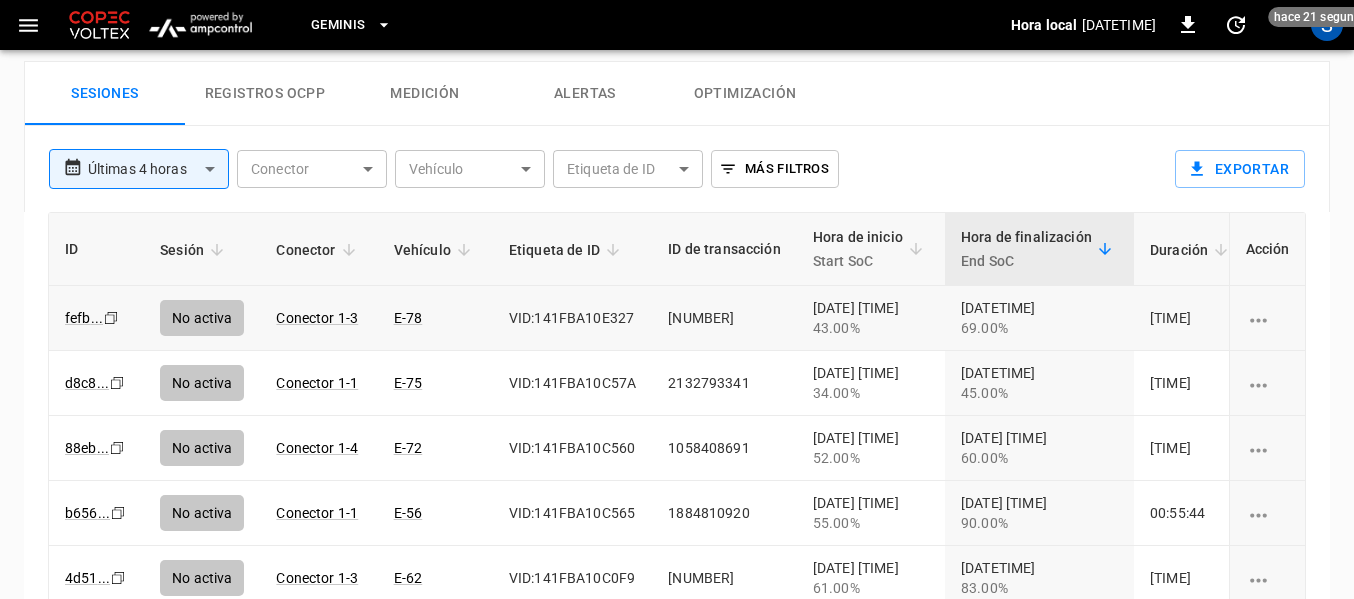 click on "**********" at bounding box center [677, -80] 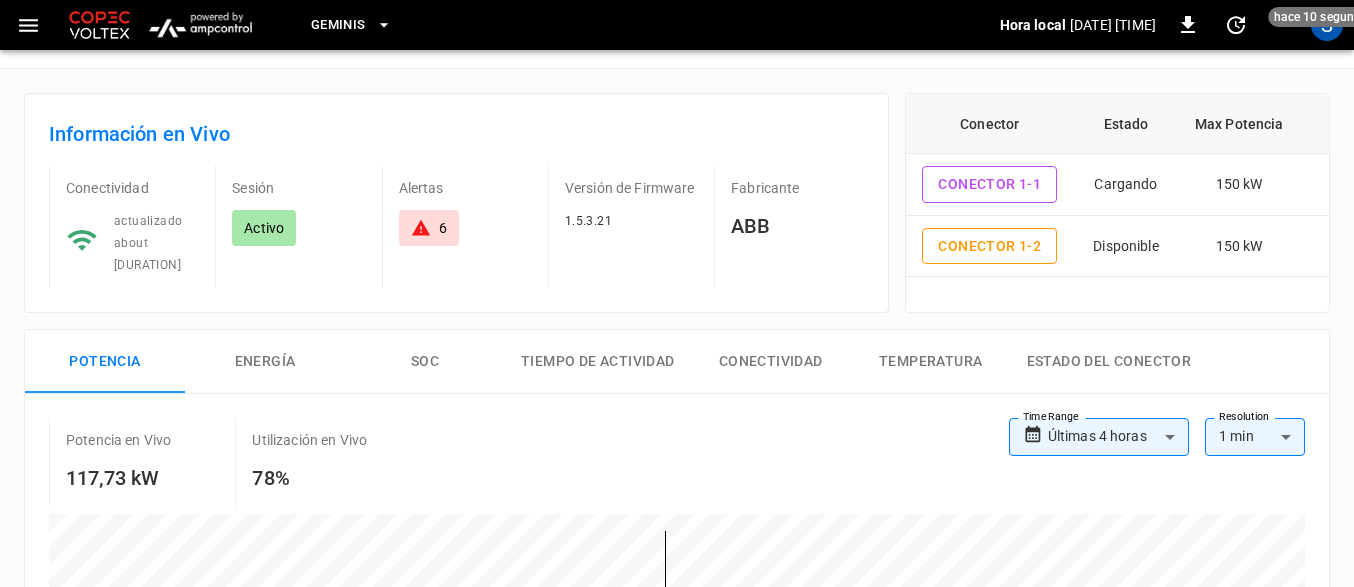 scroll, scrollTop: 0, scrollLeft: 0, axis: both 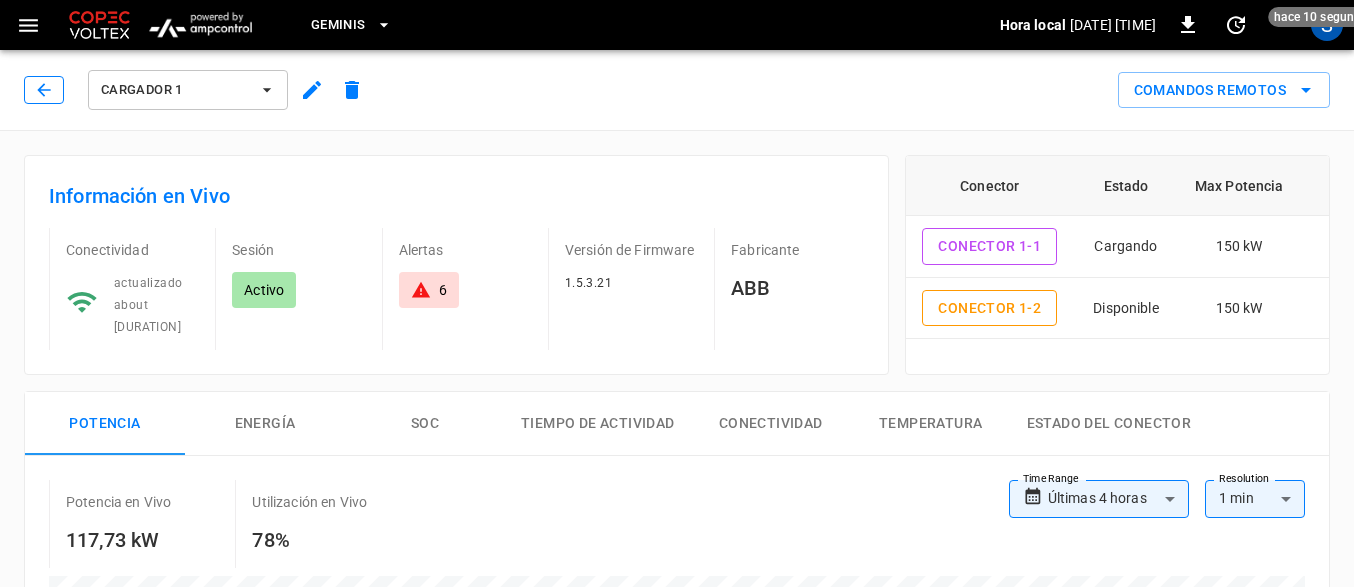 click 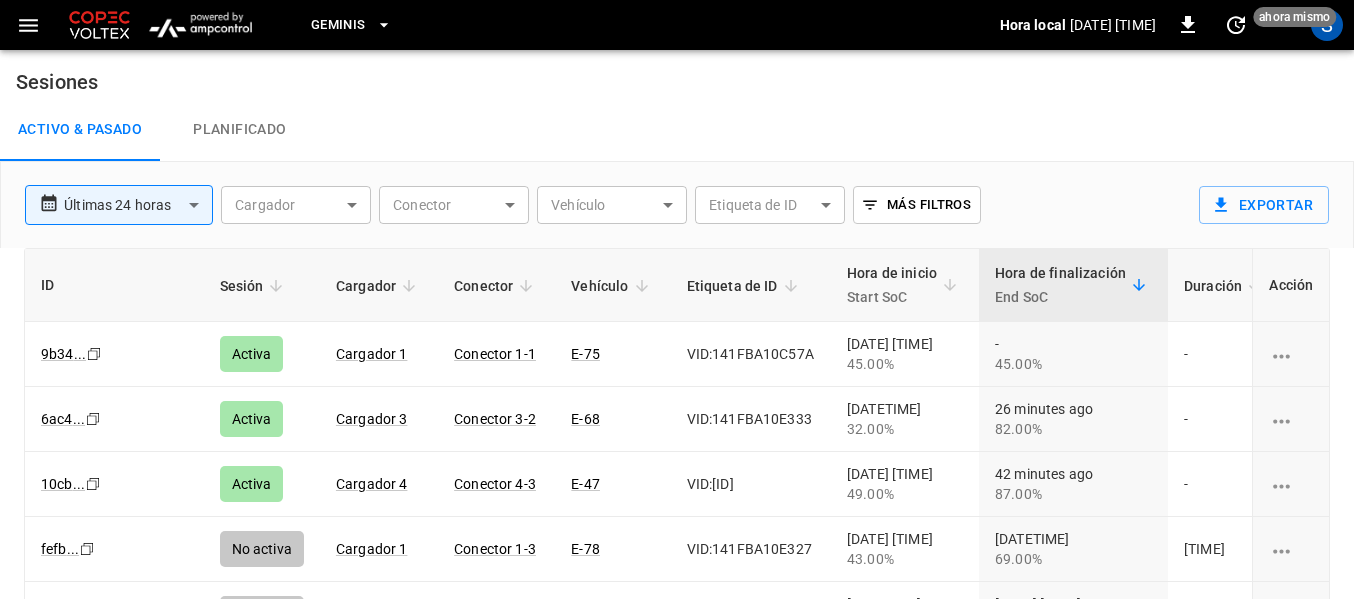 scroll, scrollTop: 0, scrollLeft: 0, axis: both 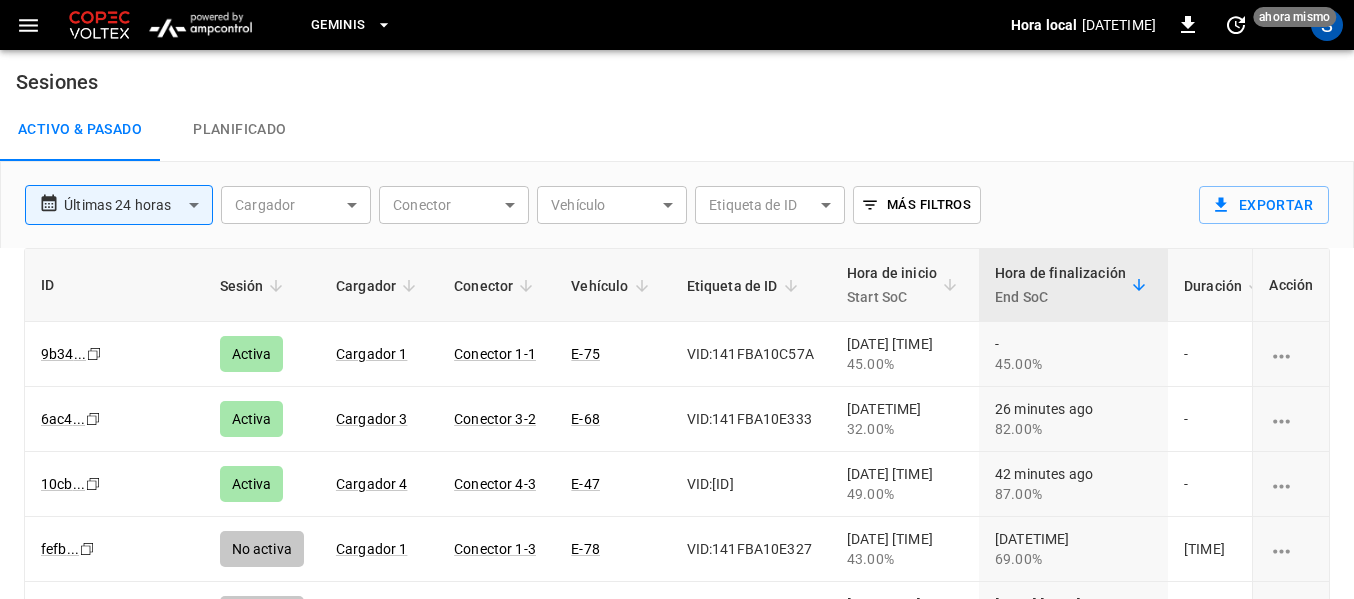 click 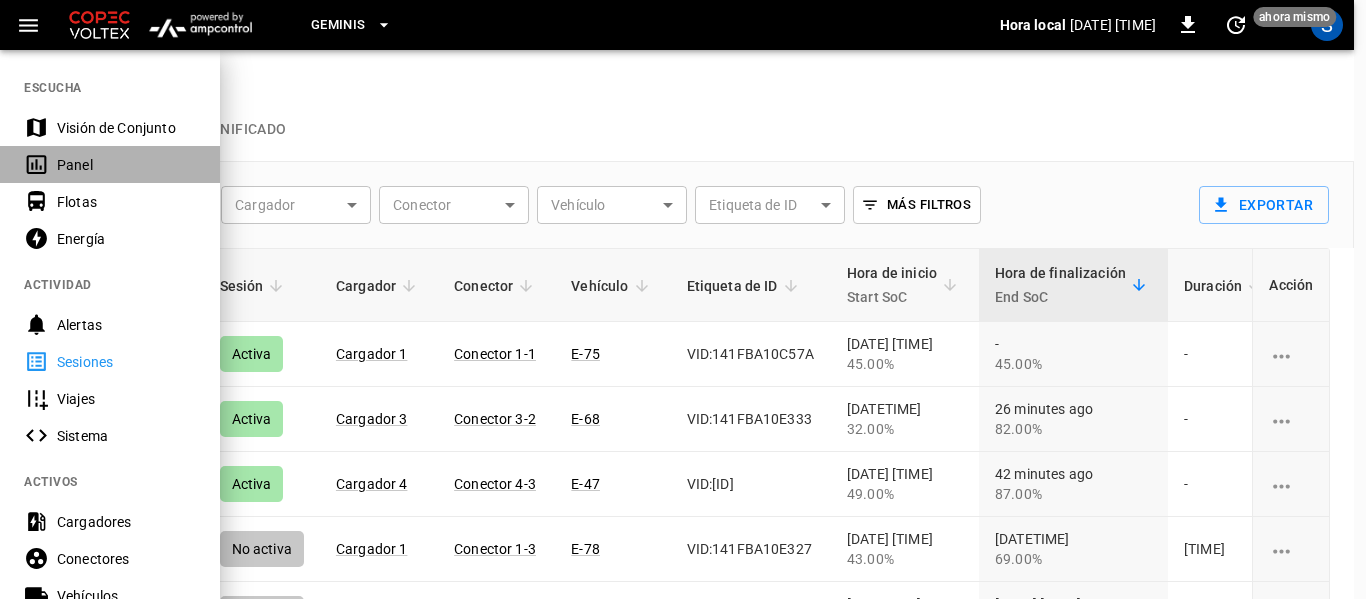 click on "Panel" at bounding box center (126, 165) 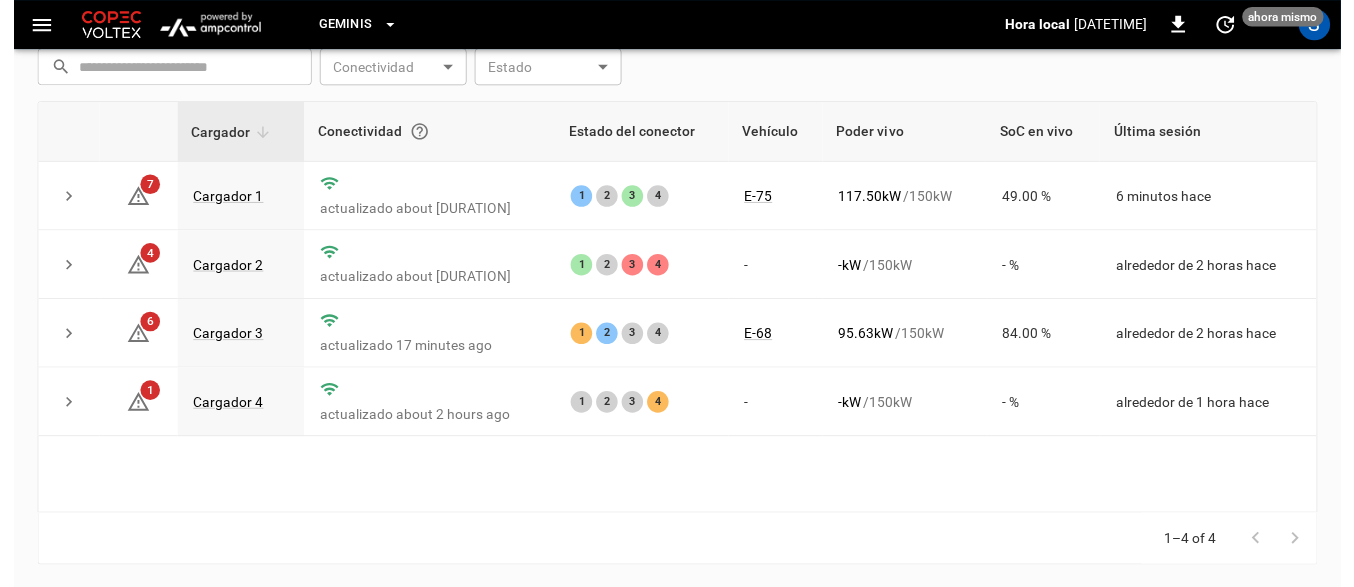 scroll, scrollTop: 297, scrollLeft: 0, axis: vertical 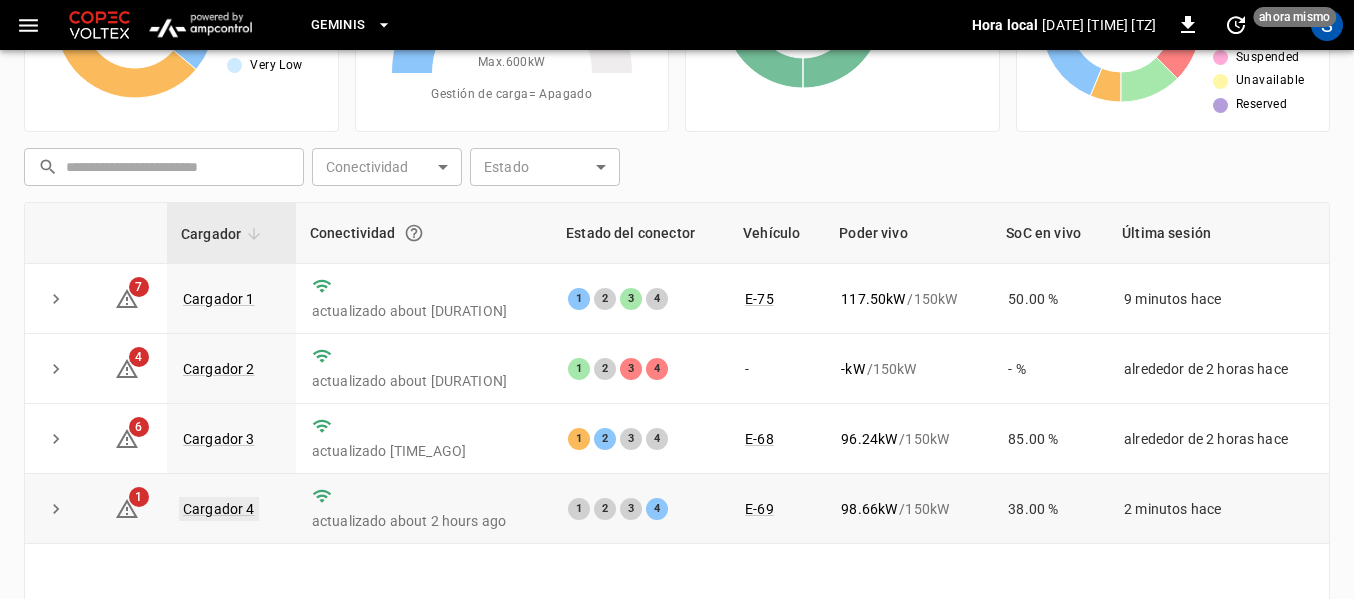 click on "Cargador 4" at bounding box center (219, 509) 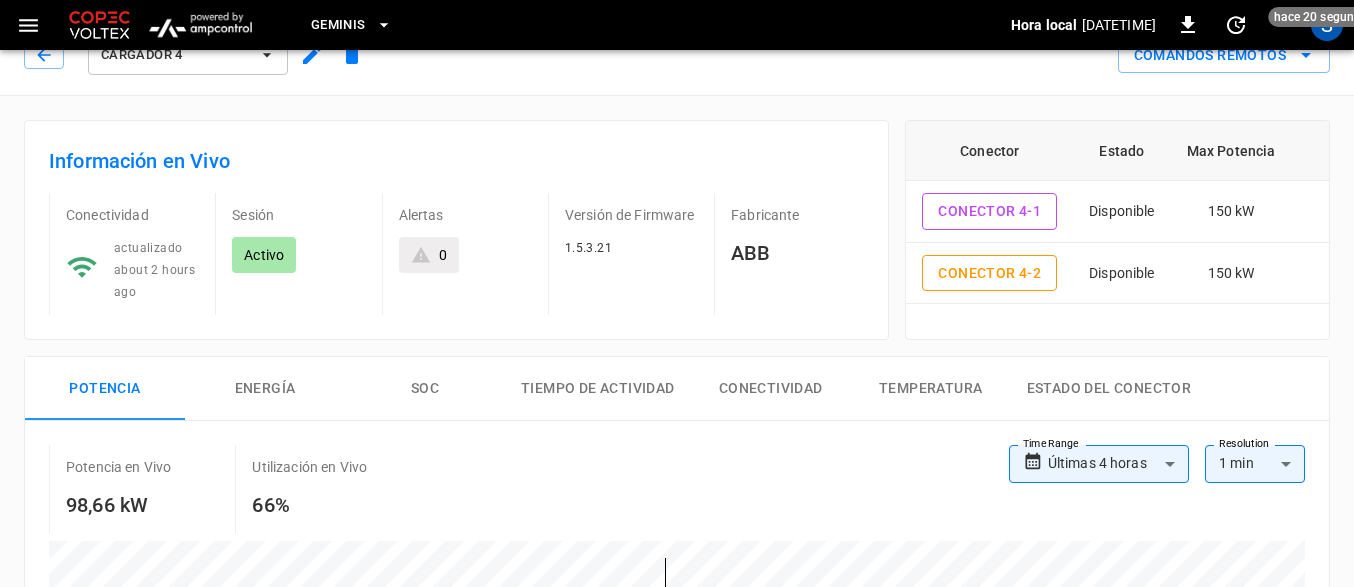 scroll, scrollTop: 0, scrollLeft: 0, axis: both 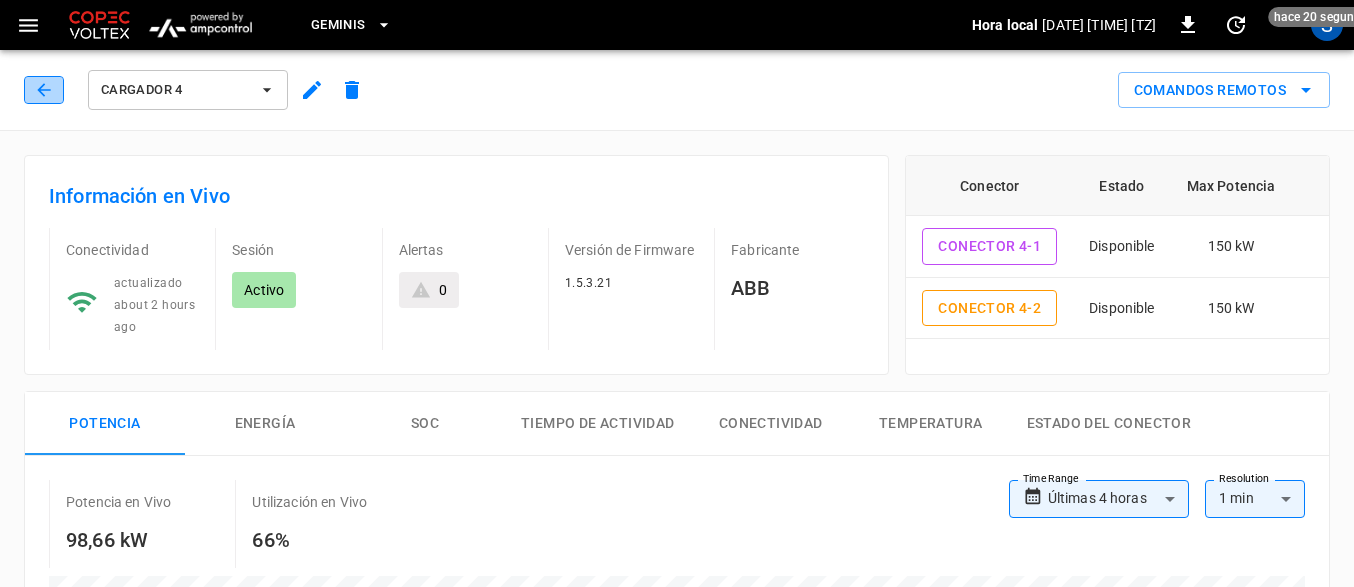 click 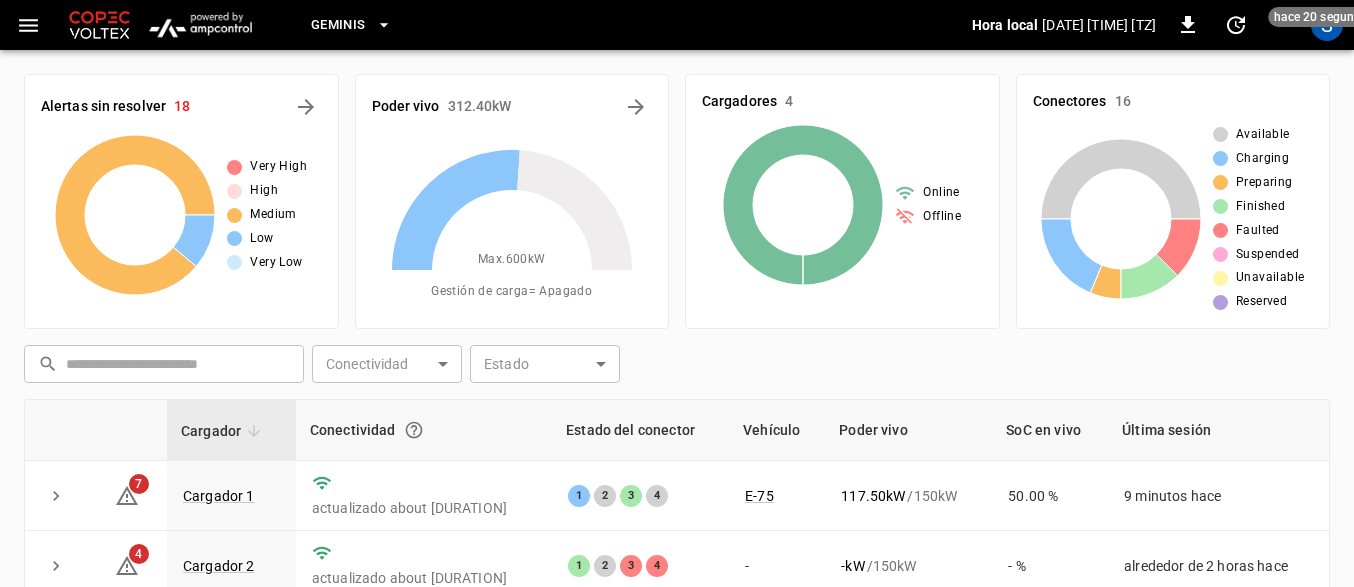 scroll, scrollTop: 197, scrollLeft: 0, axis: vertical 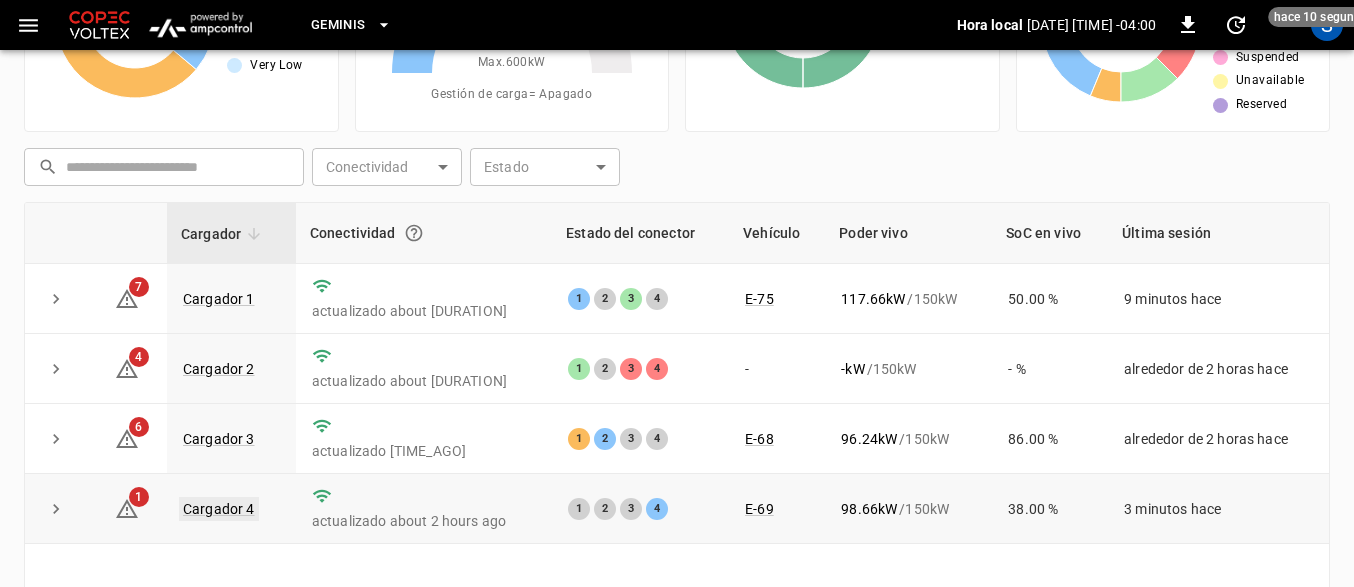 click on "Cargador 4" at bounding box center (219, 509) 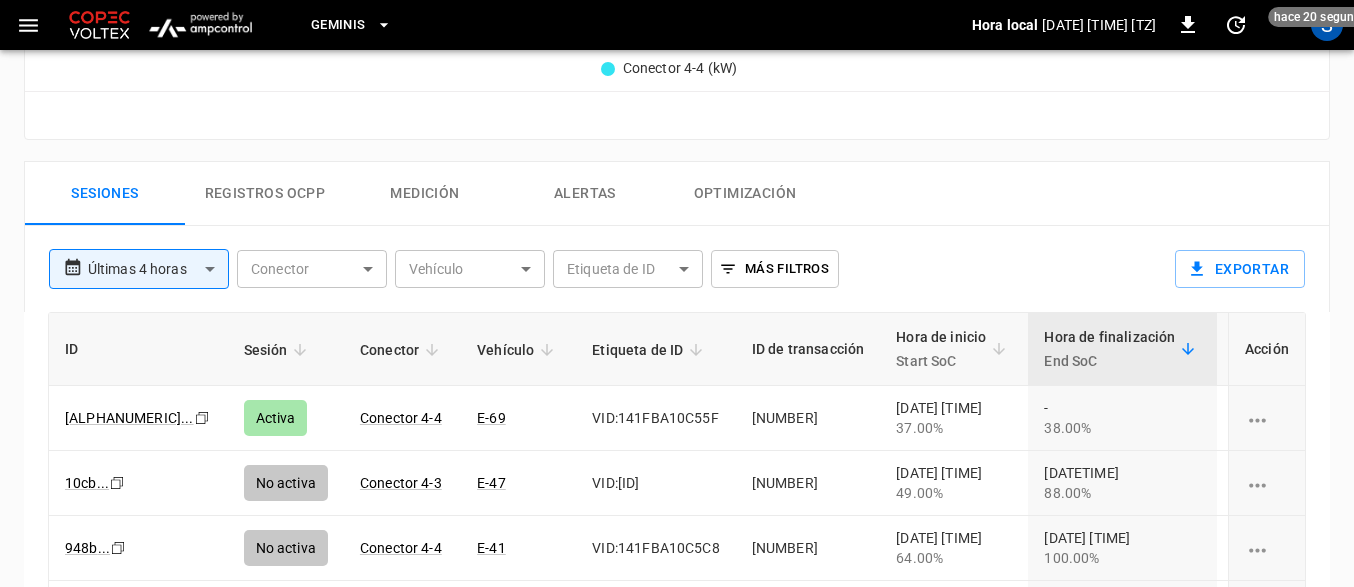 scroll, scrollTop: 1000, scrollLeft: 0, axis: vertical 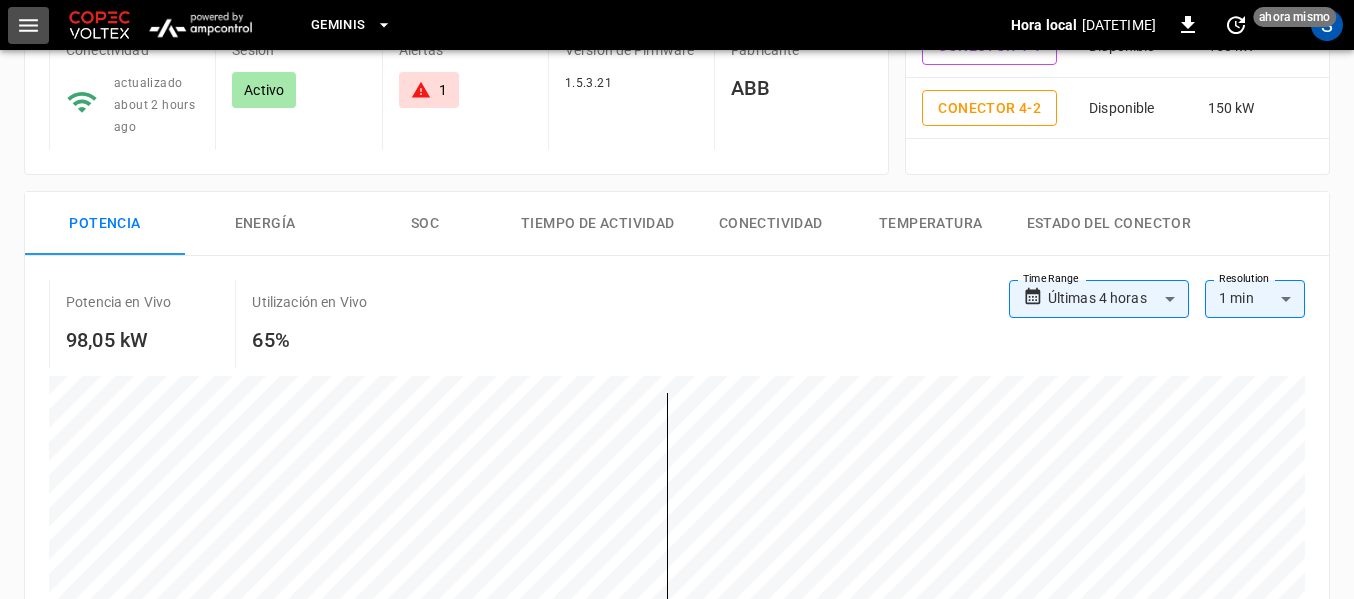 click 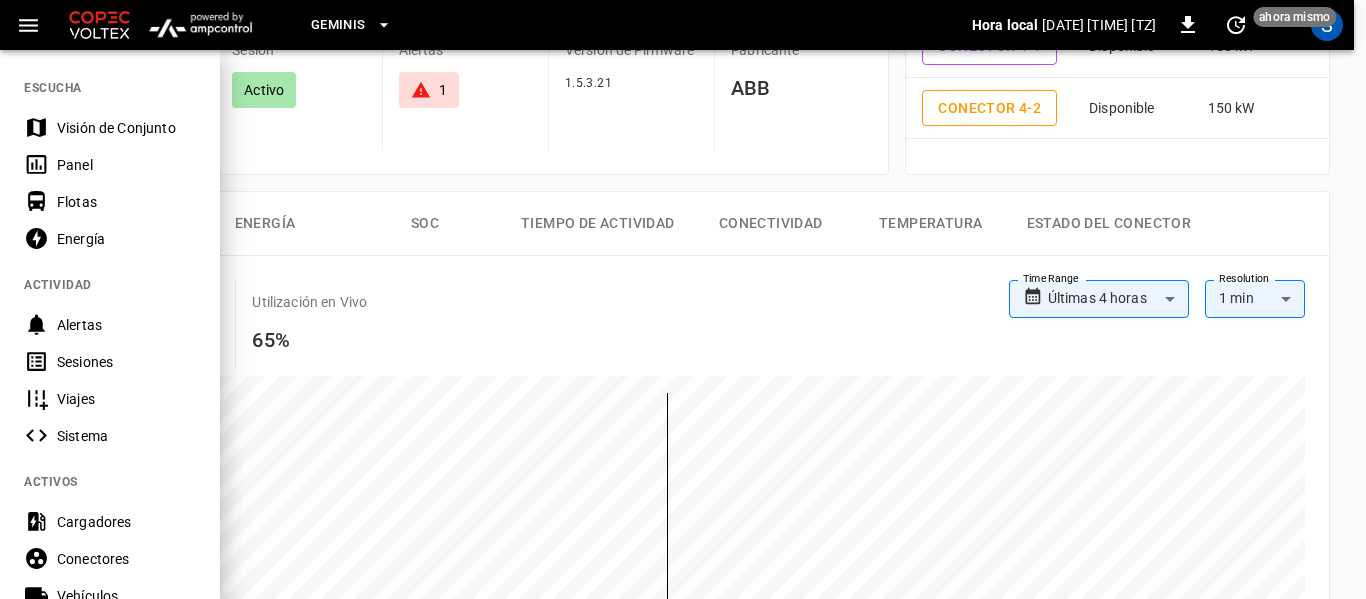 click on "Sesiones" at bounding box center [126, 362] 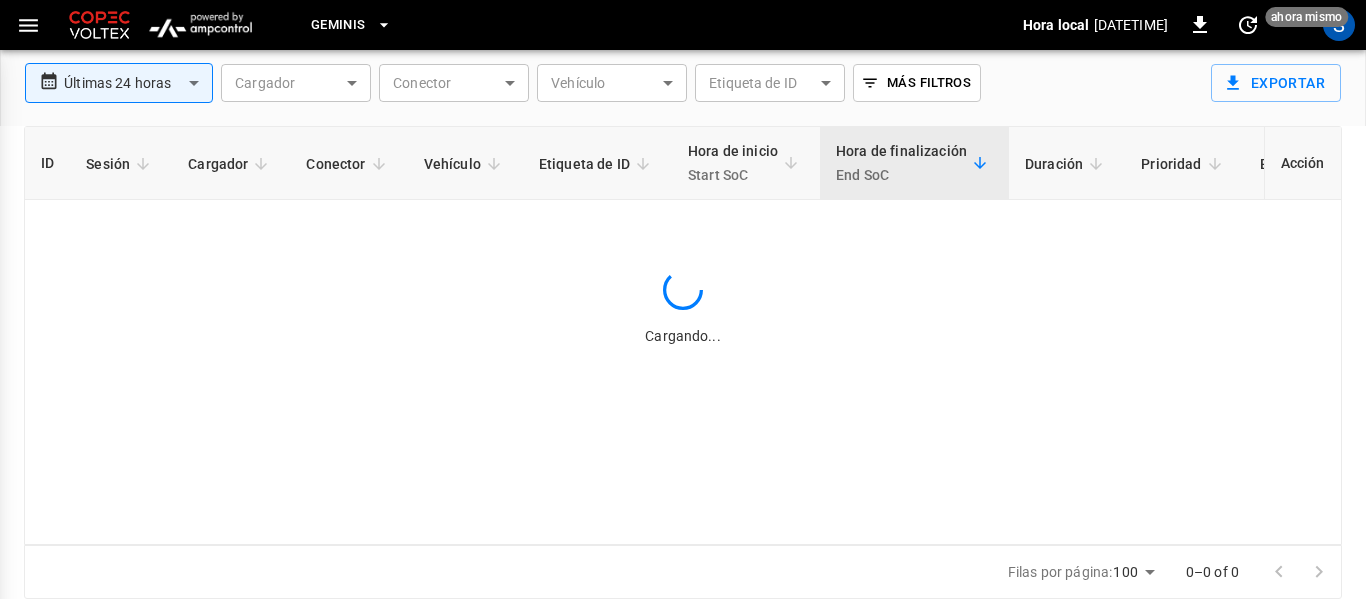 scroll, scrollTop: 122, scrollLeft: 0, axis: vertical 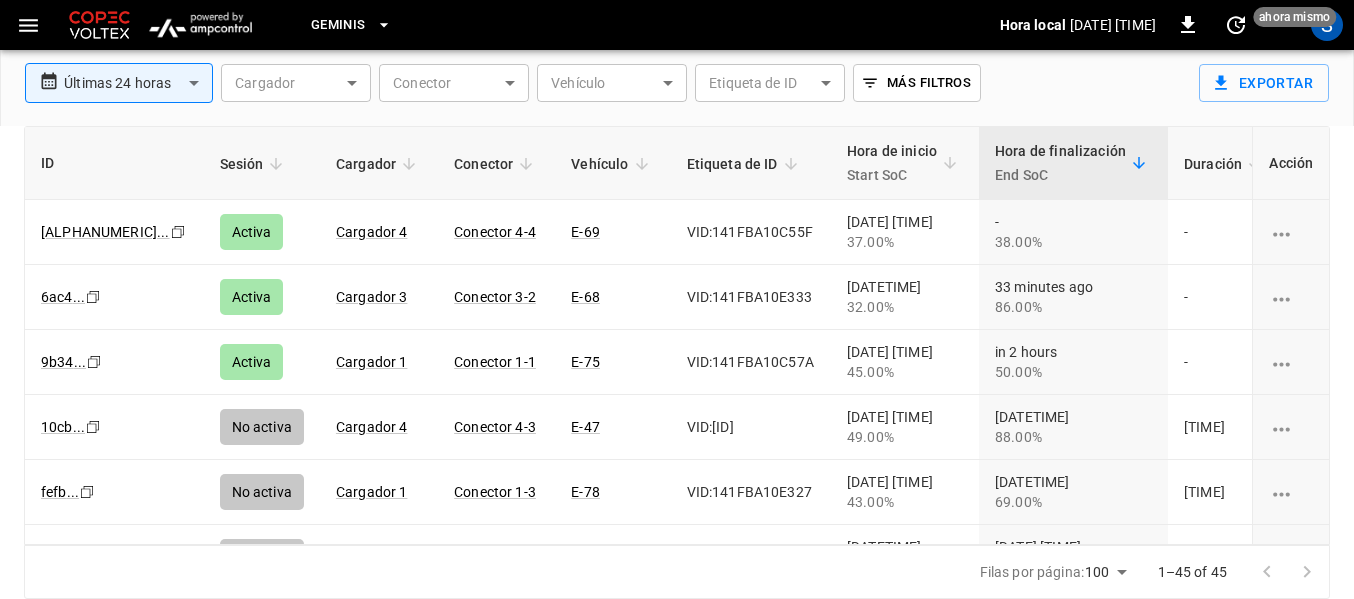 click 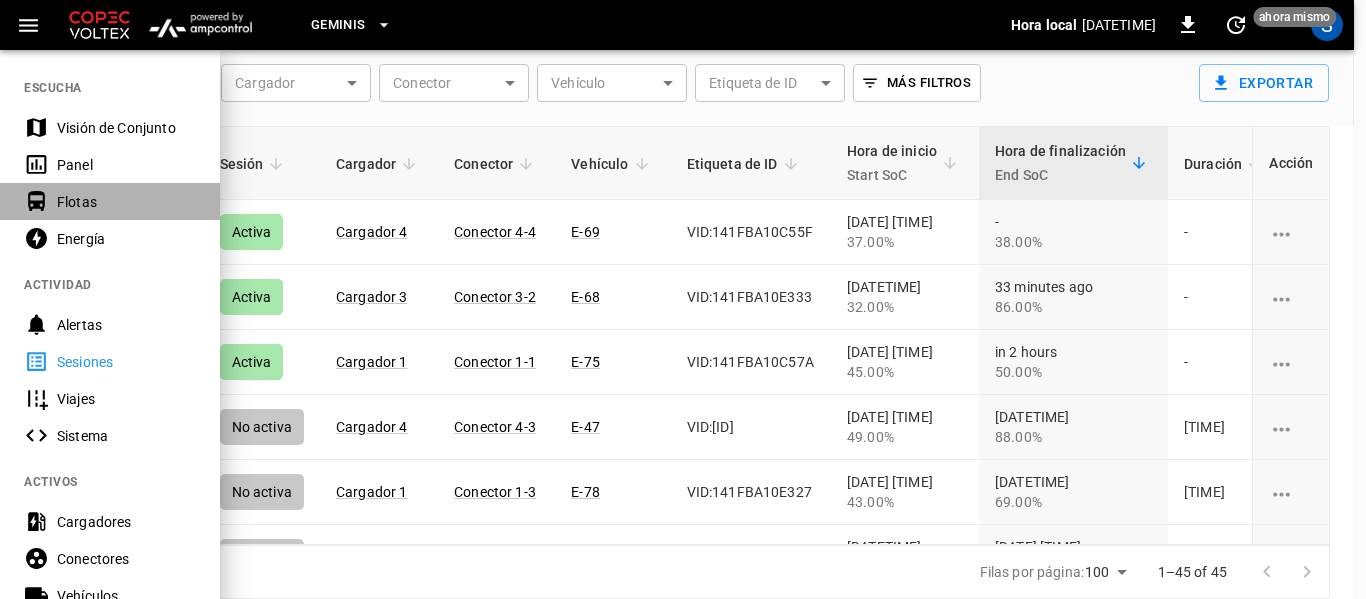 click on "Flotas" at bounding box center (126, 202) 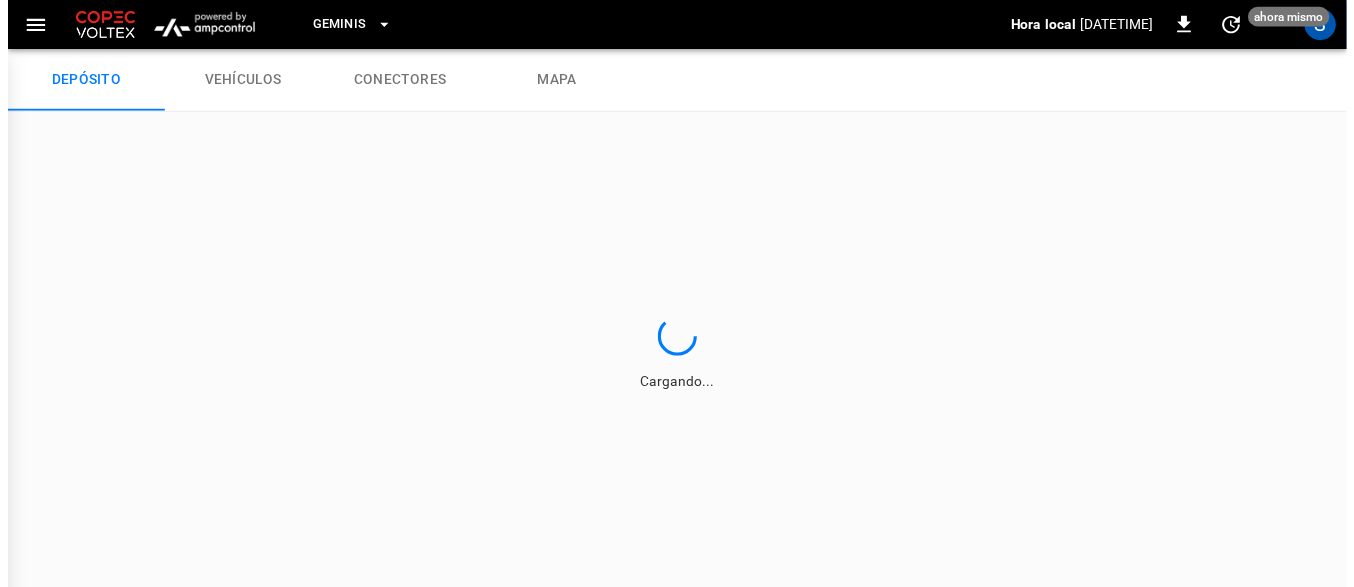 scroll, scrollTop: 0, scrollLeft: 0, axis: both 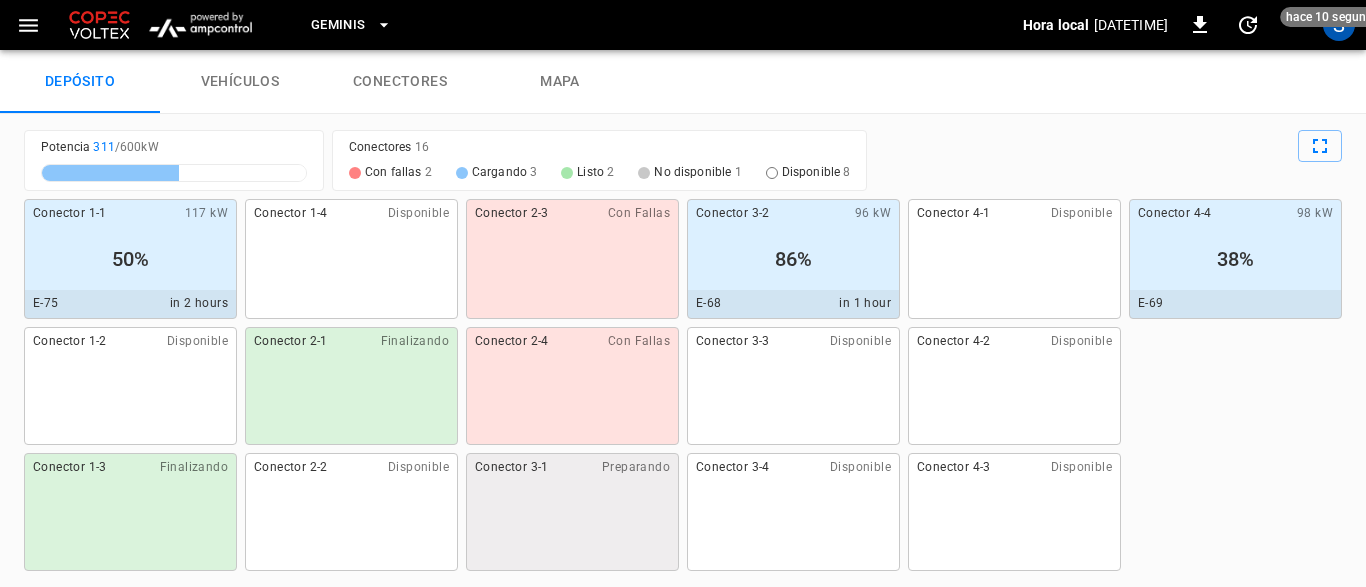 click on "vehículos" at bounding box center (240, 82) 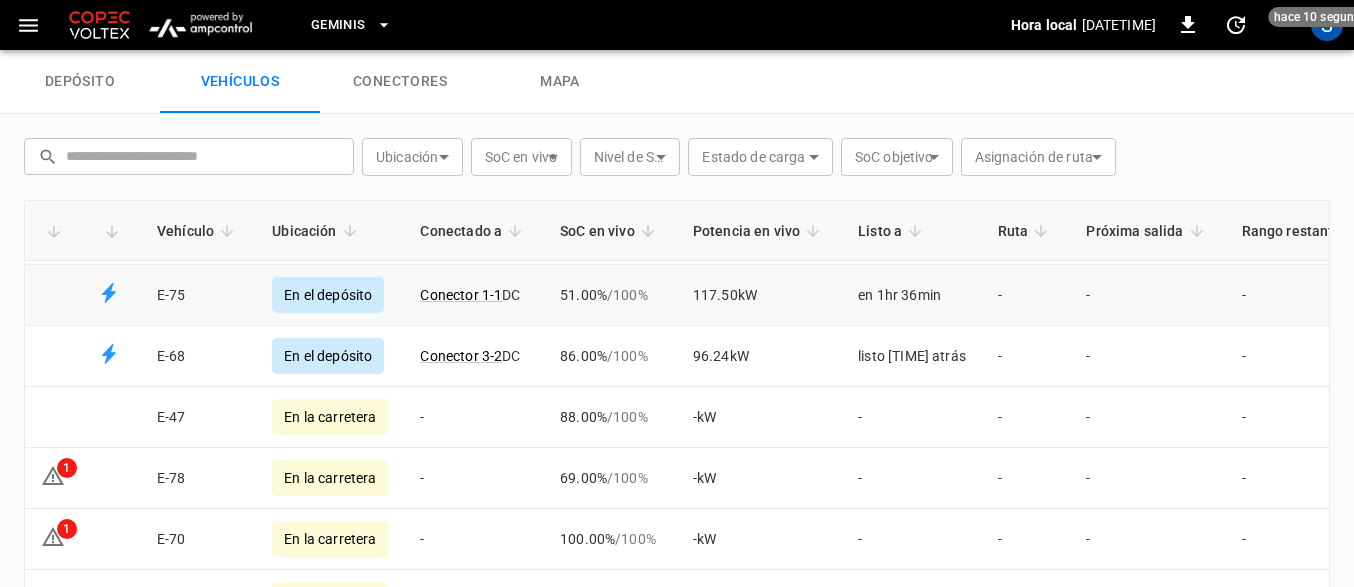 scroll, scrollTop: 200, scrollLeft: 0, axis: vertical 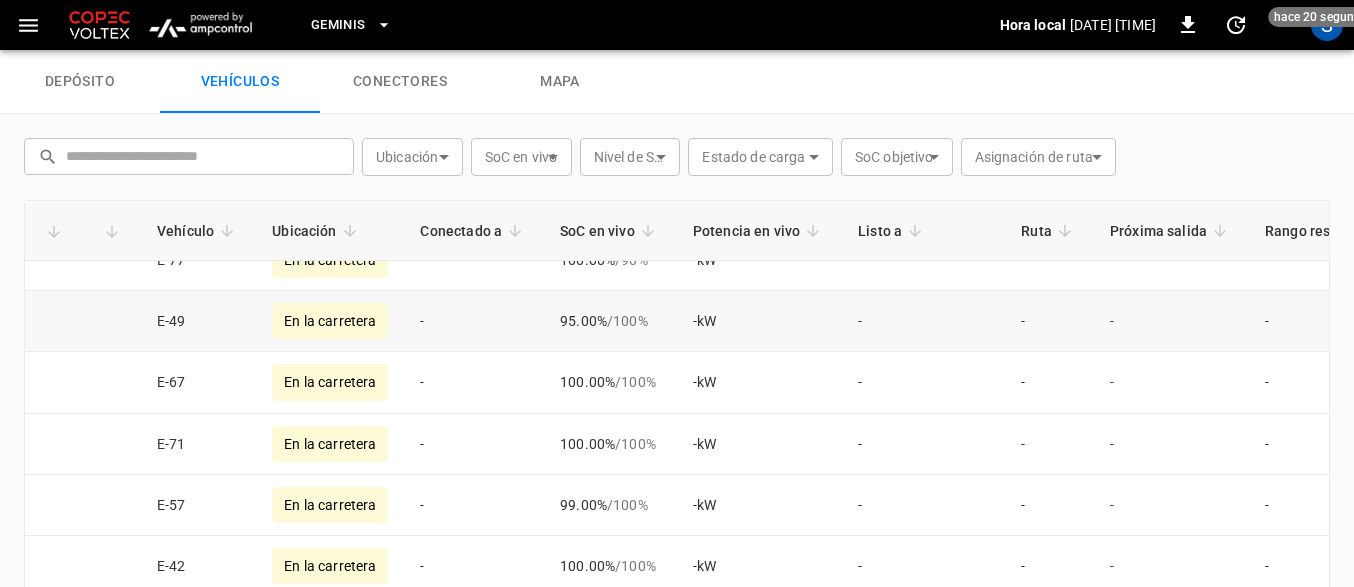 click on "E-49" at bounding box center (198, 321) 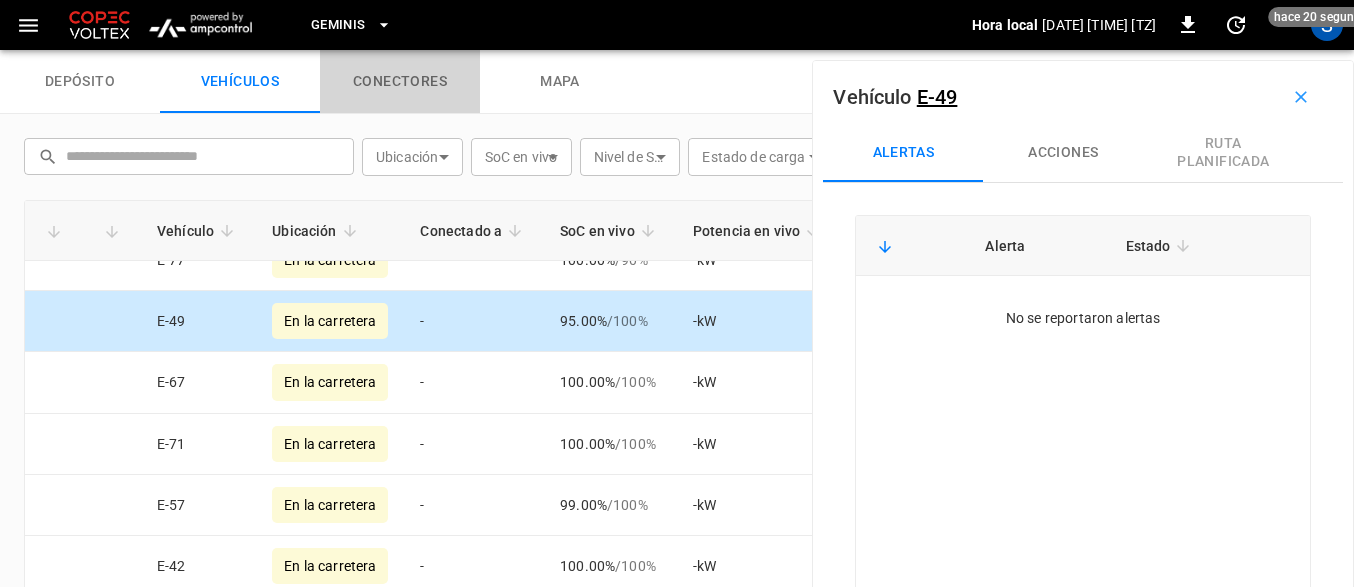 click on "conectores" at bounding box center [400, 82] 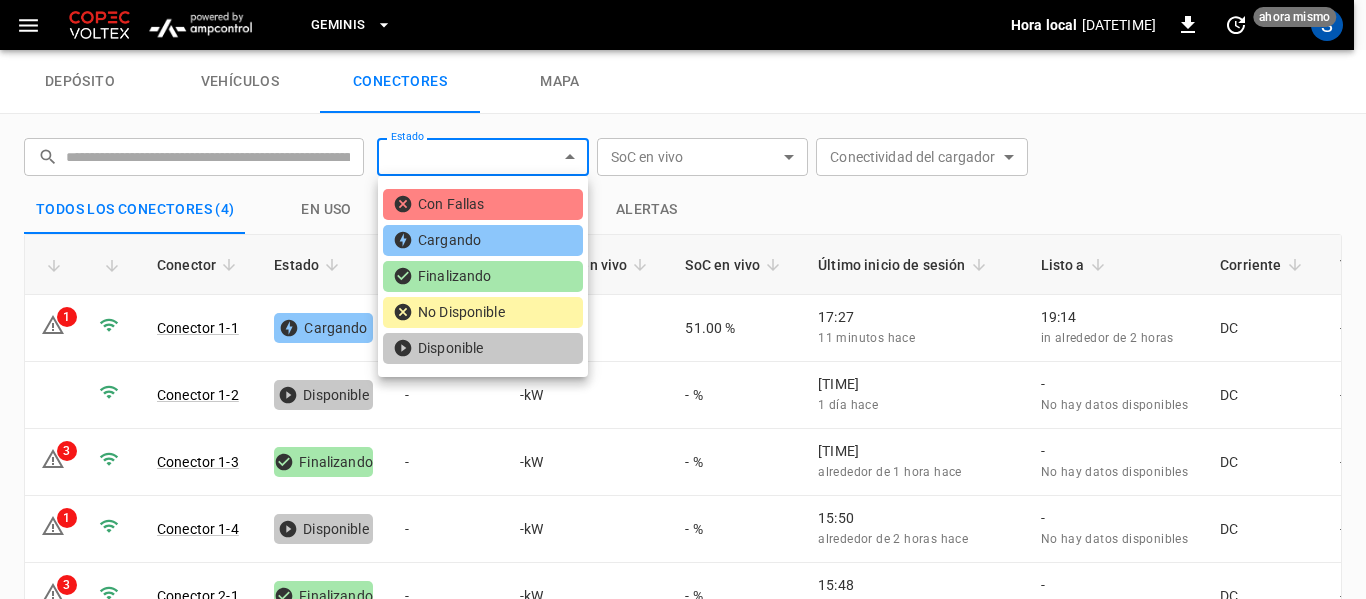 click on "Geminis Hora local [DATE] [TIME] 0 ahora mismo S depósito vehículos conectores mapa ​ ​ Estado ​ Status SoC en vivo ​ Live SoC Conectividad del cargador ​ Charger Connectivity Todos los conectores (4) En uso Disponibles Alertas Conector Estado Vehículo Potencia en vivo SoC en vivo Último inicio de sesión Listo a Corriente Tipo de enchufe 1 Conector 1-1 Cargando E-75 117.50  kW 51.00   % [TIME] [MINUTES] hace [TIME]  in  alrededor de 2 horas  DC - Conector 1-2 Disponible - -  kW -   % [TIME] [DAYS] hace - No hay datos disponibles DC - 3 Conector 1-3 Finalizando - -  kW -   % [TIME] alrededor de 1 hora hace - No hay datos disponibles DC - 1 Conector 1-4 Disponible - -  kW -   % [TIME] alrededor de 2 horas hace - No hay datos disponibles DC - 3 Conector 2-1 Finalizando - -  kW -   % [TIME] alrededor de 2 horas hace - No hay datos disponibles DC - Conector 2-2 Disponible - -  kW -   % [TIME] alrededor de 6 horas hace - No hay datos disponibles DC - Conector 2-3 Con Fallas - -  kW -   % - - -" at bounding box center [683, 25] 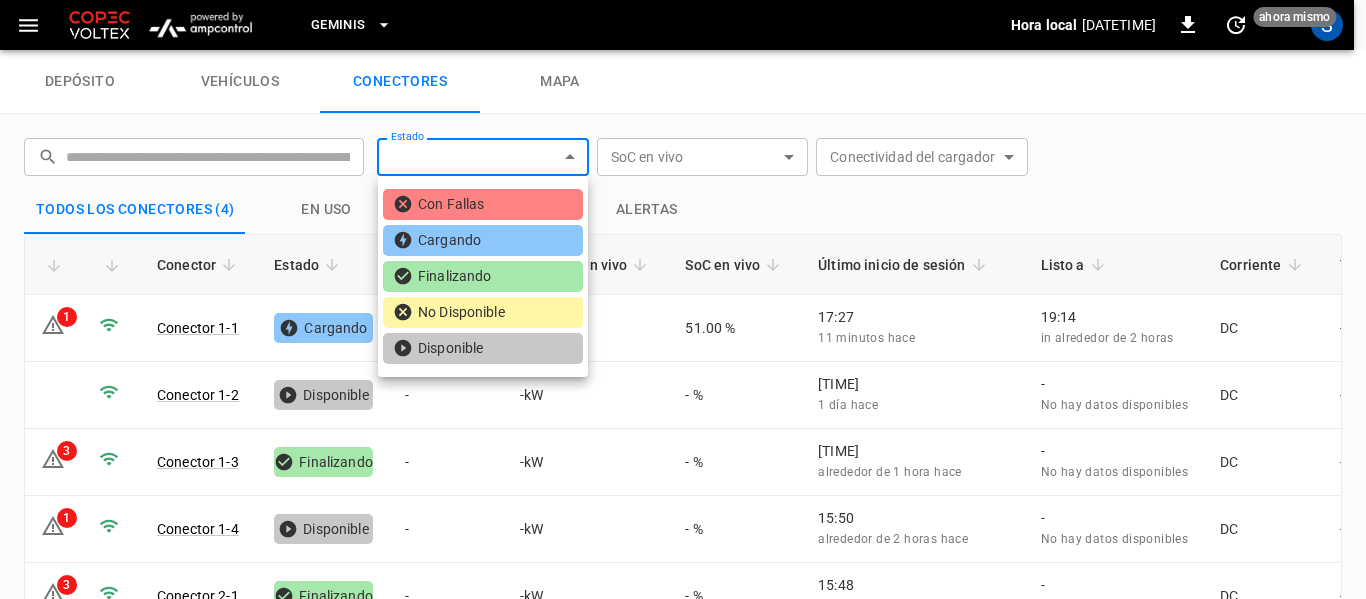 click at bounding box center [683, 299] 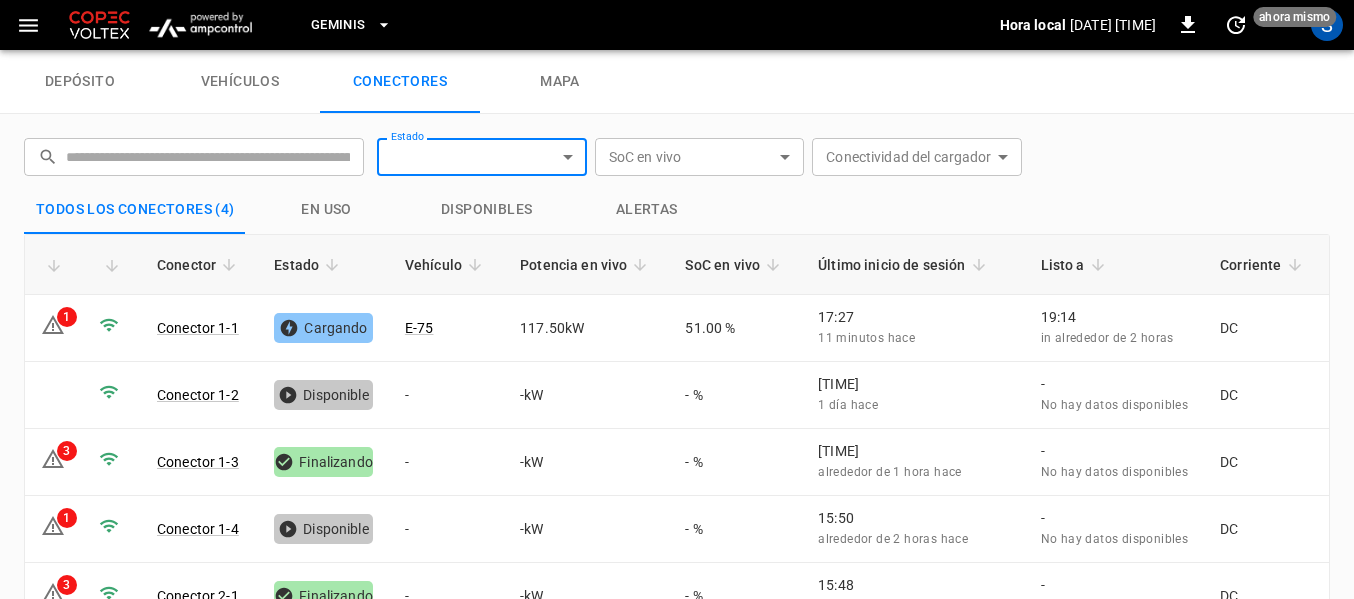 click 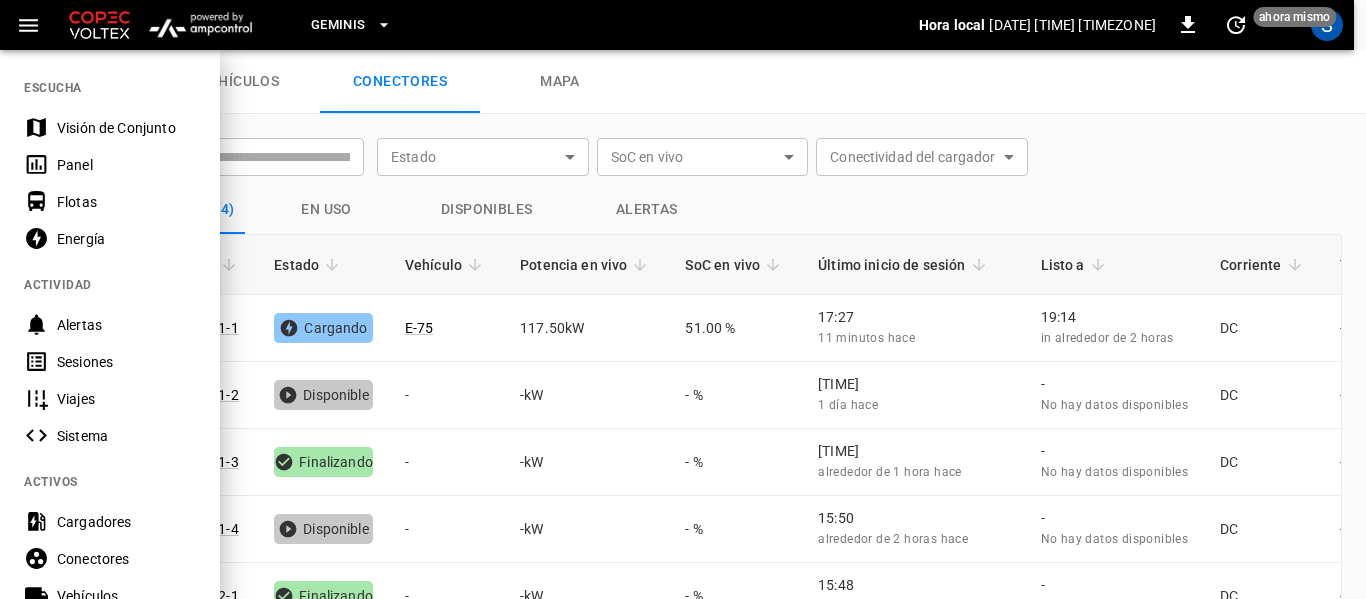 click on "Panel" at bounding box center [126, 165] 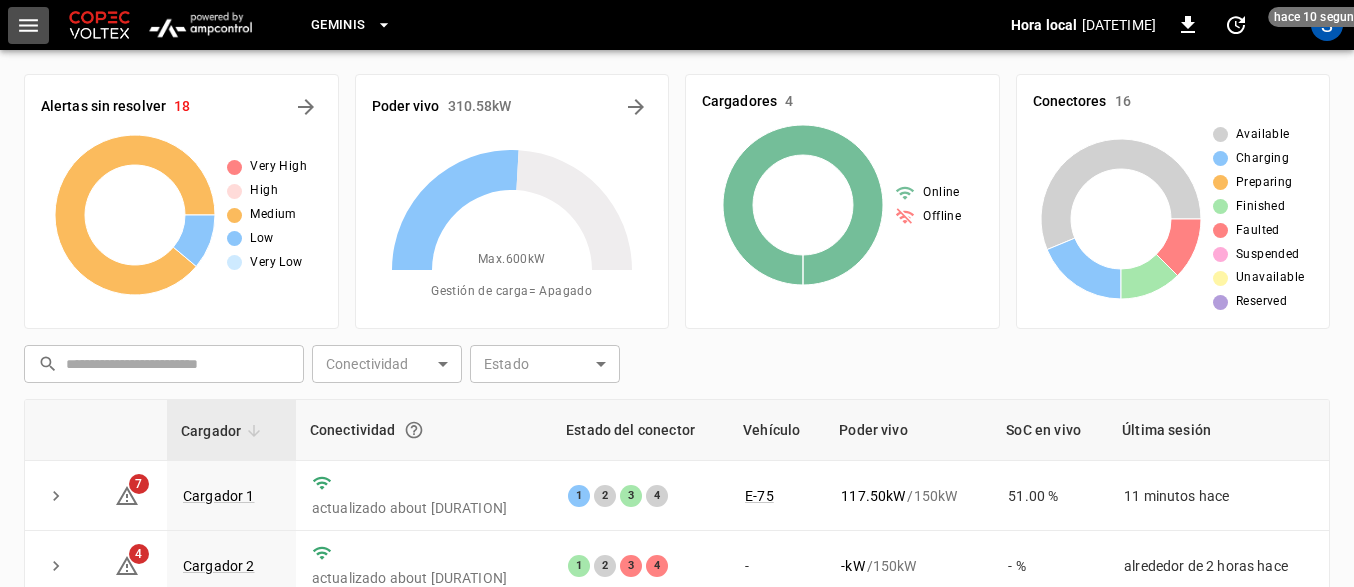 click at bounding box center (28, 25) 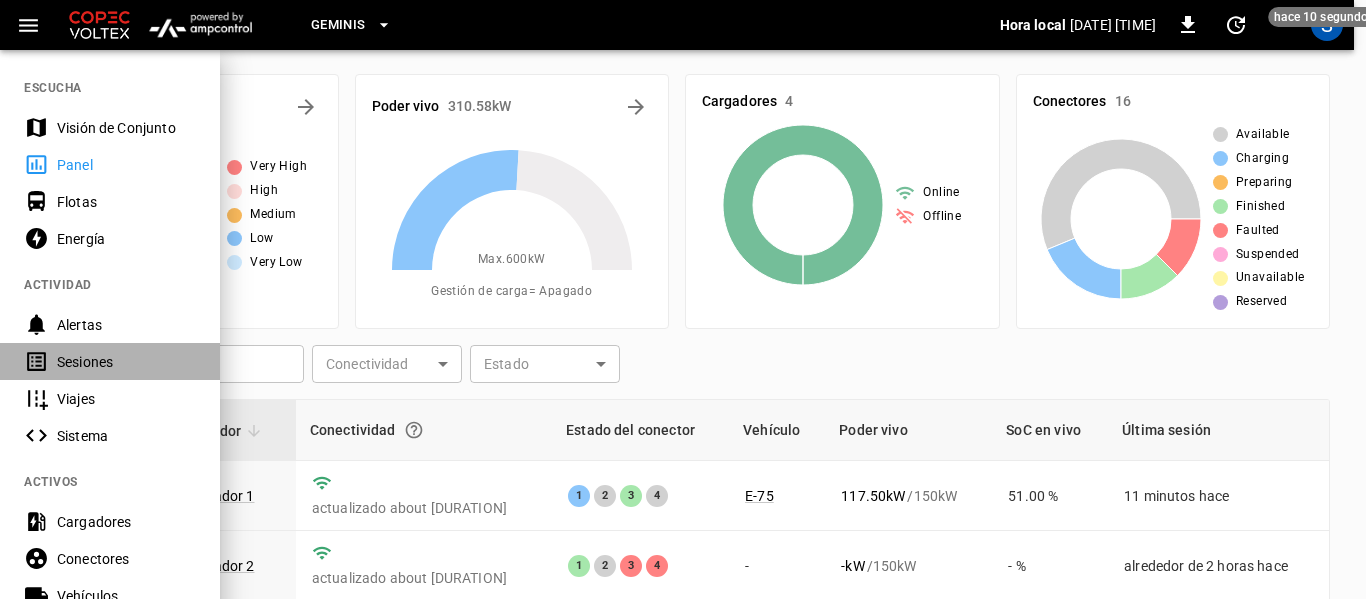 click on "Sesiones" at bounding box center [126, 362] 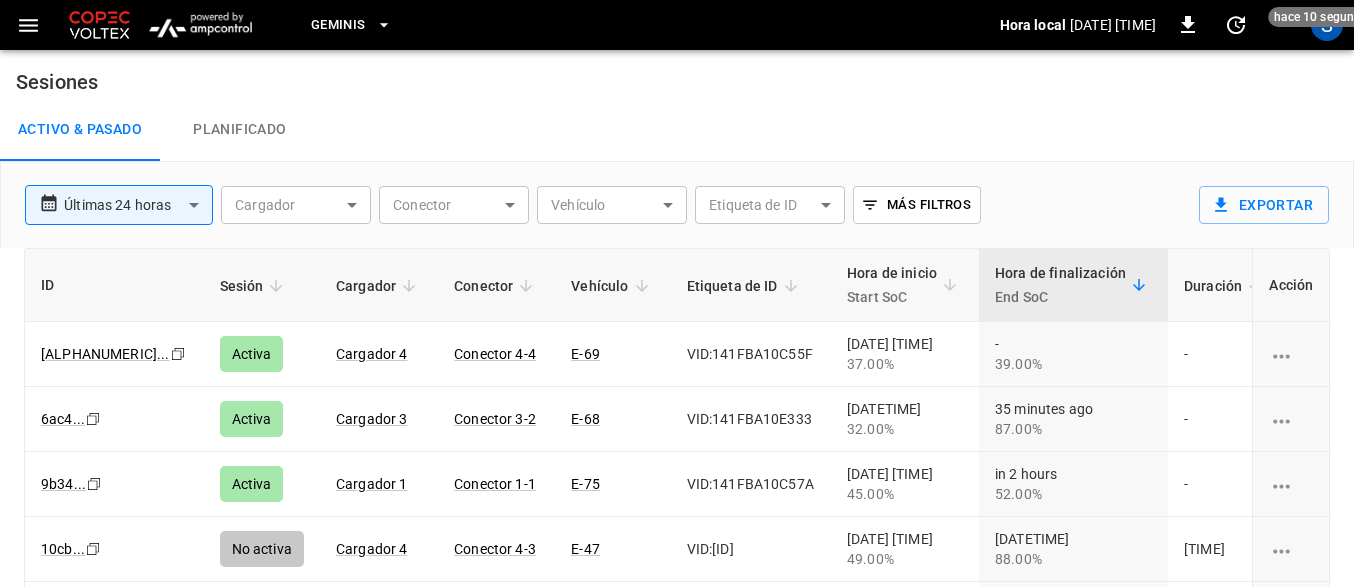 click on "**********" at bounding box center [677, 356] 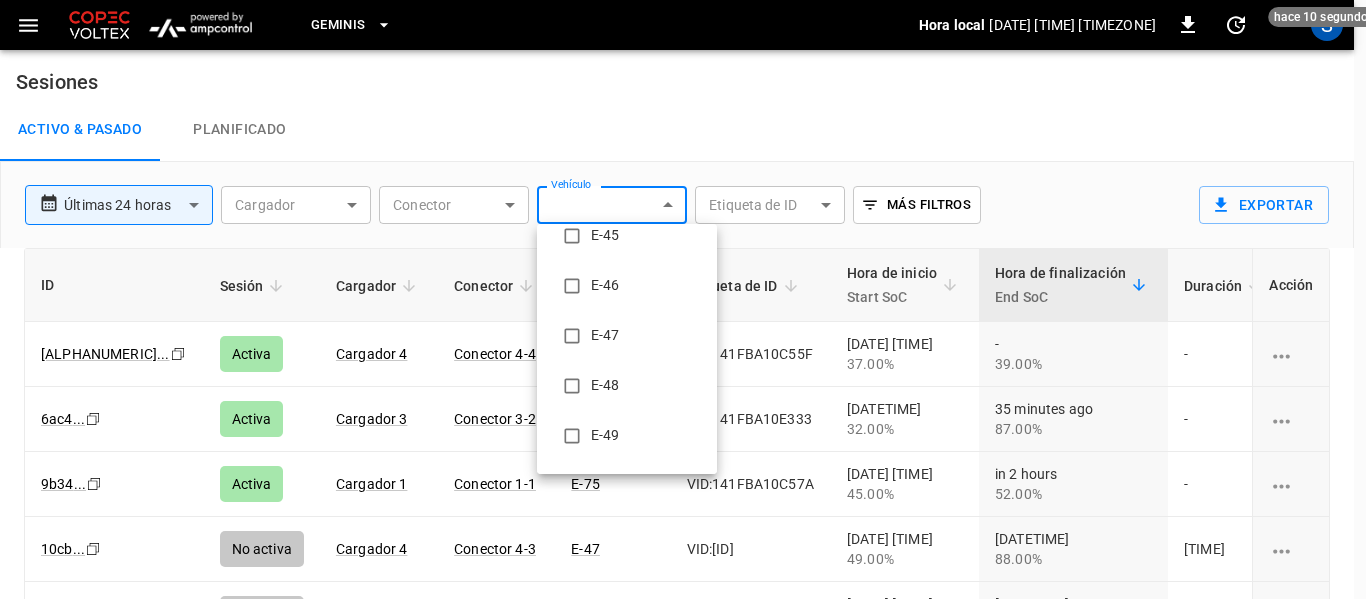 scroll, scrollTop: 300, scrollLeft: 0, axis: vertical 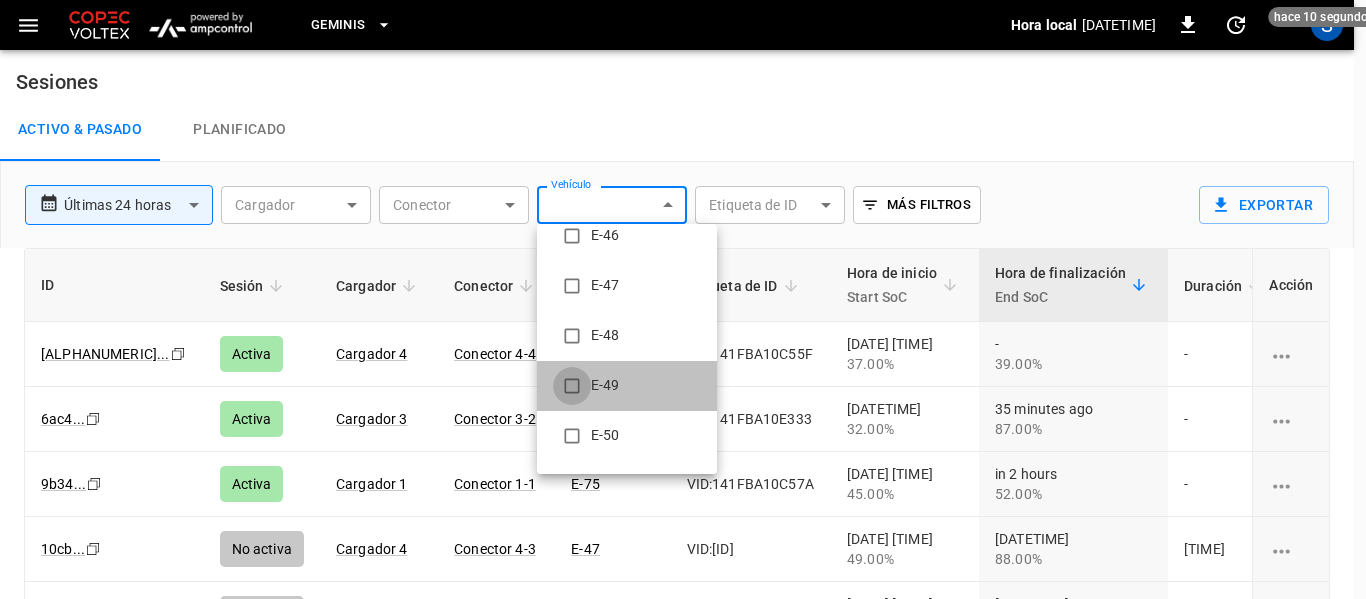 type on "**********" 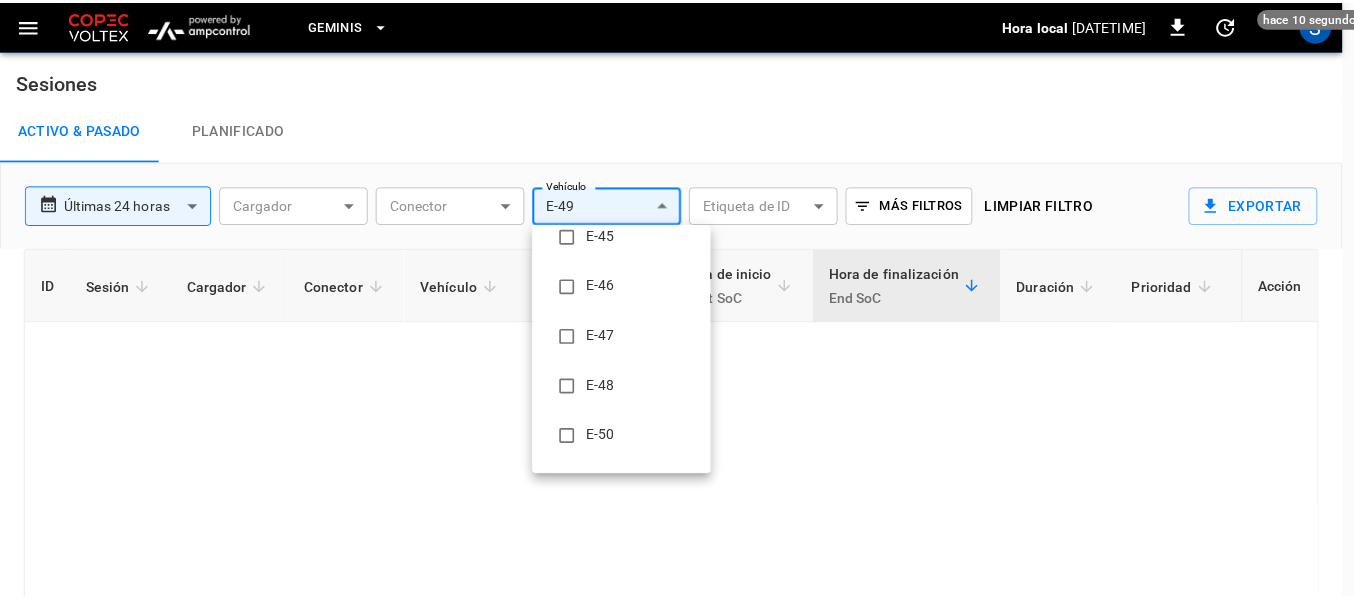 scroll, scrollTop: 0, scrollLeft: 0, axis: both 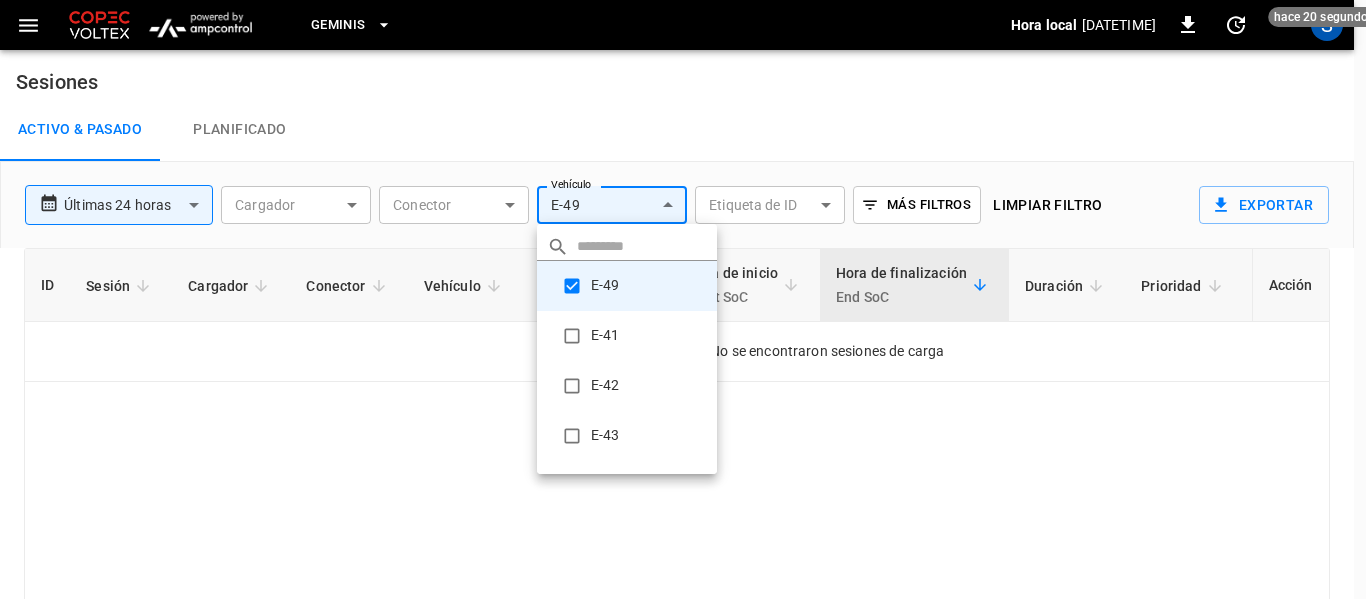 click at bounding box center (683, 299) 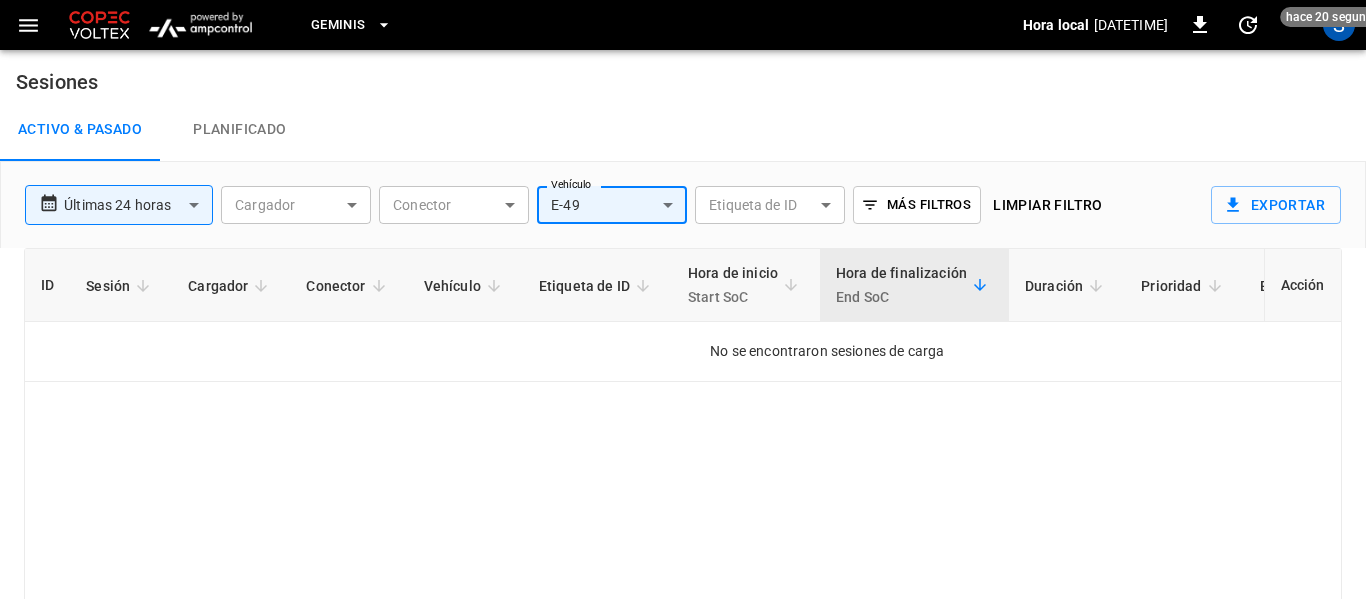 click on "**********" at bounding box center (683, 360) 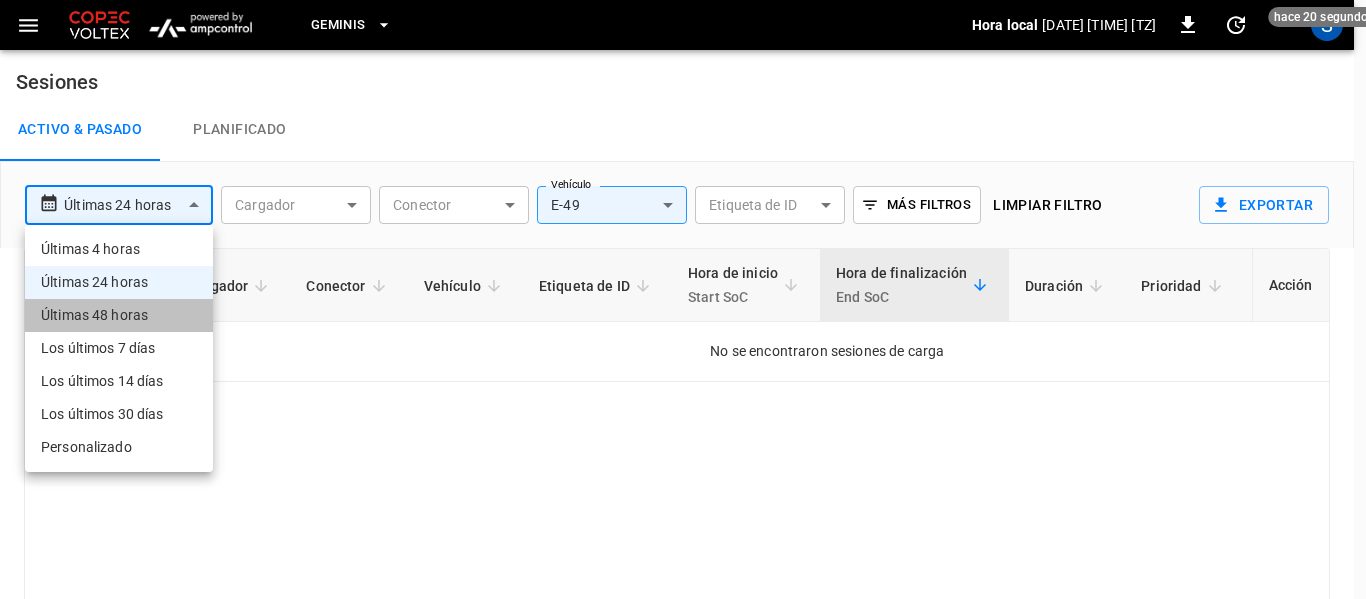 click on "Últimas 48 horas" at bounding box center [119, 315] 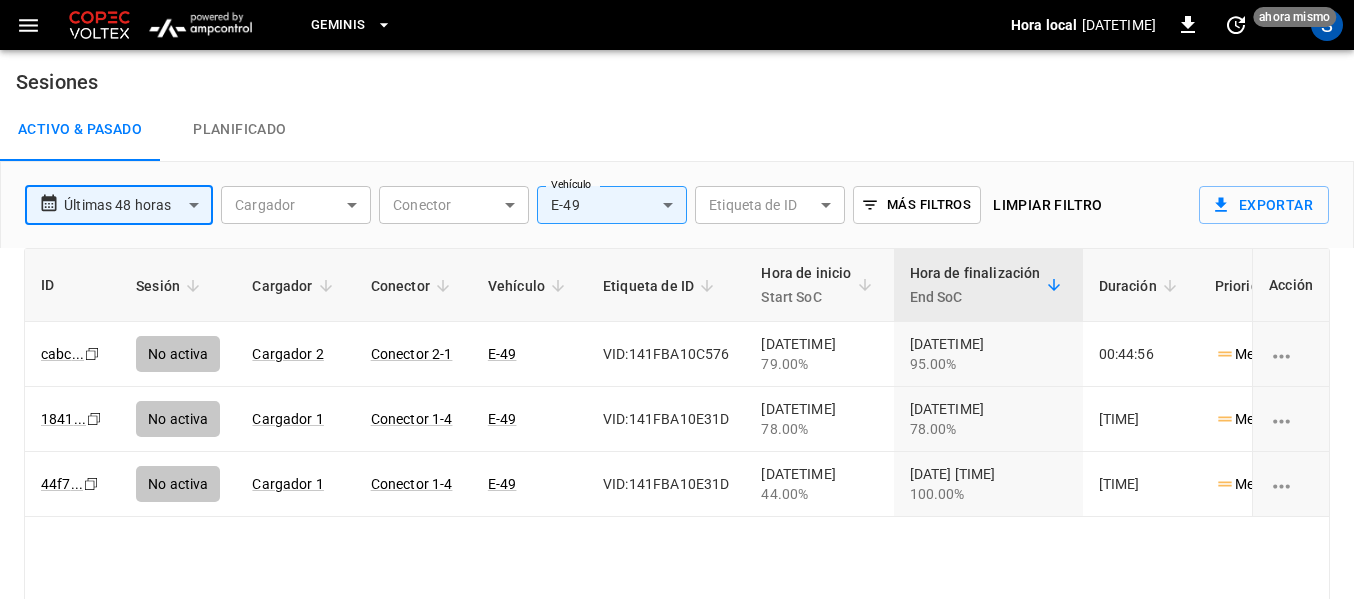click 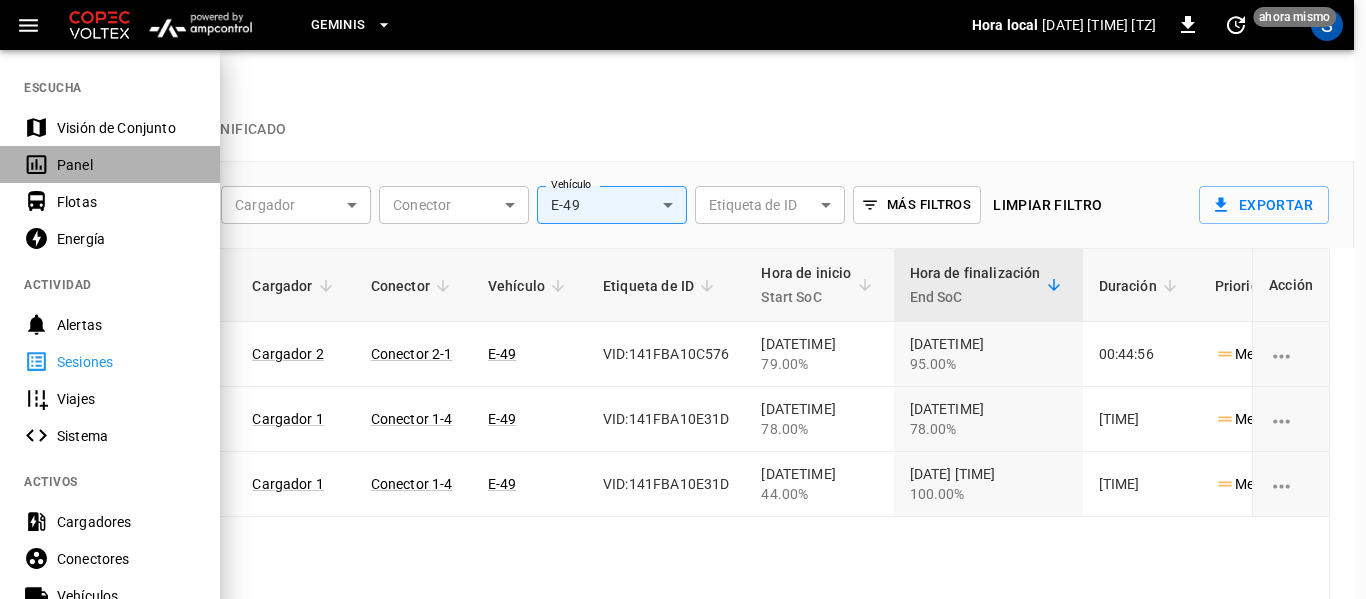 click on "Panel" at bounding box center (126, 165) 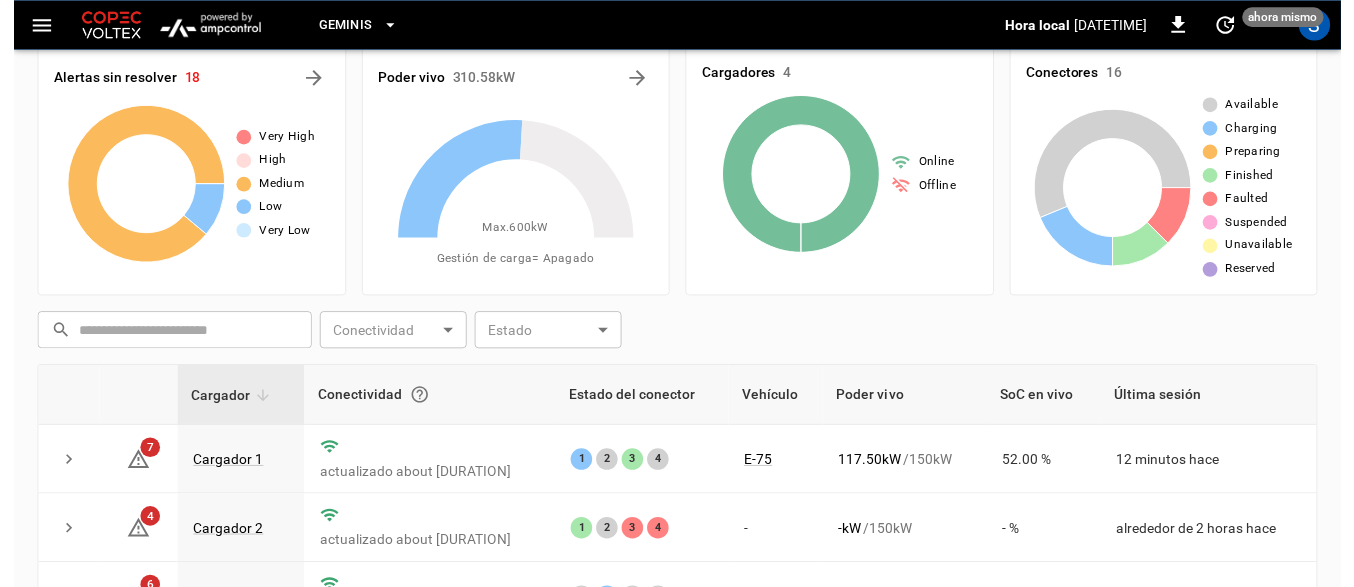 scroll, scrollTop: 0, scrollLeft: 0, axis: both 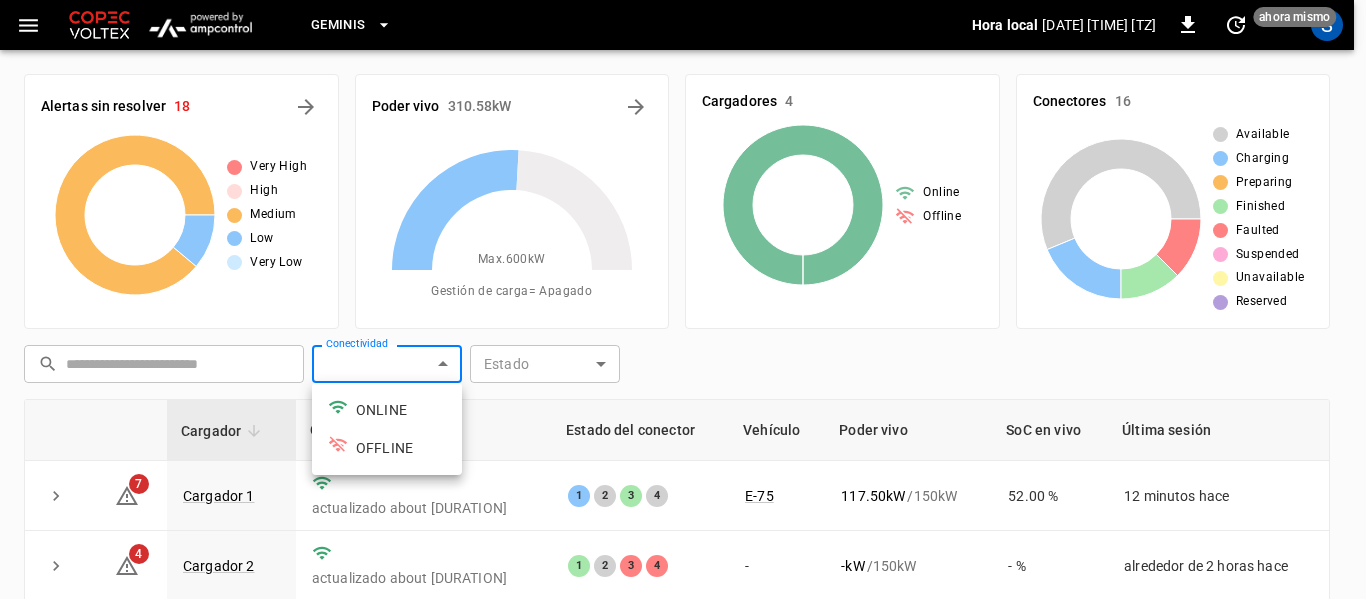 click on "Geminis Hora local [DATE] [TIME] 0 ahora mismo S Alertas sin resolver 18 Very High High Medium Low Very Low Poder vivo 310.58  kW Max.  600  kW Gestión de carga  =   Apagado Cargadores 4 Online Offline Conectores 16 Available Charging Preparing Finished Faulted Suspended Unavailable Reserved ​ ​ Conectividad ​ Conectividad Estado ​ Estado   Cargador Conectividad Estado del conector Vehículo Poder vivo SoC en vivo Última sesión 7 Cargador 1 actualizado about 7 hours ago 1 2 3 4 E-75 117.50  kW /  150  kW 52.00 % 12 minutos hace 4 Cargador 2 actualizado about 12 hours ago 1 2 3 4 - -  kW /  150  kW - % alrededor de 2 horas hace 6 Cargador 3 actualizado 24 minutes ago 1 2 3 4 E-68 96.24  kW /  150  kW 87.00 % alrededor de 2 horas hace 1 Cargador 4 actualizado about 3 hours ago 1 2 3 4 E-69 96.83  kW /  150  kW 40.00 % 6 minutos hace 1–4 of 4 Actualizar ahora Actualizar cada 5 sec Actualizar cada 30 sec Apagada COPEC - Geminis Supervisores DCH supervisoresdch@geminis.cl read only ONLINE" at bounding box center (683, 448) 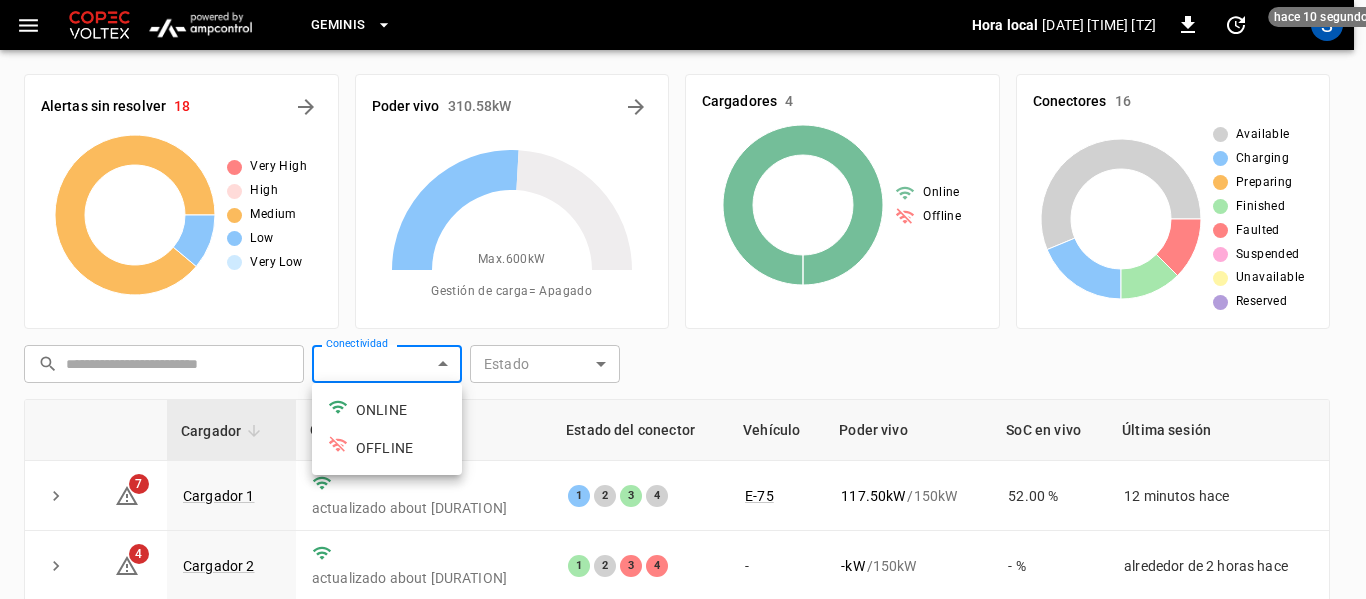 click at bounding box center (683, 299) 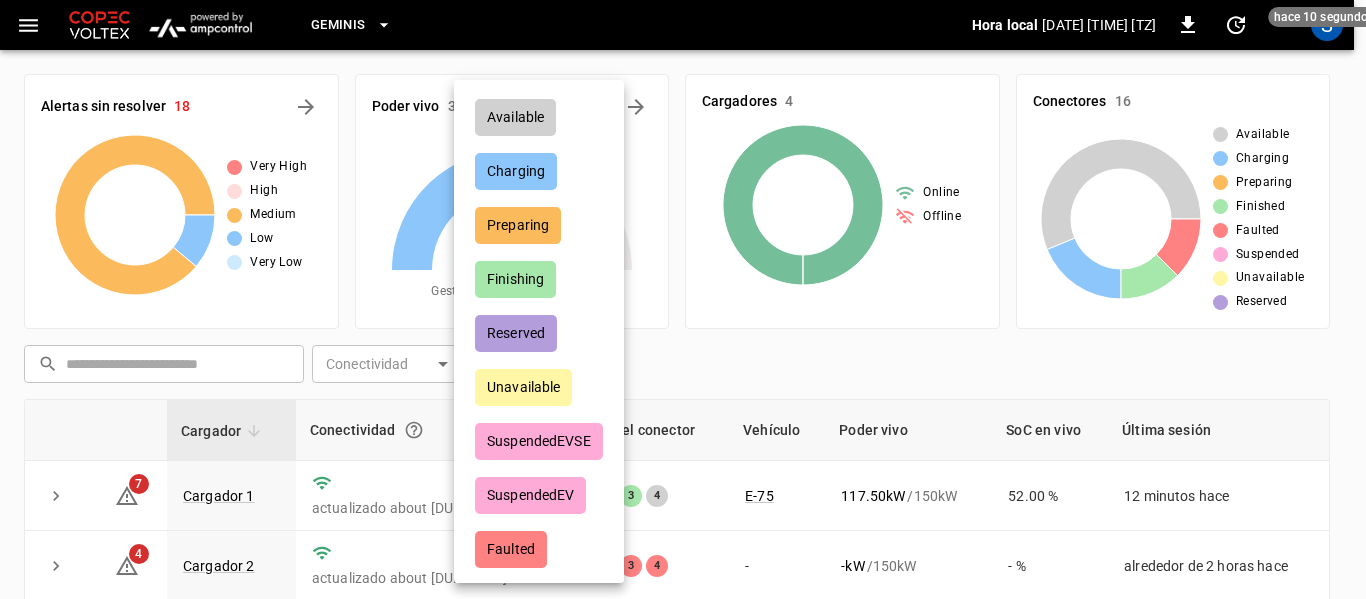 click on "Geminis Hora local [DATE] [TIME] -04:00 0 hace 10 segundos S Alertas sin resolver 18 Very High High Medium Low Very Low Poder vivo 310.58  kW Max.  600  kW Gestión de carga  =   Apagado Cargadores 4 Online Offline Conectores 16 Available Charging Preparing Finished Faulted Suspended Unavailable Reserved ​ ​ Conectividad ​ Conectividad Estado ​ Estado   Cargador Conectividad Estado del conector Vehículo Poder vivo SoC en vivo Última sesión 7 Cargador 1 actualizado about 7 hours ago 1 2 3 4 E-75 117.50  kW /  150  kW 52.00 % 12 minutos hace 4 Cargador 2 actualizado about 12 hours ago 1 2 3 4 - -  kW /  150  kW - % alrededor de 2 horas hace 6 Cargador 3 actualizado 24 minutes ago 1 2 3 4 E-68 96.24  kW /  150  kW 87.00 % alrededor de 2 horas hace 1 Cargador 4 actualizado about 3 hours ago 1 2 3 4 E-69 96.83  kW /  150  kW 40.00 % 6 minutos hace 1–4 of 4 Actualizar ahora Actualizar cada 5 sec Actualizar cada 30 sec Apagada COPEC - Geminis Supervisores [EMAIL] read only" at bounding box center [683, 448] 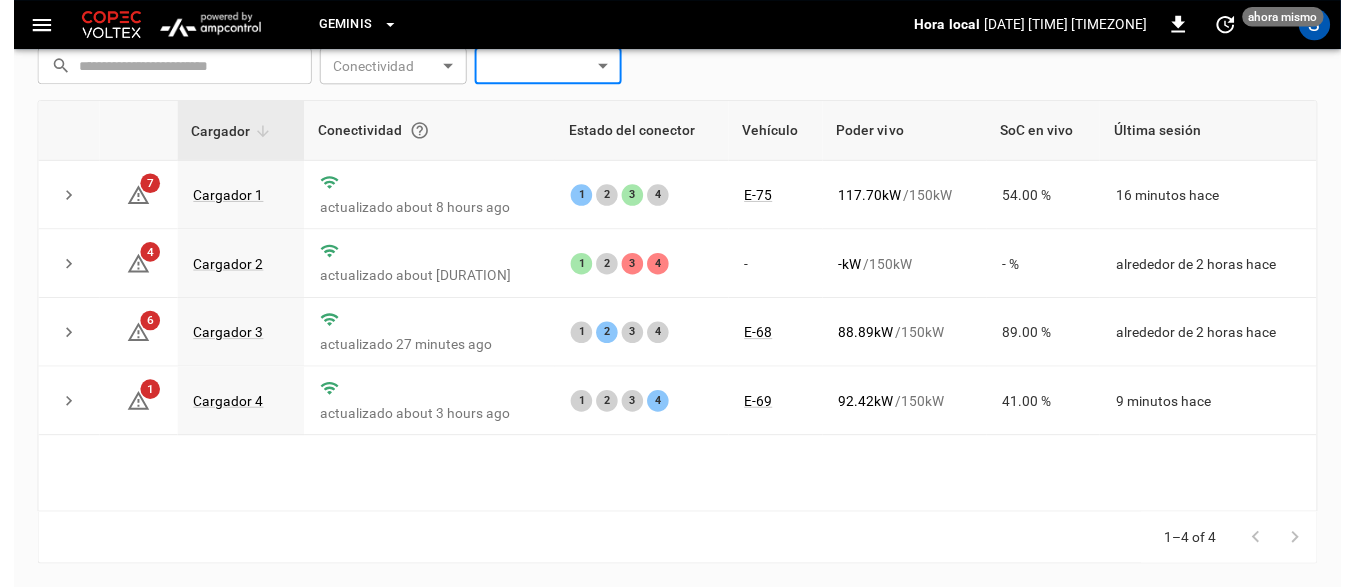 scroll, scrollTop: 300, scrollLeft: 0, axis: vertical 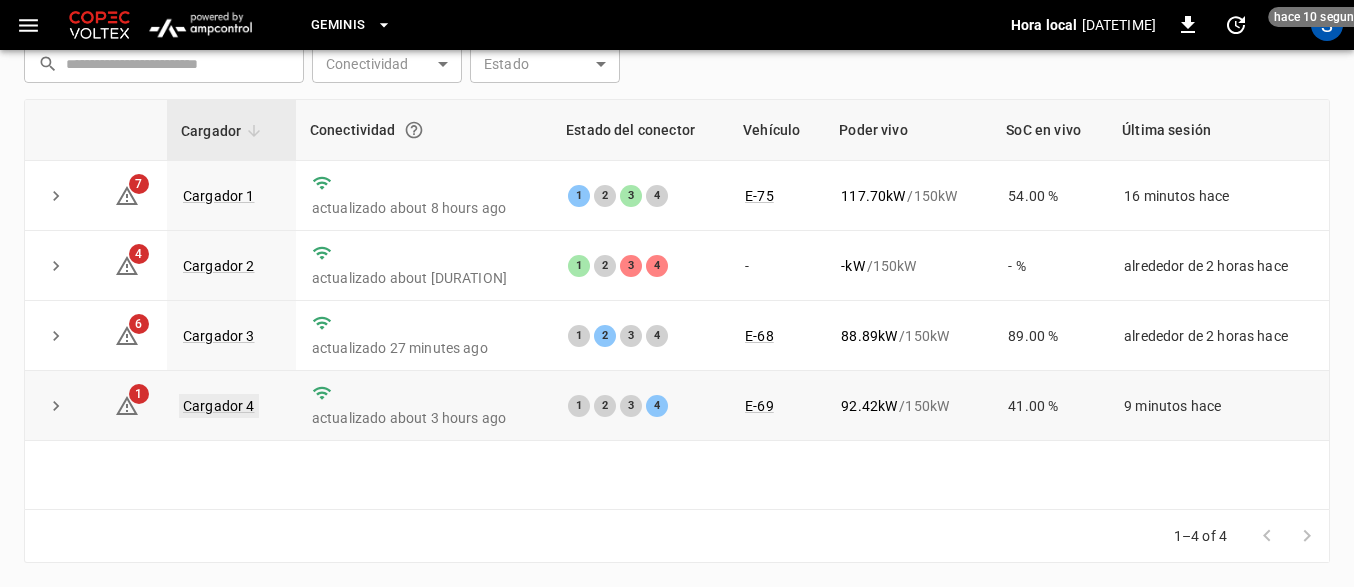 click on "Cargador 4" at bounding box center [219, 406] 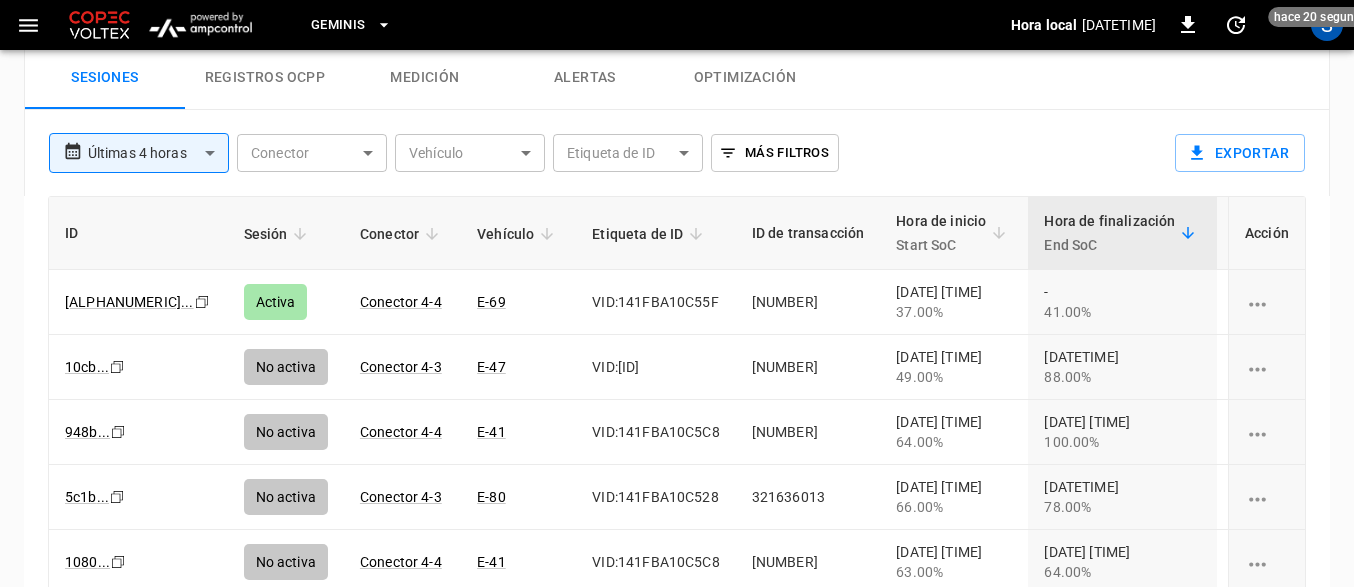 scroll, scrollTop: 1000, scrollLeft: 0, axis: vertical 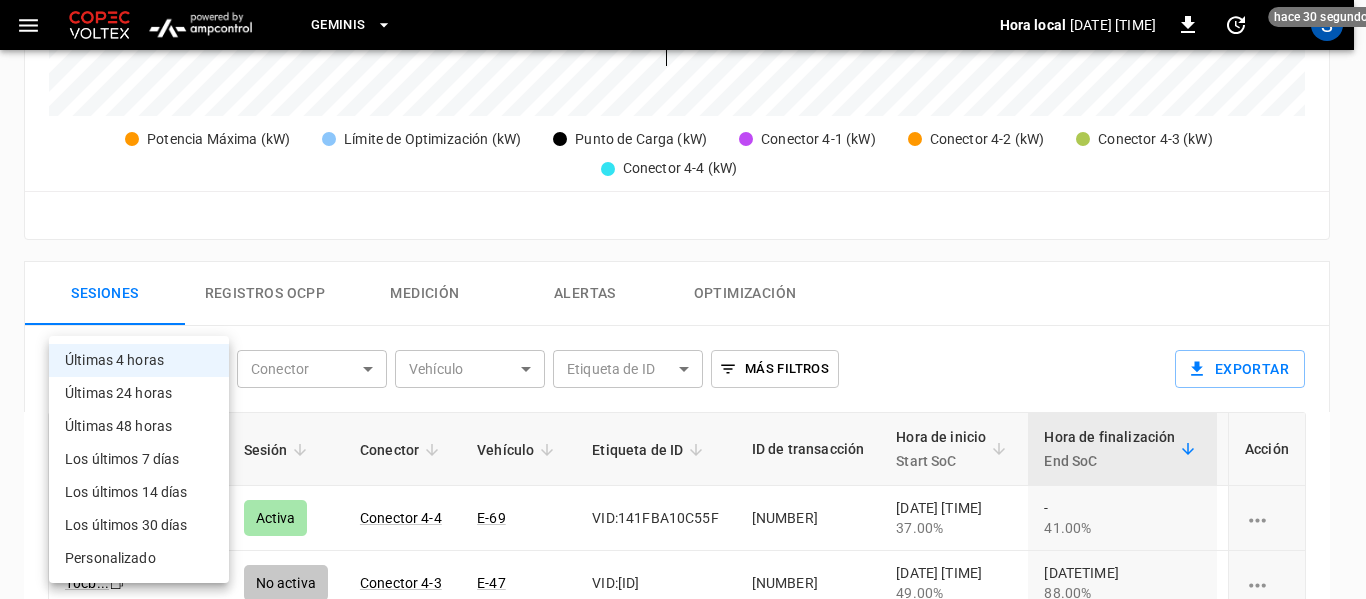 click on "**********" at bounding box center (683, 54) 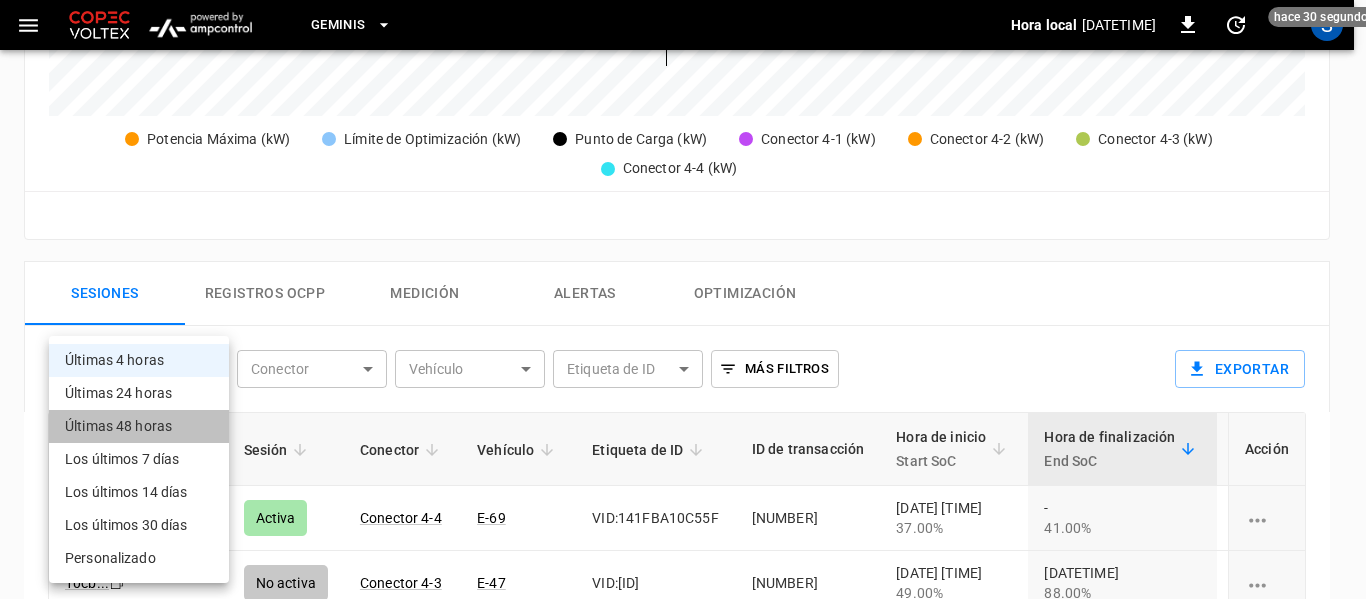click on "Últimas 48 horas" at bounding box center (139, 426) 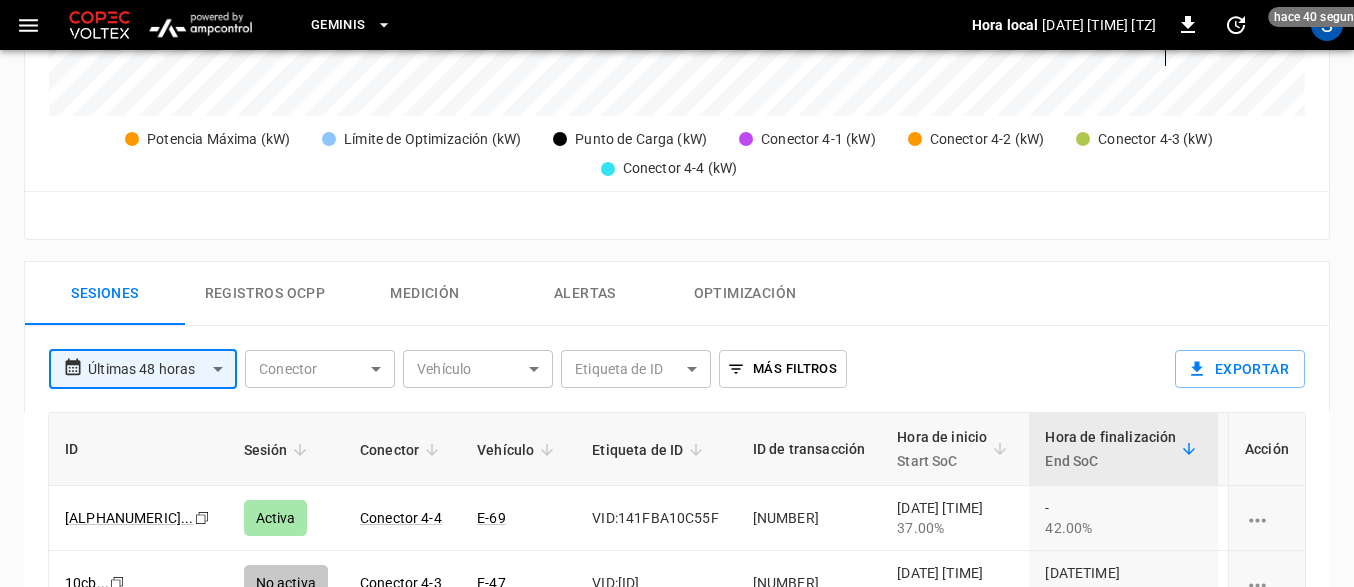 scroll, scrollTop: 1100, scrollLeft: 0, axis: vertical 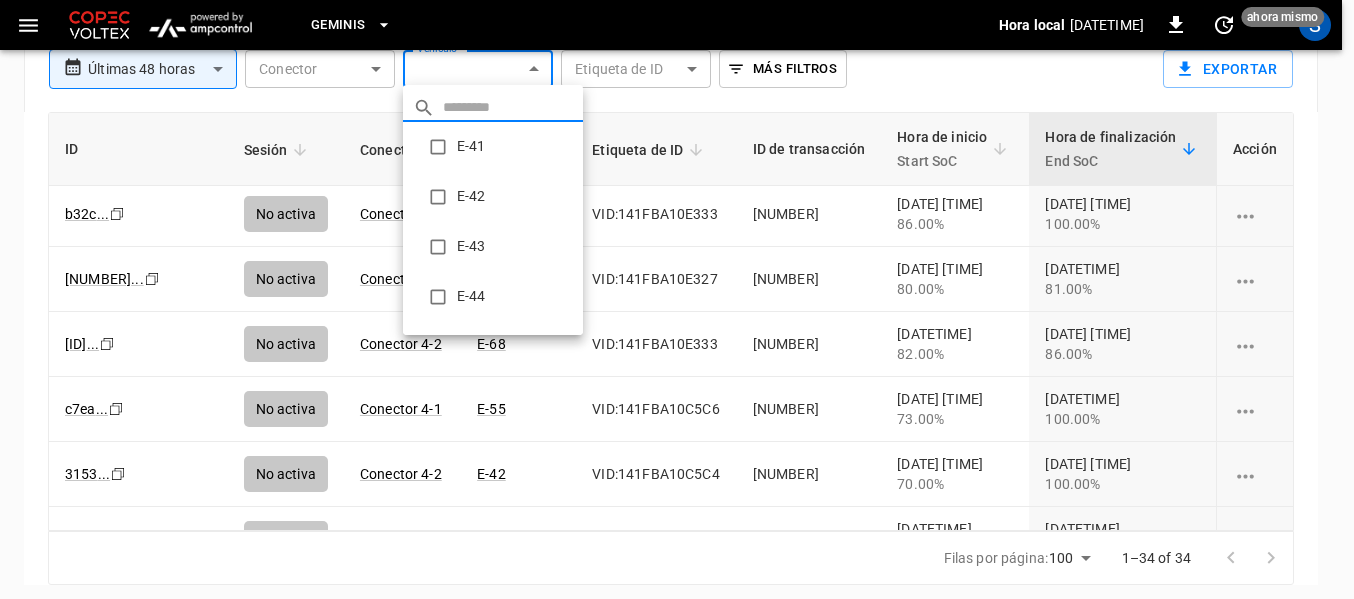 click on "**********" at bounding box center [677, -246] 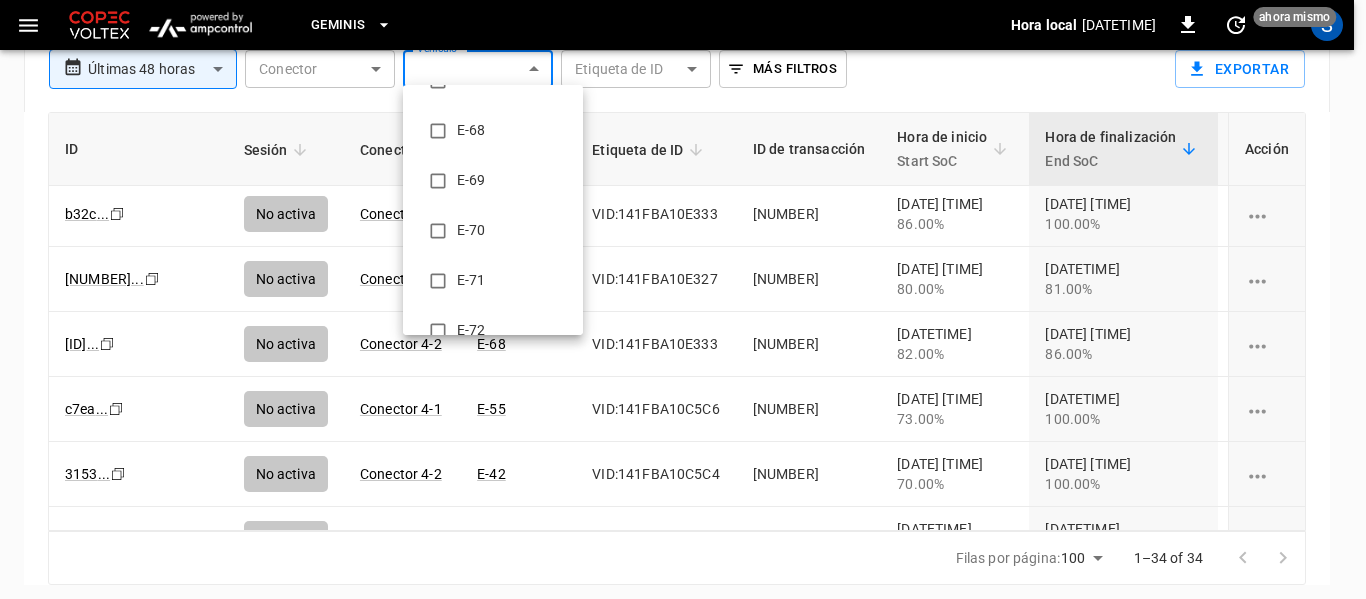 scroll, scrollTop: 1400, scrollLeft: 0, axis: vertical 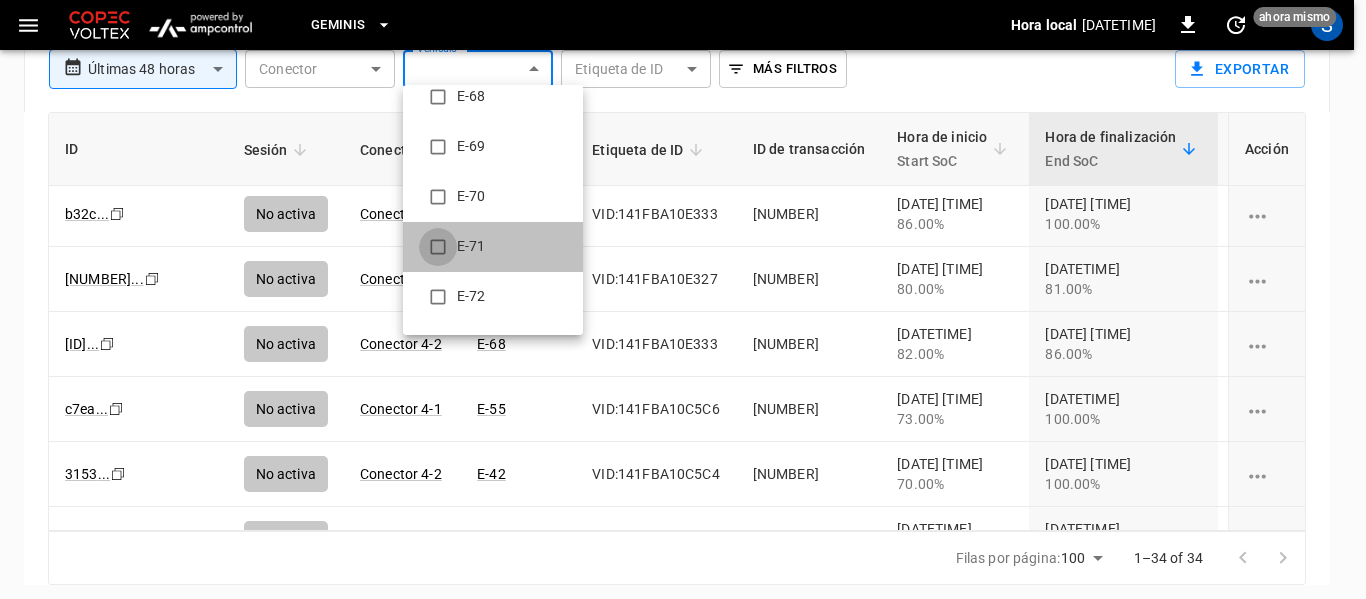 type on "**********" 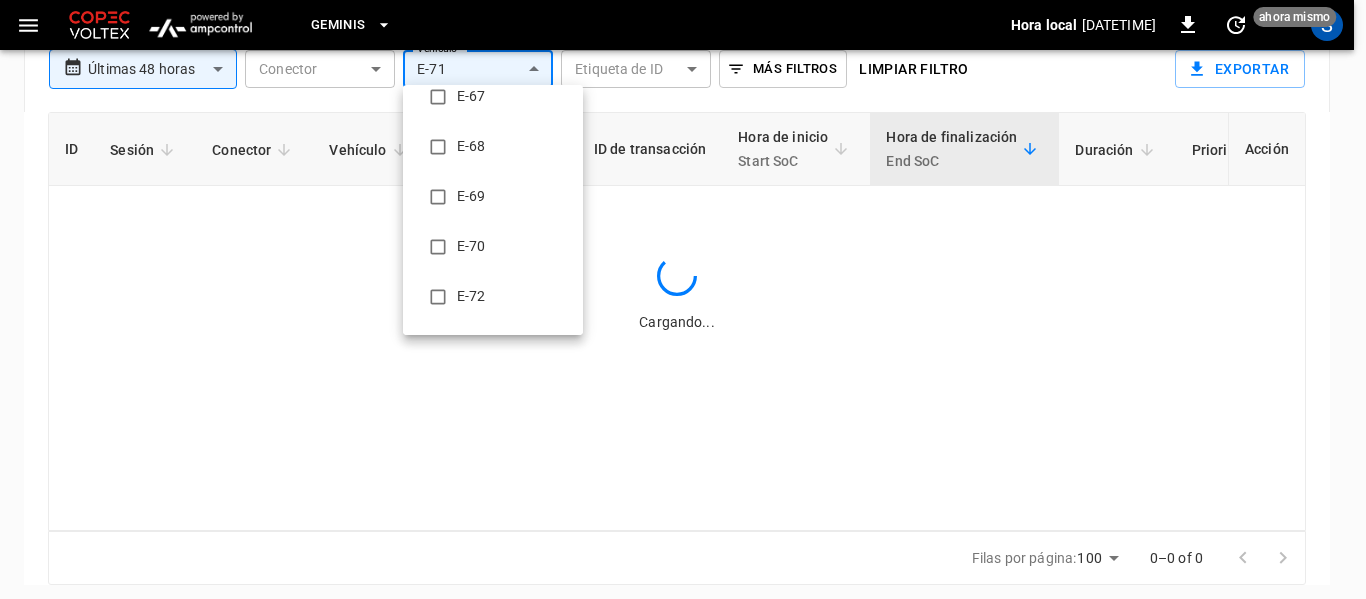scroll, scrollTop: 0, scrollLeft: 0, axis: both 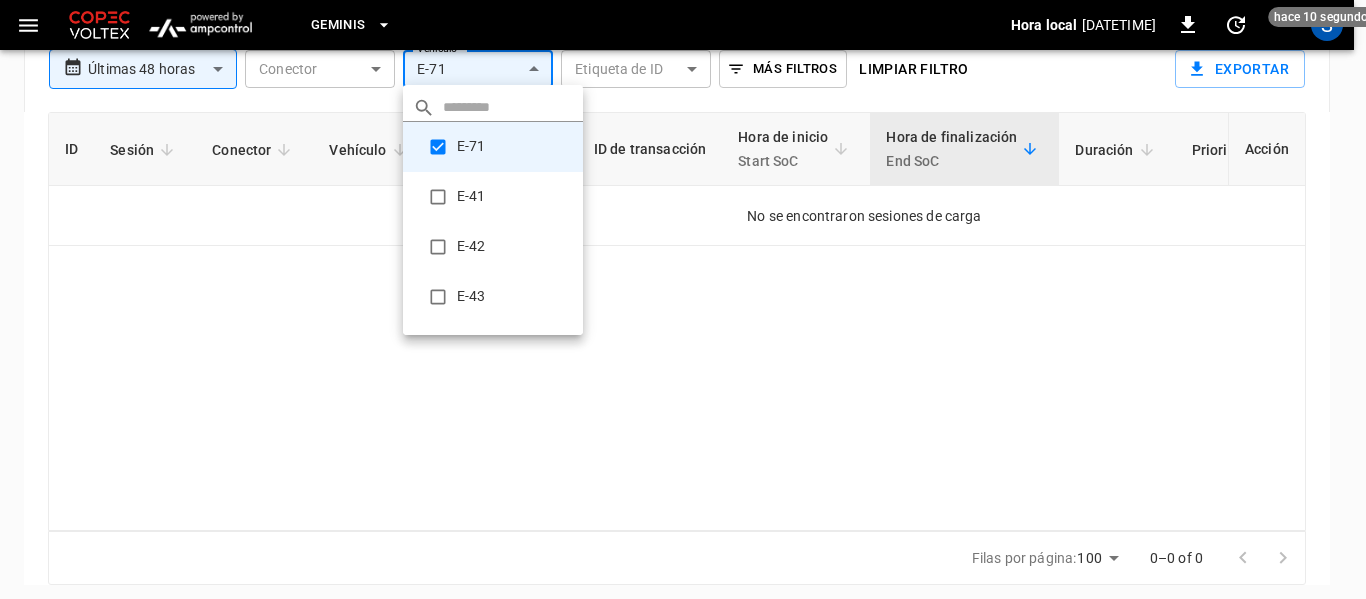 click at bounding box center (683, 299) 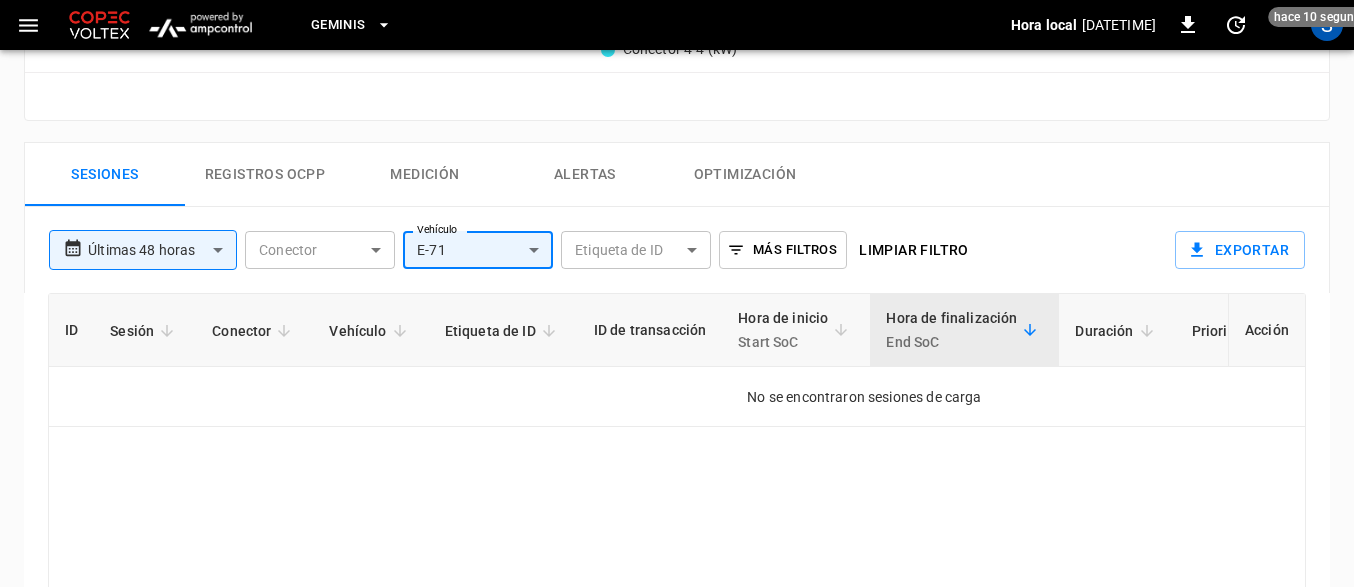scroll, scrollTop: 900, scrollLeft: 0, axis: vertical 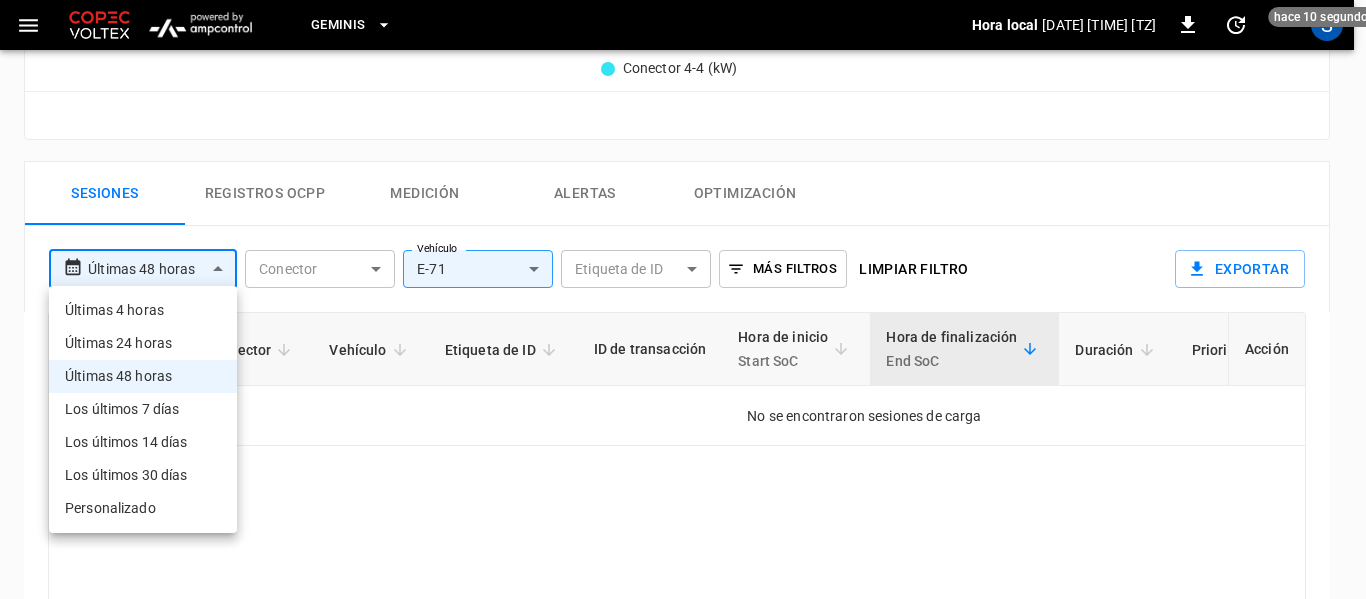 click on "**********" at bounding box center [683, -46] 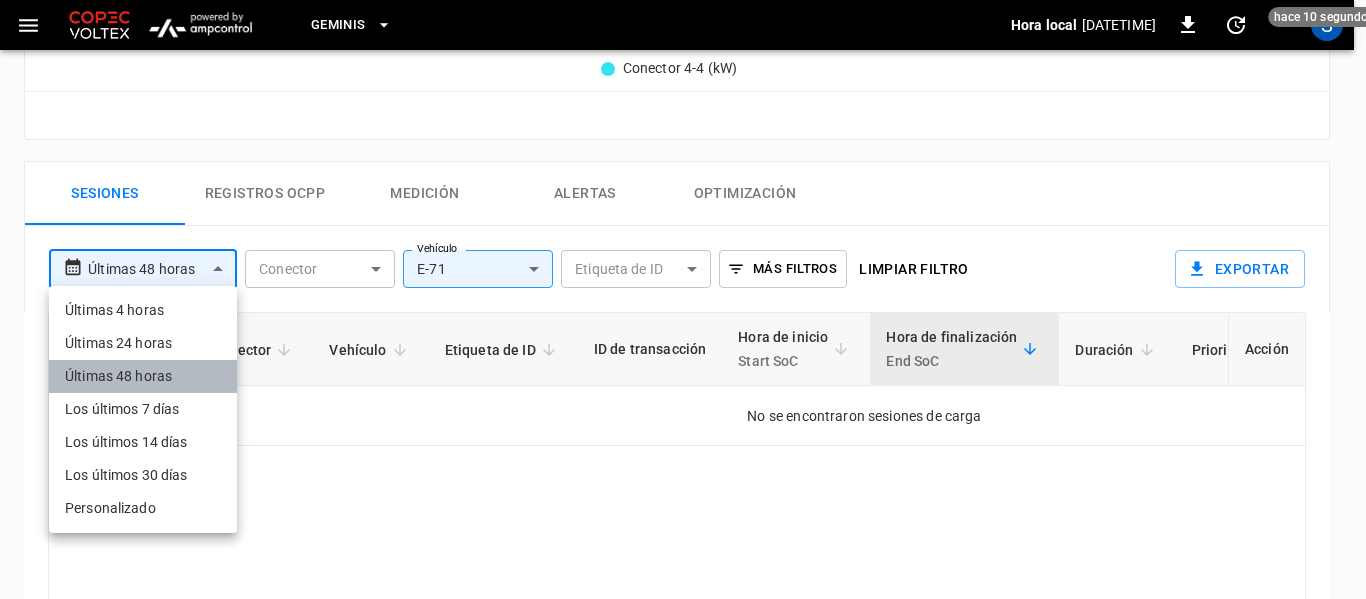 click on "Últimas 48 horas" at bounding box center (143, 376) 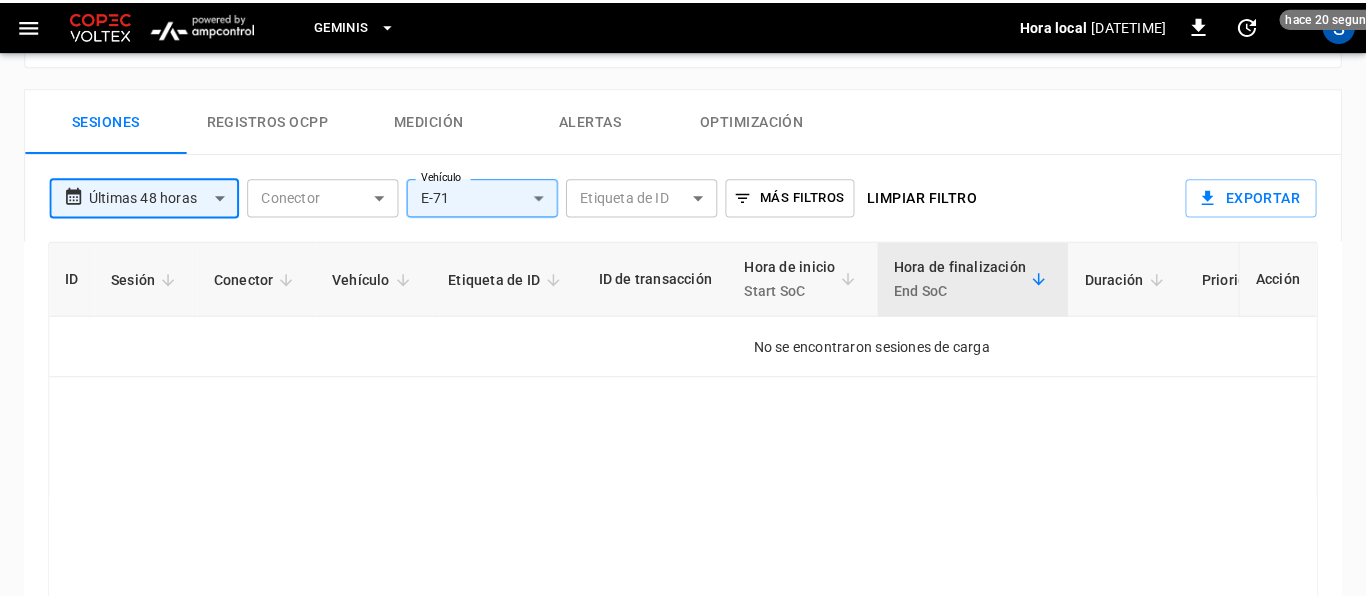 scroll, scrollTop: 1000, scrollLeft: 0, axis: vertical 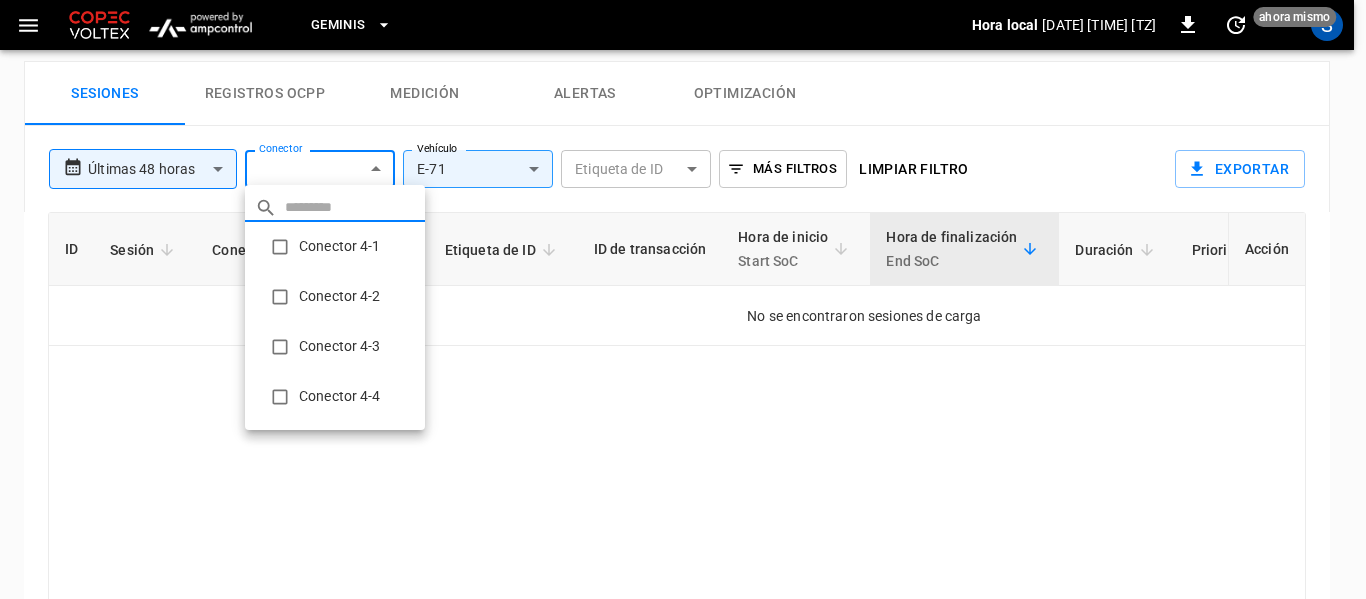 click on "**********" at bounding box center [683, -146] 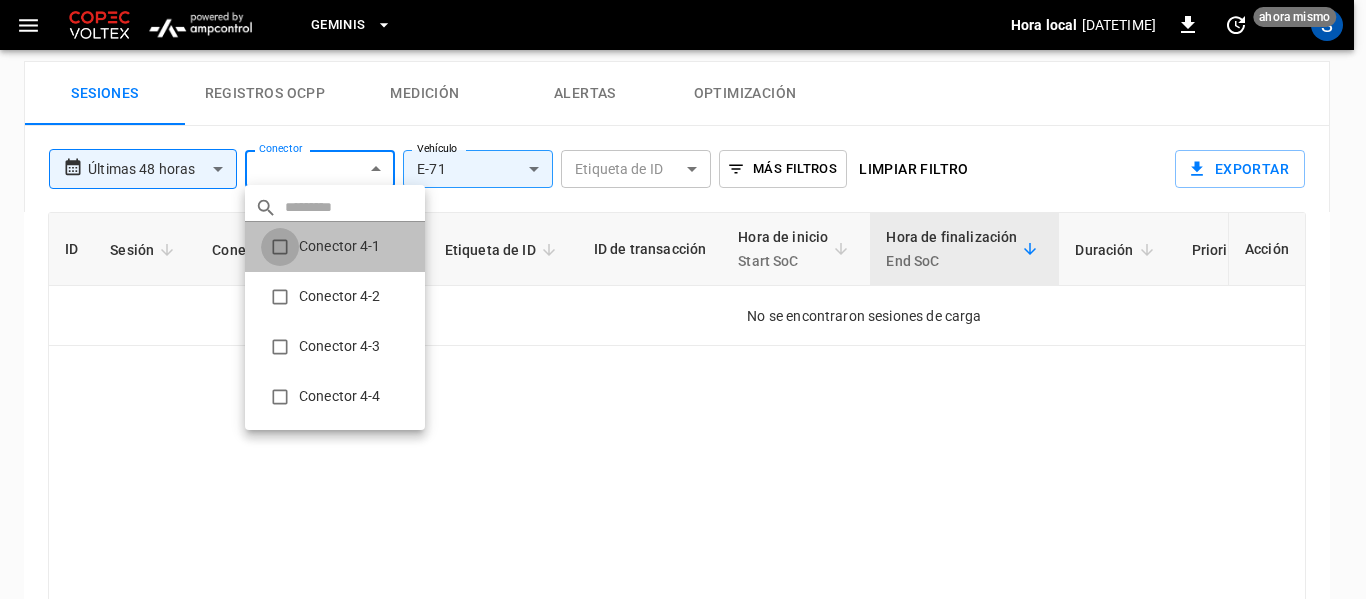 type on "**********" 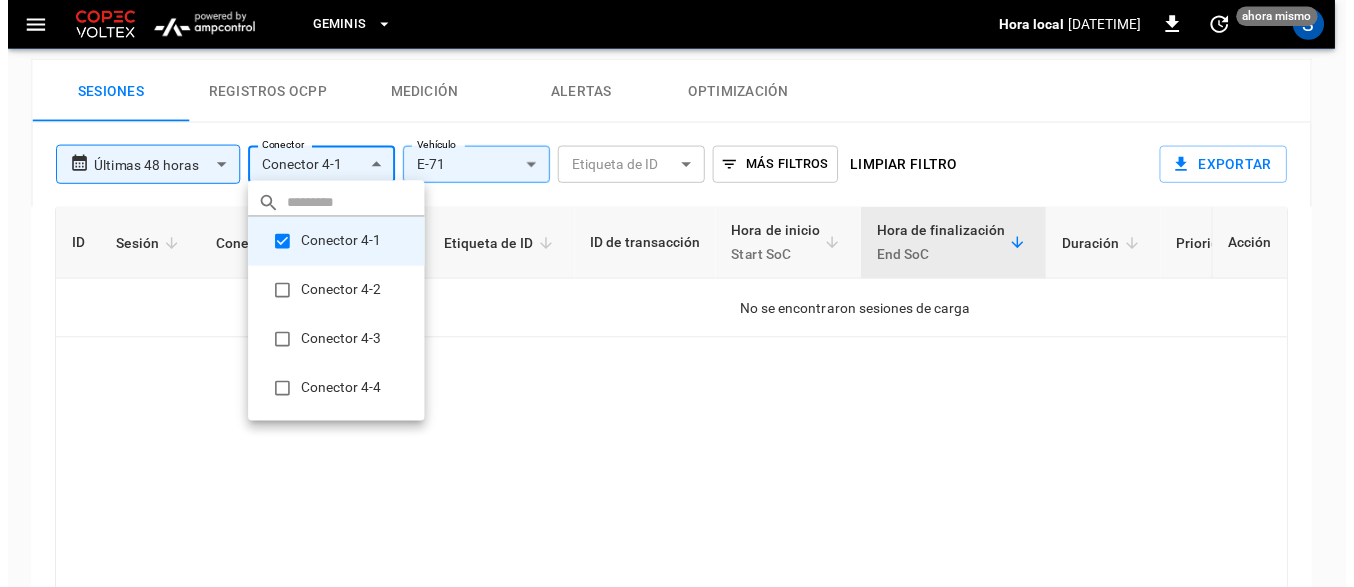 scroll, scrollTop: 1000, scrollLeft: 0, axis: vertical 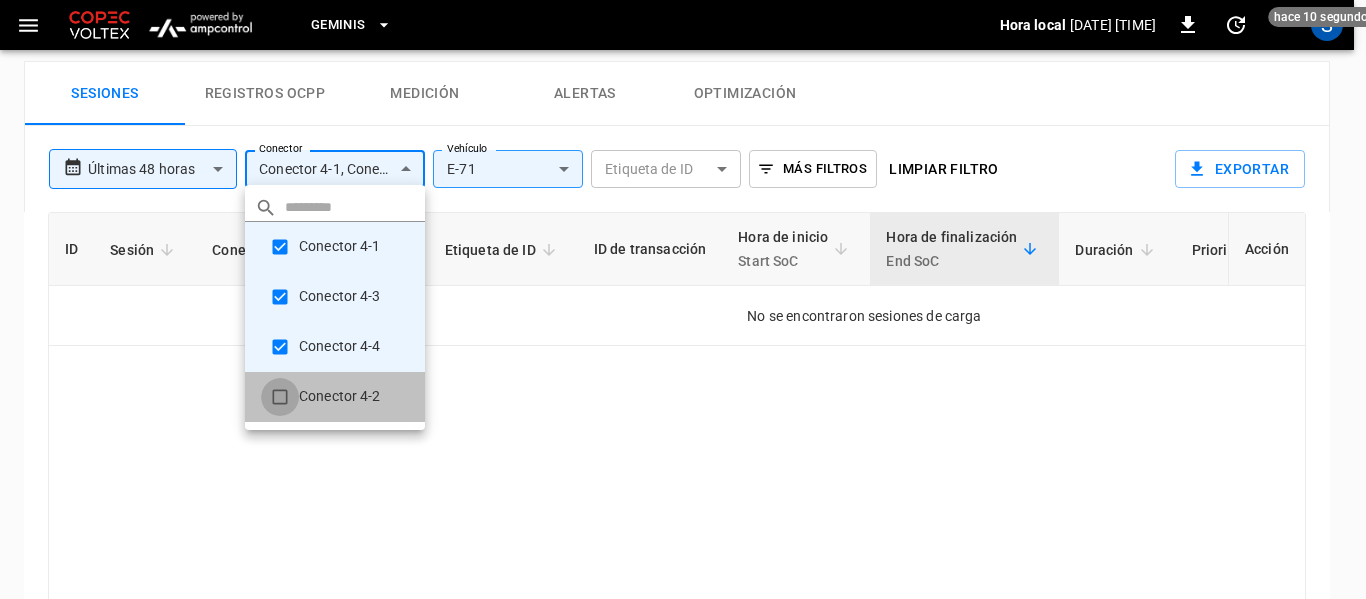 type on "**********" 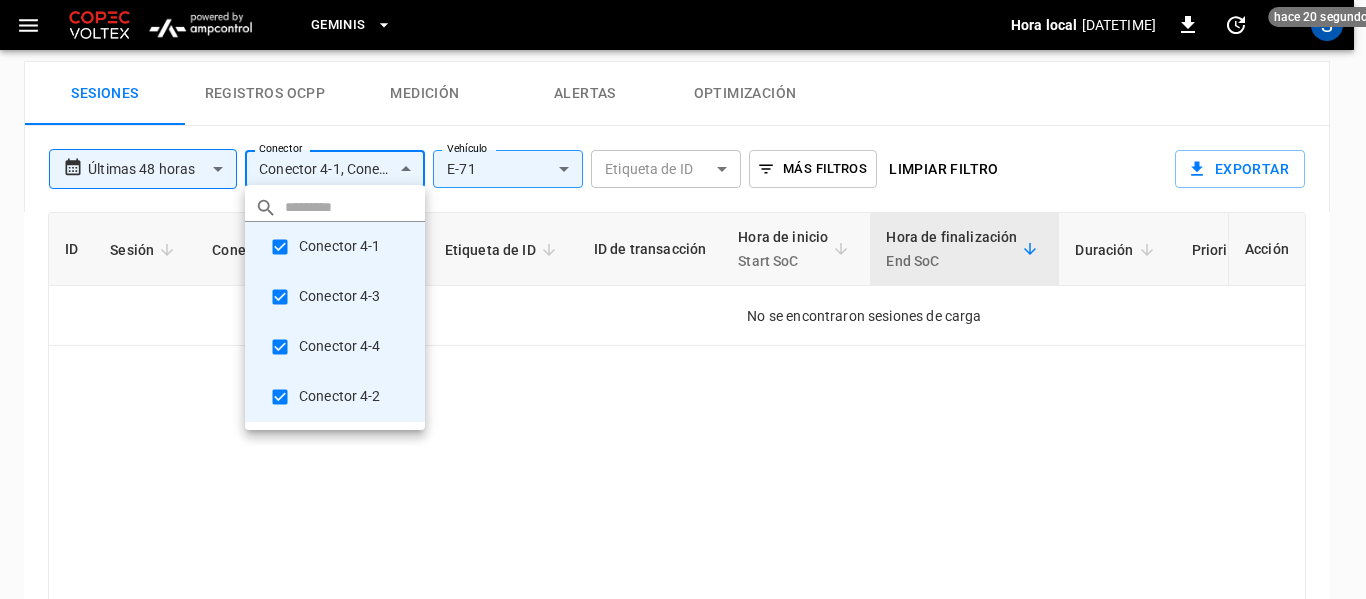 click at bounding box center [683, 299] 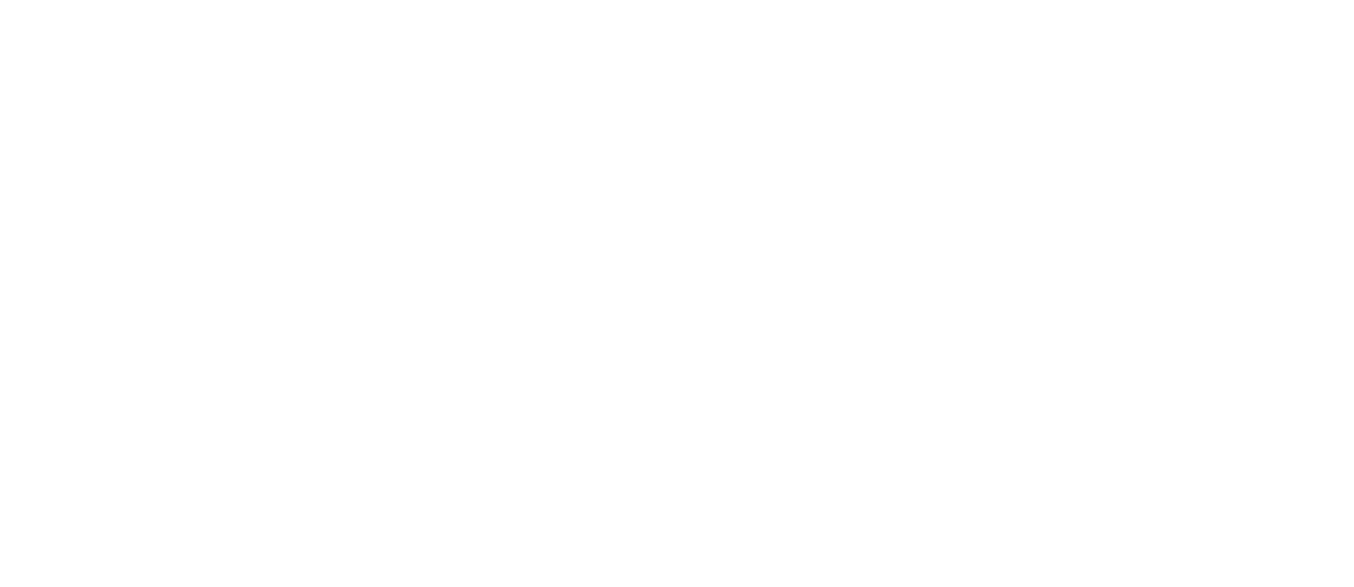 scroll, scrollTop: 0, scrollLeft: 0, axis: both 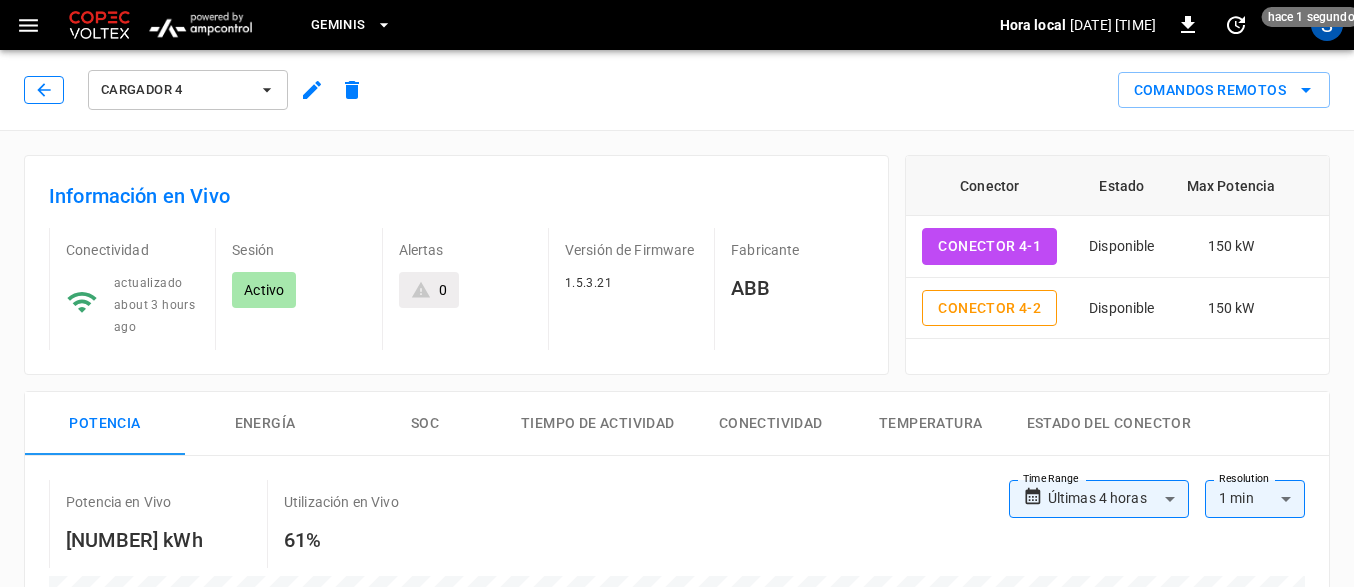 click 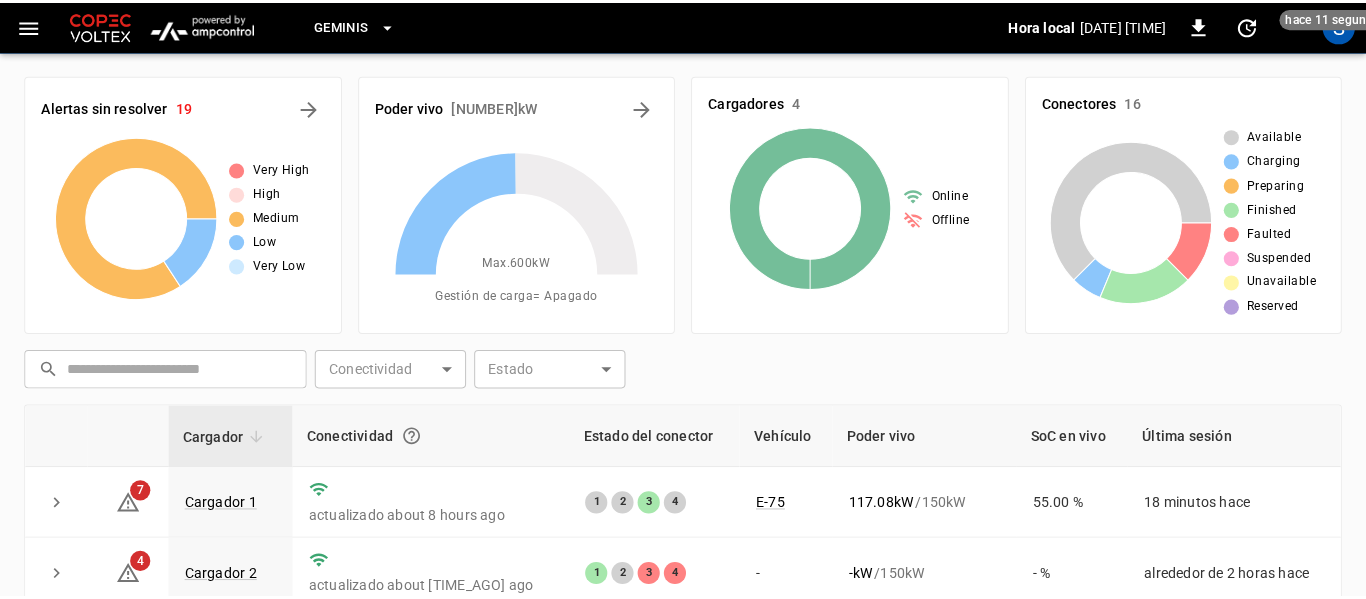 scroll, scrollTop: 0, scrollLeft: 0, axis: both 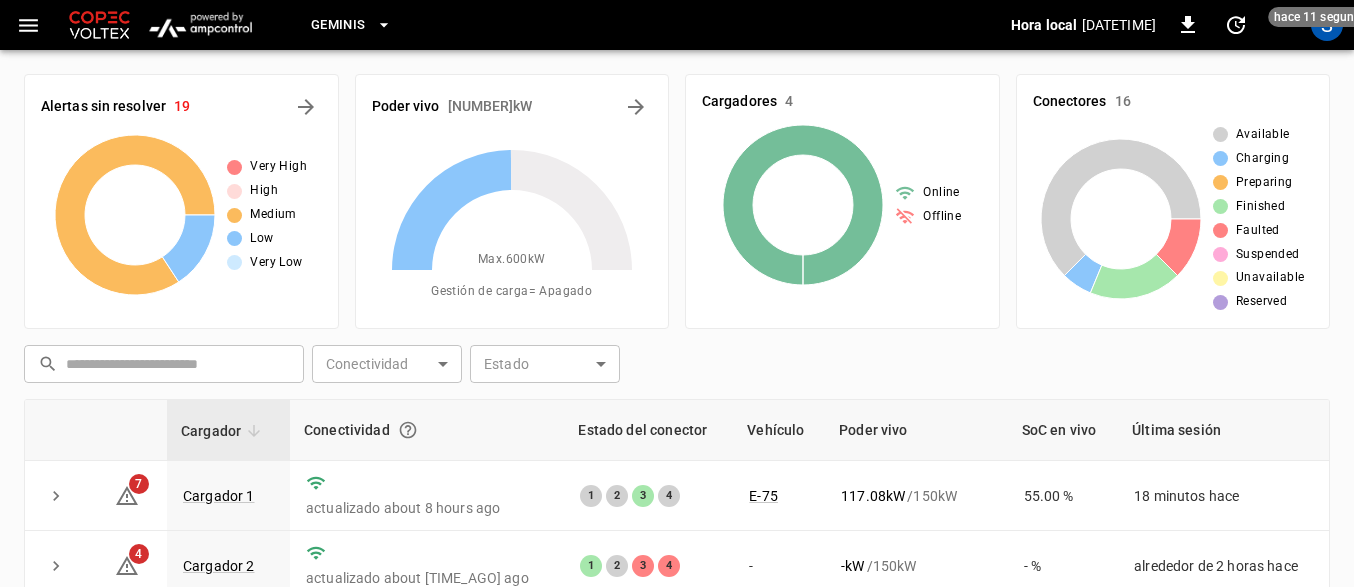 click on "[BRAND] Hora local [DATETIME] [DURATION] S Alertas sin resolver [NUMBER] Very High High Medium Low Very Low Poder vivo [NUMBER]  kW Max.  [NUMBER]  kW Gestión de carga  =   Apagado Cargadores [NUMBER] Online Offline Conectores [NUMBER] Available Charging Preparing Finished Faulted Suspended Unavailable Reserved ​ ​ Conectividad ​ Conectividad Estado ​ Estado   Cargador Conectividad Estado del conector Vehículo Poder vivo SoC en vivo Última sesión [NUMBER] Cargador [NUMBER] actualizado about [DURATION] ago [NUMBER] [NUMBER] [NUMBER] [NUMBER] E-[NUMBER] [NUMBER]  kW /  [NUMBER]  kW [NUMBER] % [DURATION] ago [NUMBER] Cargador [NUMBER] actualizado about [DURATION] hours ago [NUMBER] [NUMBER] [NUMBER] [NUMBER] - -  kW /  [NUMBER]  kW - % alrededor de [DURATION] hours ago [NUMBER] Cargador [NUMBER] actualizado [DURATION] ago [NUMBER] [NUMBER] [NUMBER] [NUMBER] E-[NUMBER] [NUMBER]  kW /  [NUMBER]  kW [NUMBER] % alrededor de [DURATION] hours ago [NUMBER] Cargador [NUMBER] actualizado about [DURATION] hours ago [NUMBER] [NUMBER] [NUMBER] [NUMBER] E-[NUMBER] [NUMBER]  kW /  [NUMBER]  kW [NUMBER] % [DURATION] ago [NUMBER] [NUMBER]-[NUMBER] of [NUMBER] Actualizar ahora Actualizar cada [NUMBER] sec Actualizar cada [NUMBER] sec Apagada [BRAND] - [BRAND] Supervisores [EMAIL] read only" at bounding box center (677, 443) 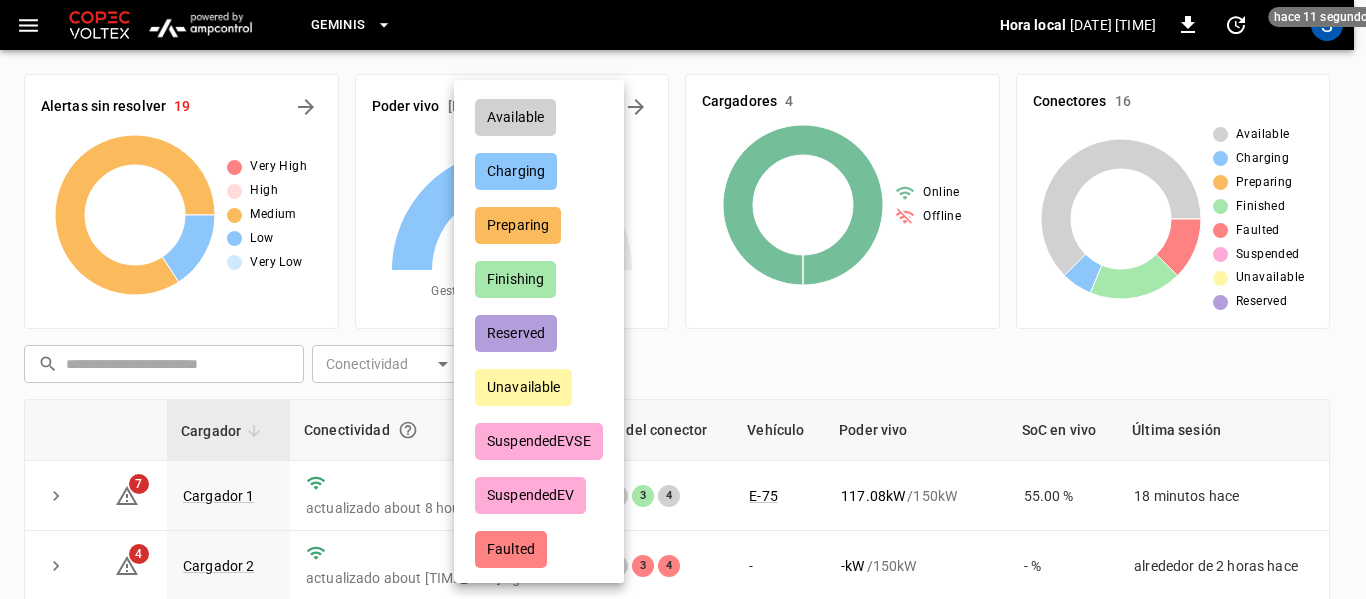 click on "Available Charging Preparing Finishing Reserved Unavailable SuspendedEVSE SuspendedEV Faulted" at bounding box center [539, 333] 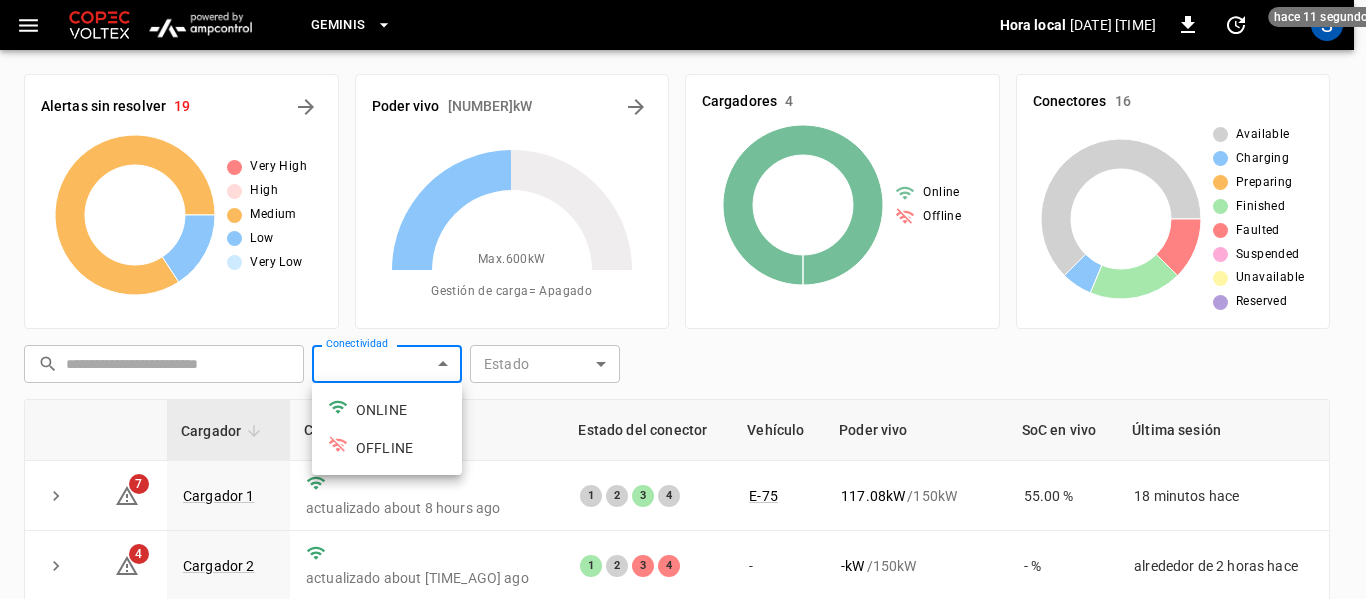 click on "[BRAND] Hora local [DATETIME] [DURATION] S Alertas sin resolver [NUMBER] Very High High Medium Low Very Low Poder vivo [NUMBER]  kW Max.  [NUMBER]  kW Gestión de carga  =   Apagado Cargadores [NUMBER] Online Offline Conectores [NUMBER] Available Charging Preparing Finished Faulted Suspended Unavailable Reserved ​ ​ Conectividad ​ Conectividad Estado ​ Estado   Cargador Conectividad Estado del conector Vehículo Poder vivo SoC en vivo Última sesión [NUMBER] Cargador [NUMBER] actualizado about [DURATION] ago [NUMBER] [NUMBER] [NUMBER] [NUMBER] E-[NUMBER] [NUMBER]  kW /  [NUMBER]  kW [NUMBER] % [DURATION] ago [NUMBER] Cargador [NUMBER] actualizado about [DURATION] hours ago [NUMBER] [NUMBER] [NUMBER] [NUMBER] - -  kW /  [NUMBER]  kW - % alrededor de [DURATION] hours ago [NUMBER] Cargador [NUMBER] actualizado [DURATION] ago [NUMBER] [NUMBER] [NUMBER] [NUMBER] E-[NUMBER] [NUMBER]  kW /  [NUMBER]  kW [NUMBER] % alrededor de [DURATION] hours ago [NUMBER] Cargador [NUMBER] actualizado about [DURATION] hours ago [NUMBER] [NUMBER] [NUMBER] [NUMBER] E-[NUMBER] [NUMBER]  kW /  [NUMBER]  kW [NUMBER] % [DURATION] ago [NUMBER] [NUMBER]-[NUMBER] of [NUMBER] Actualizar ahora Actualizar cada [NUMBER] sec Actualizar cada [NUMBER] sec Apagada [BRAND] - [BRAND] Supervisores [EMAIL] read only" at bounding box center (683, 448) 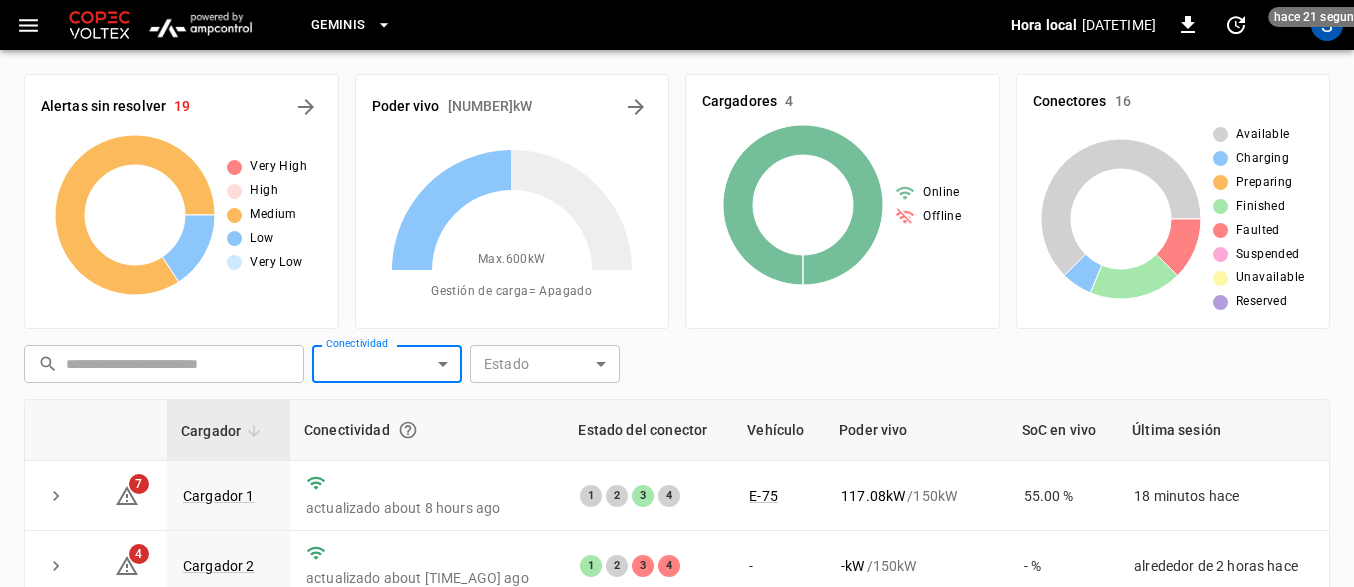click at bounding box center [178, 364] 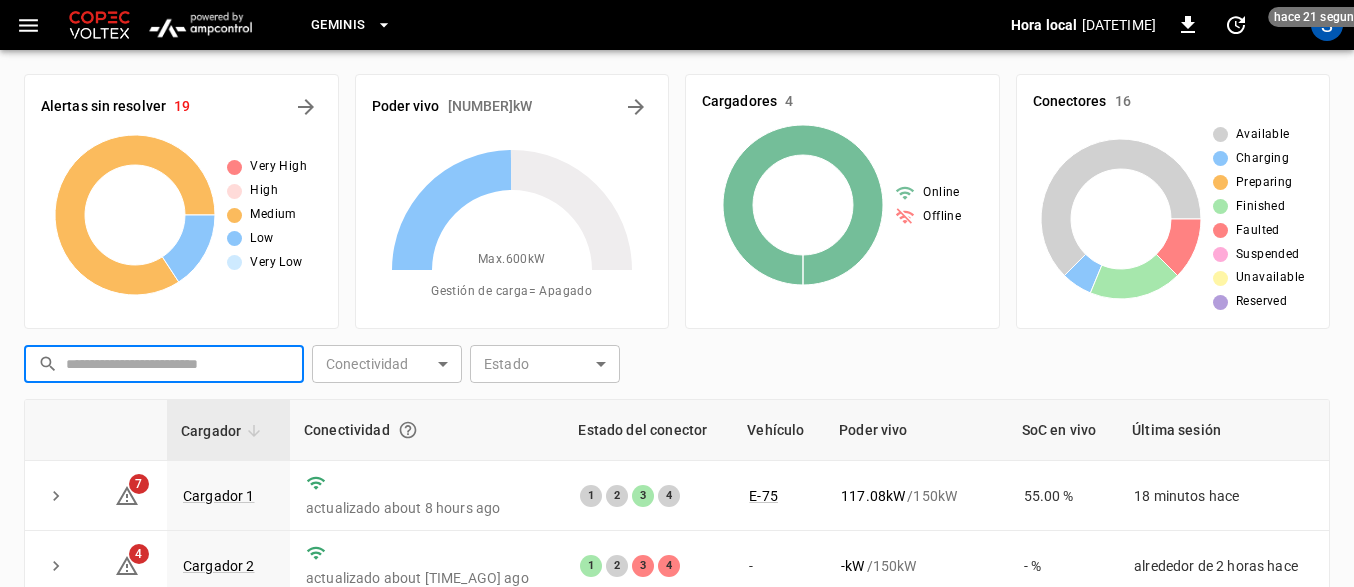 click at bounding box center [178, 364] 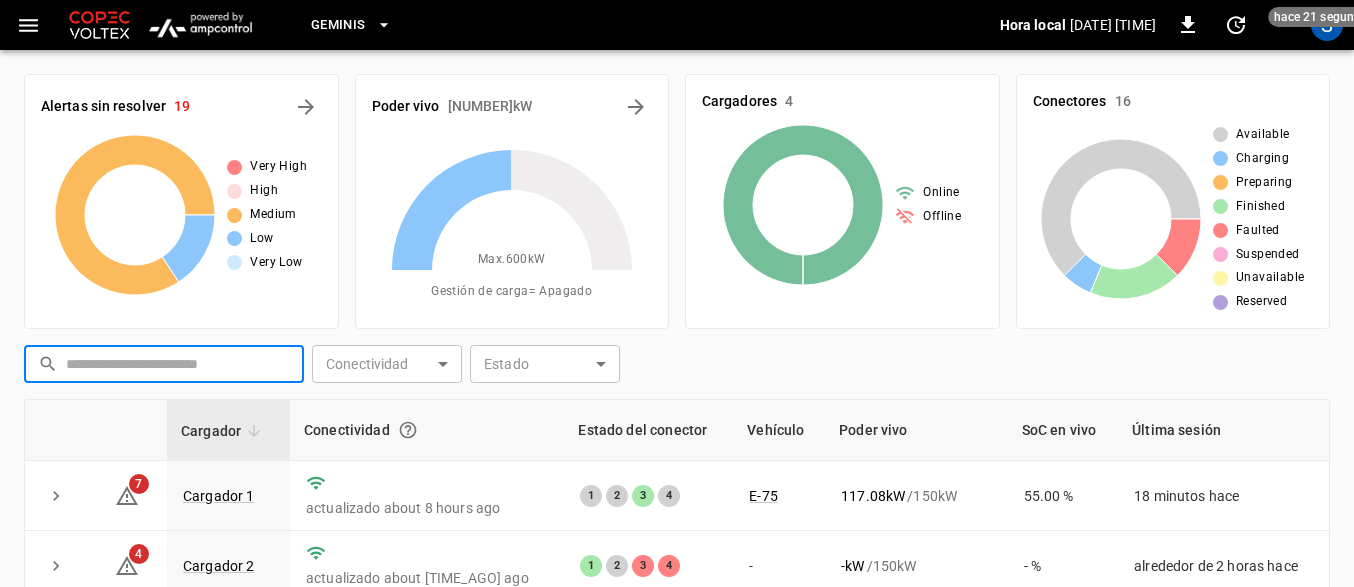 click 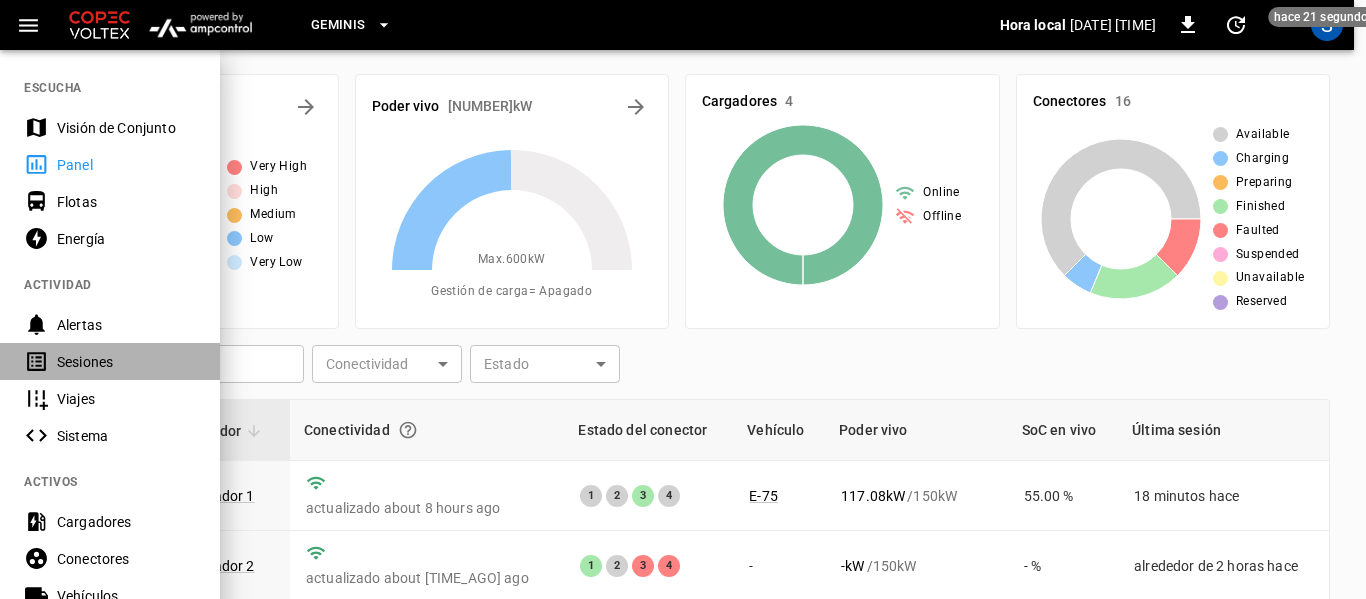 click on "Sesiones" at bounding box center (126, 362) 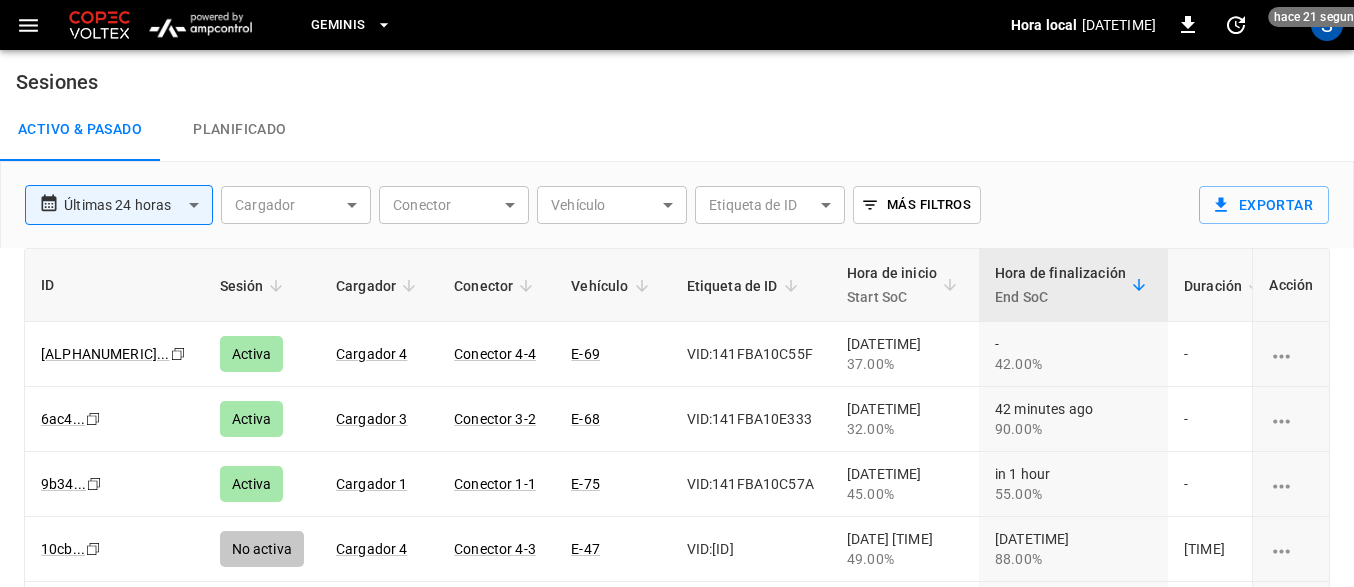 click on "**********" at bounding box center (677, 356) 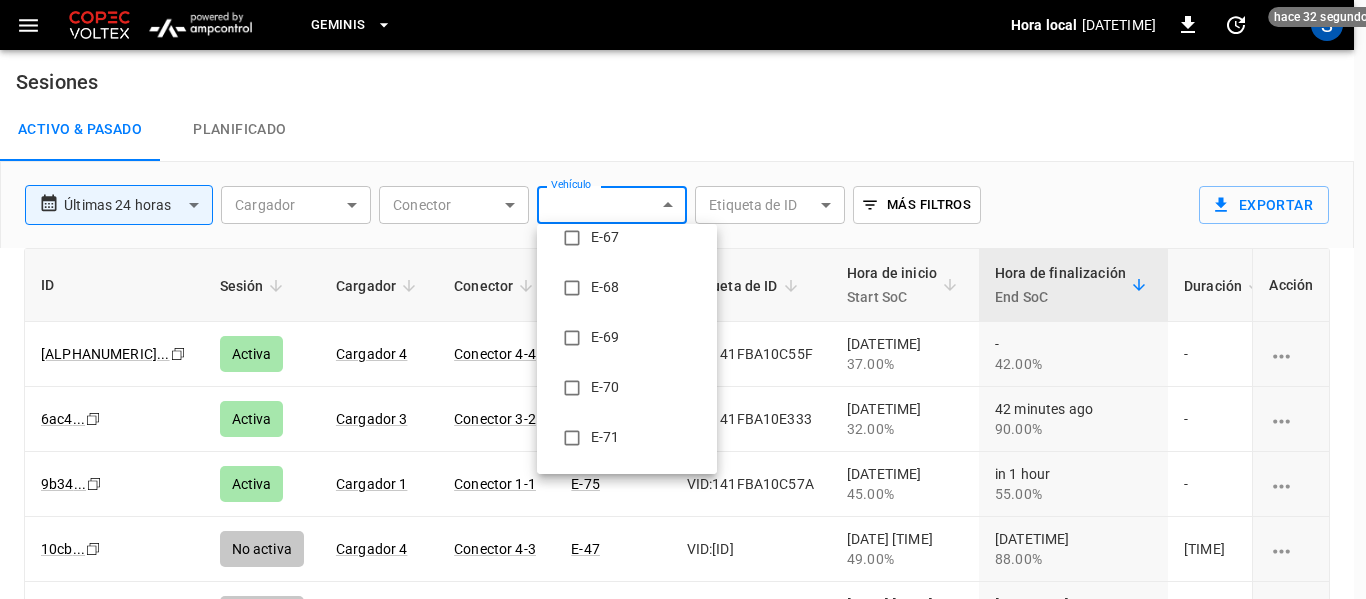 scroll, scrollTop: 1400, scrollLeft: 0, axis: vertical 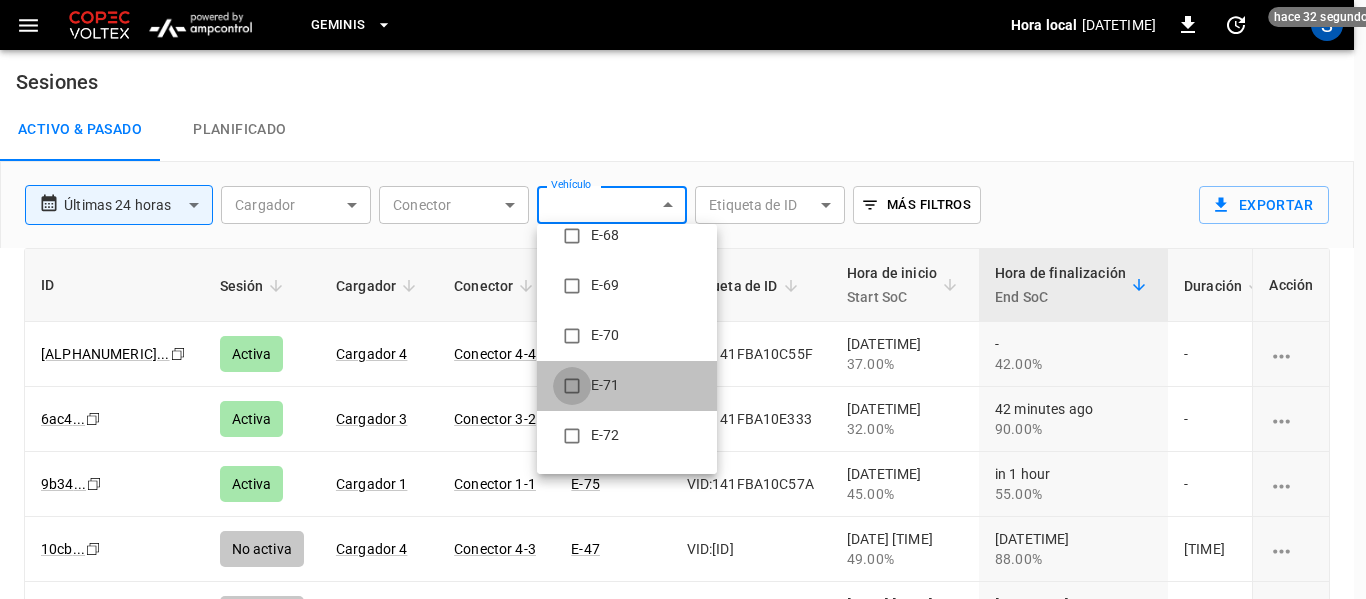type on "**********" 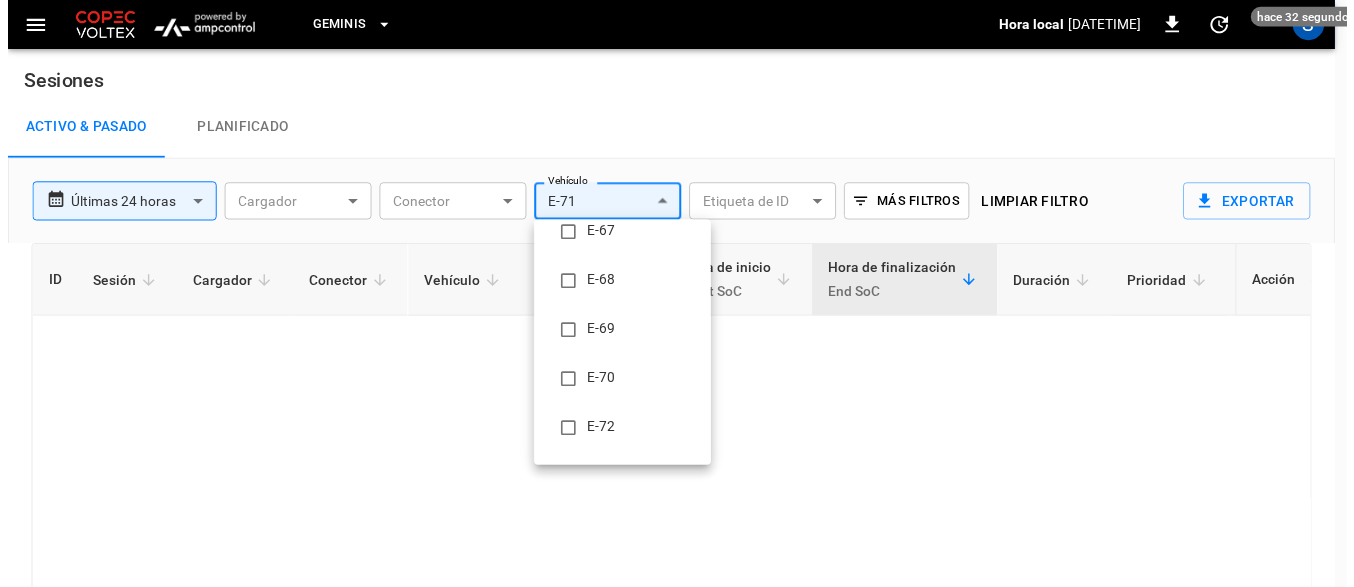 scroll, scrollTop: 0, scrollLeft: 0, axis: both 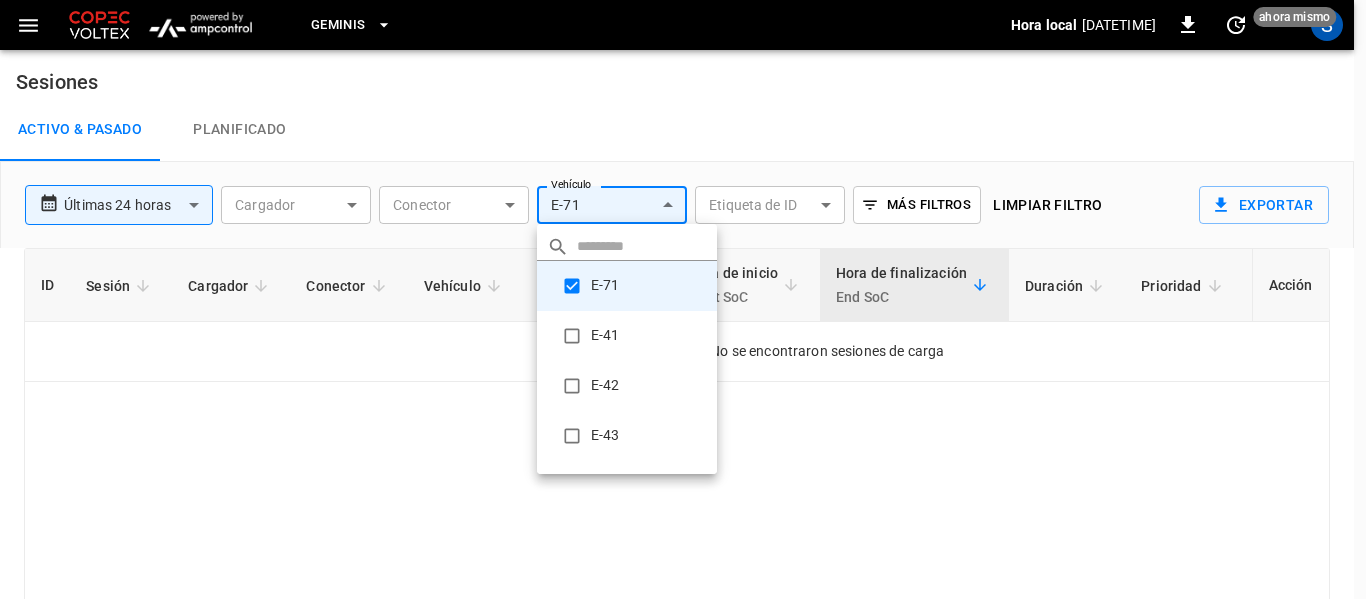 click at bounding box center [683, 299] 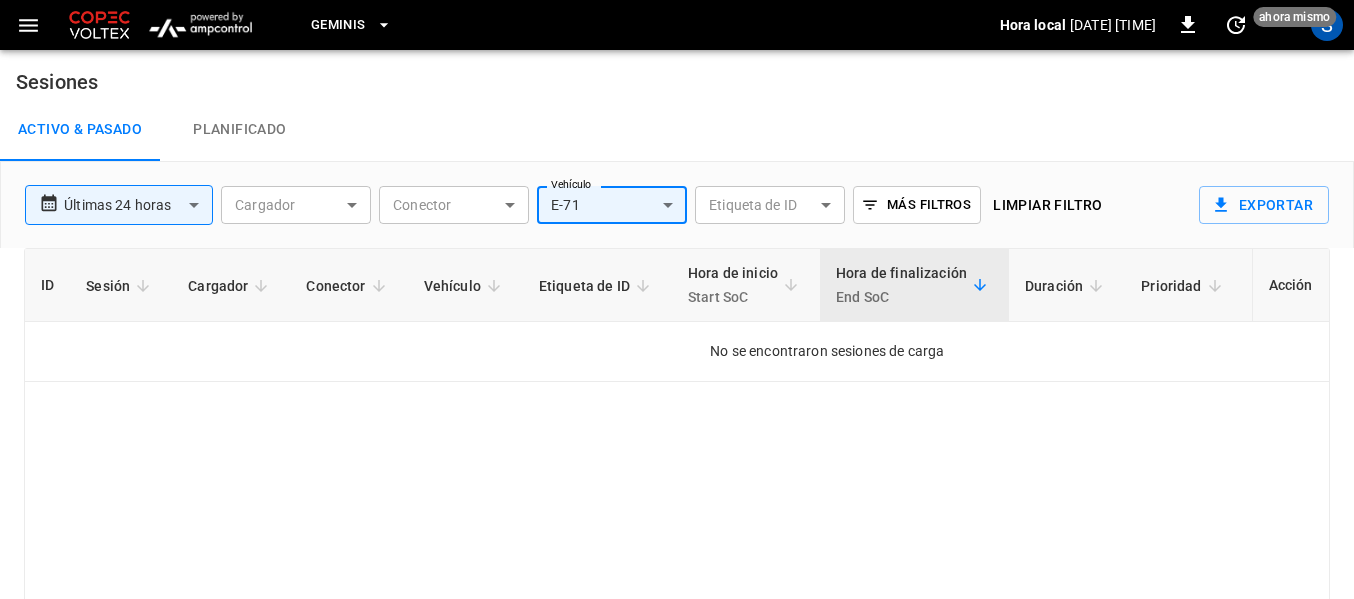 click on "**********" at bounding box center [677, 360] 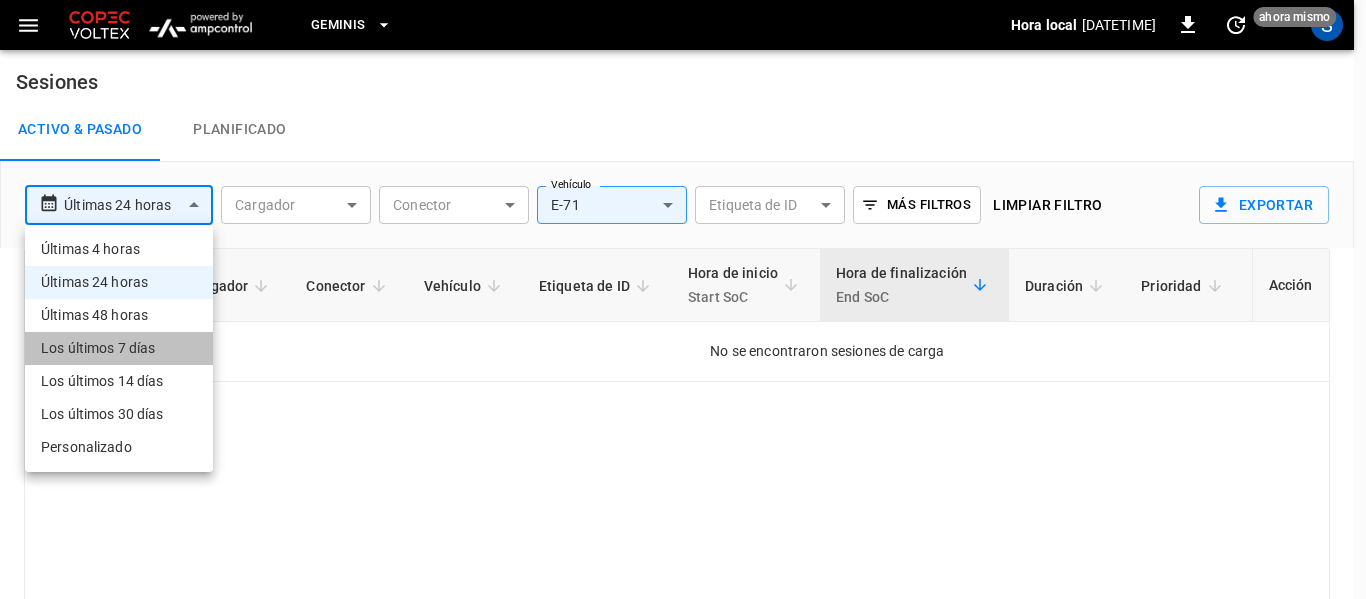 click on "Los últimos 7 días" at bounding box center (119, 348) 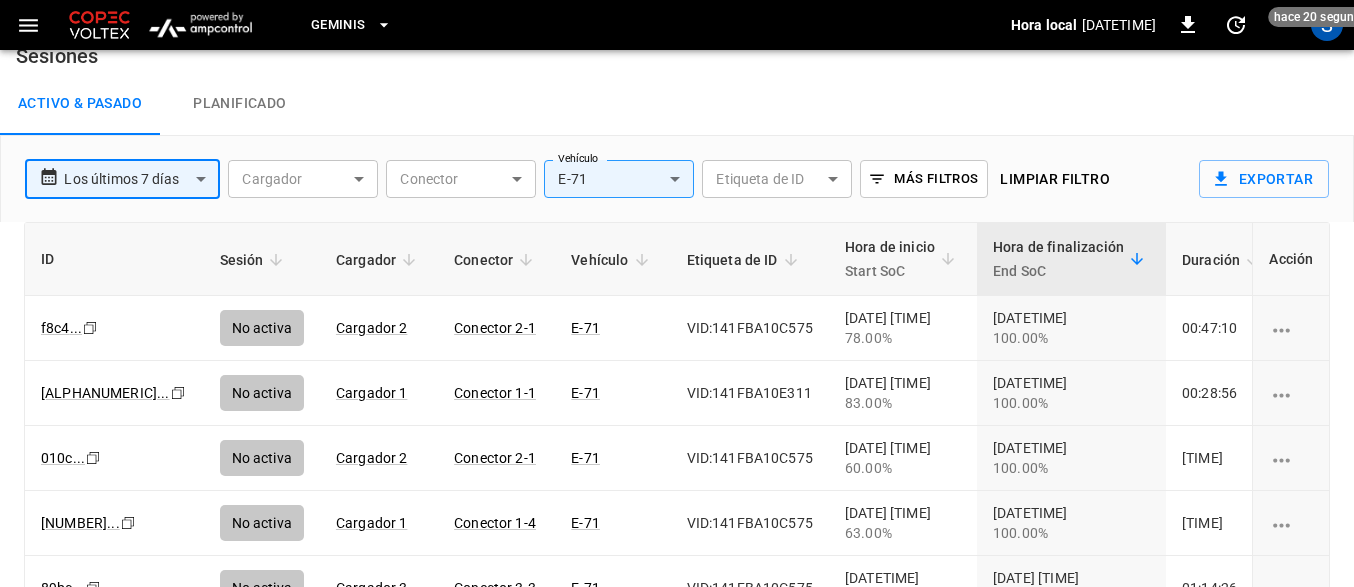 scroll, scrollTop: 100, scrollLeft: 0, axis: vertical 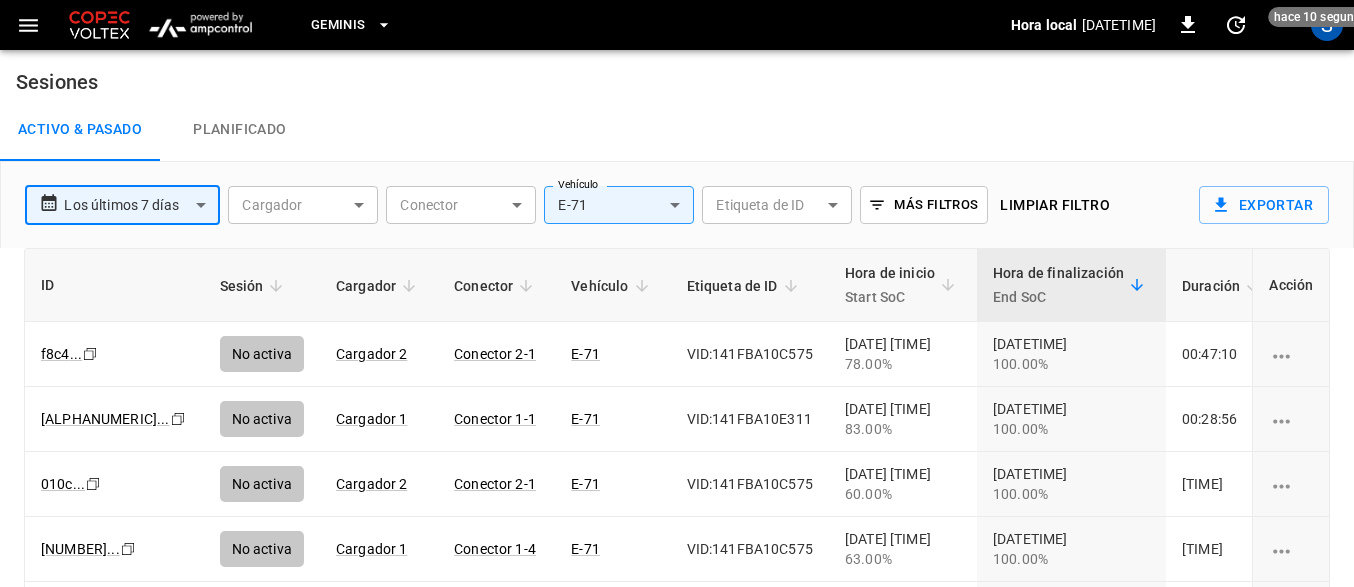 click 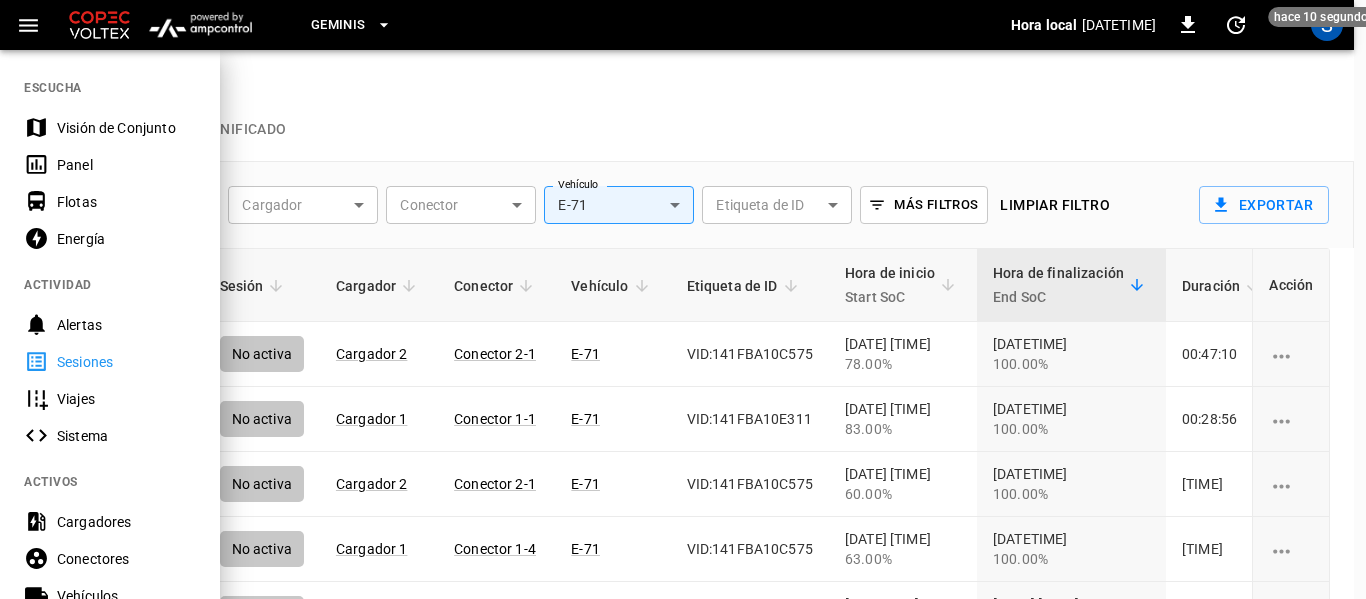 click on "Panel" at bounding box center [126, 165] 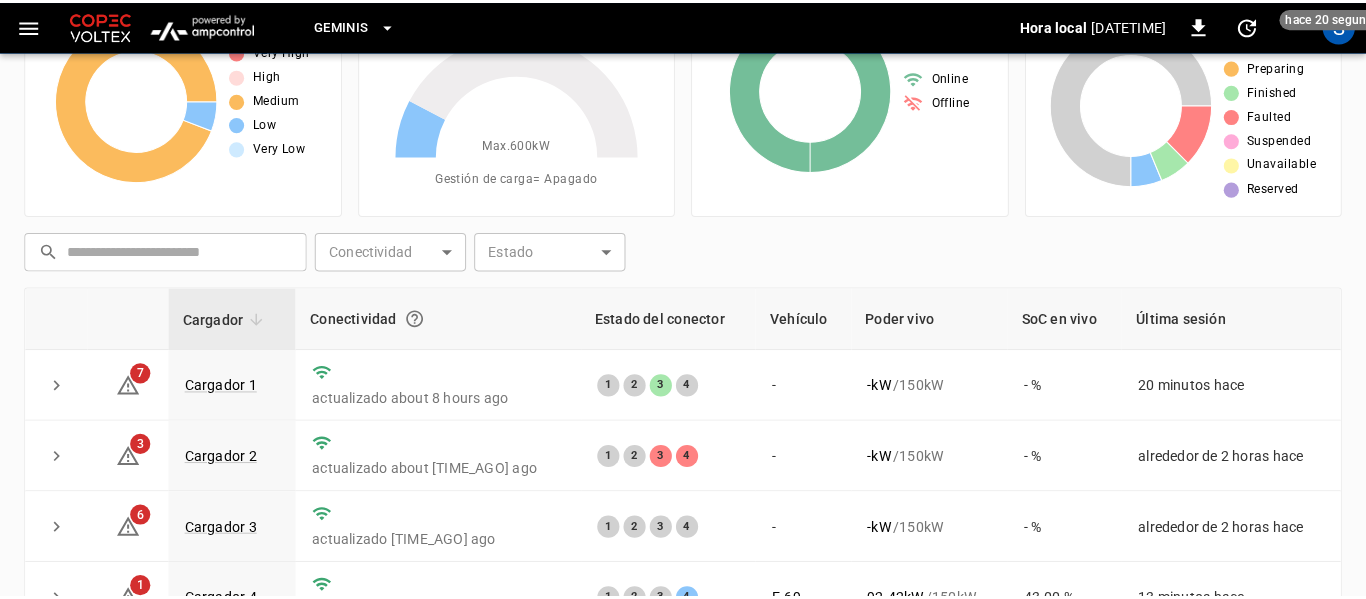 scroll, scrollTop: 109, scrollLeft: 0, axis: vertical 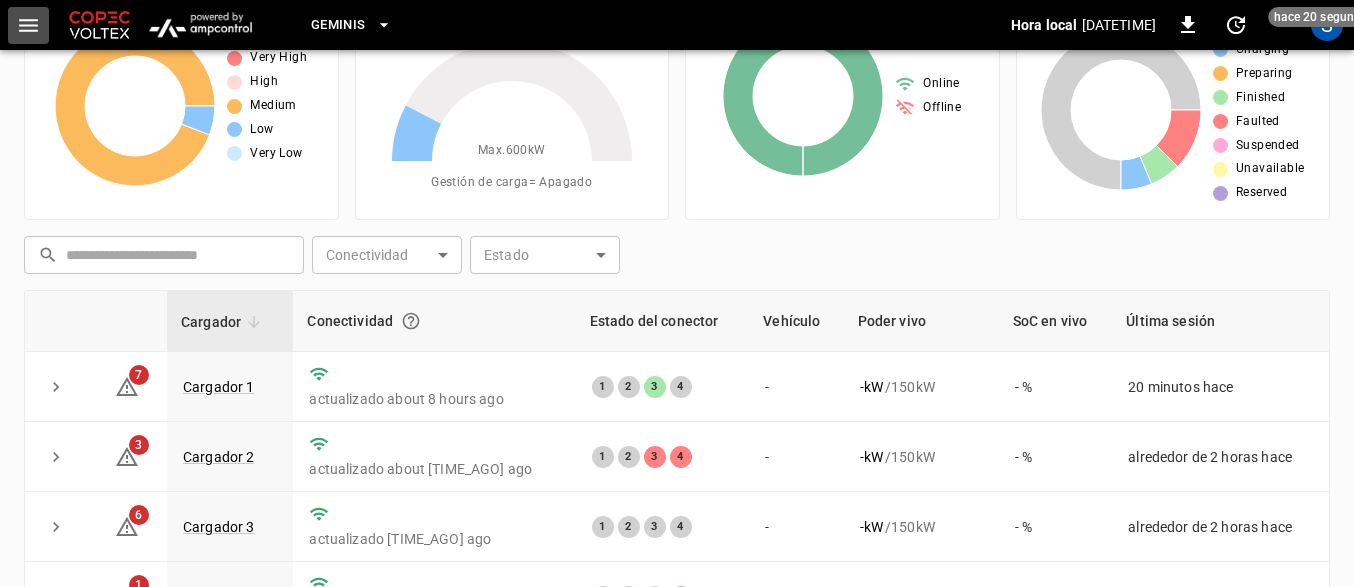 click 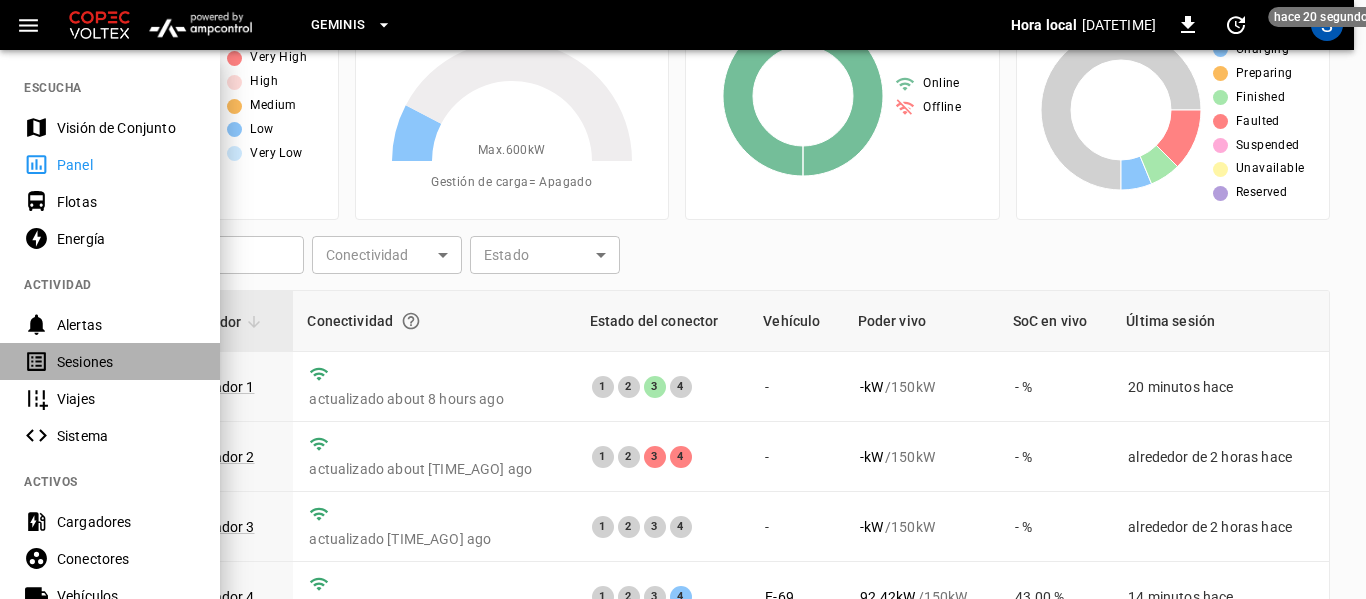 click on "Sesiones" at bounding box center (126, 362) 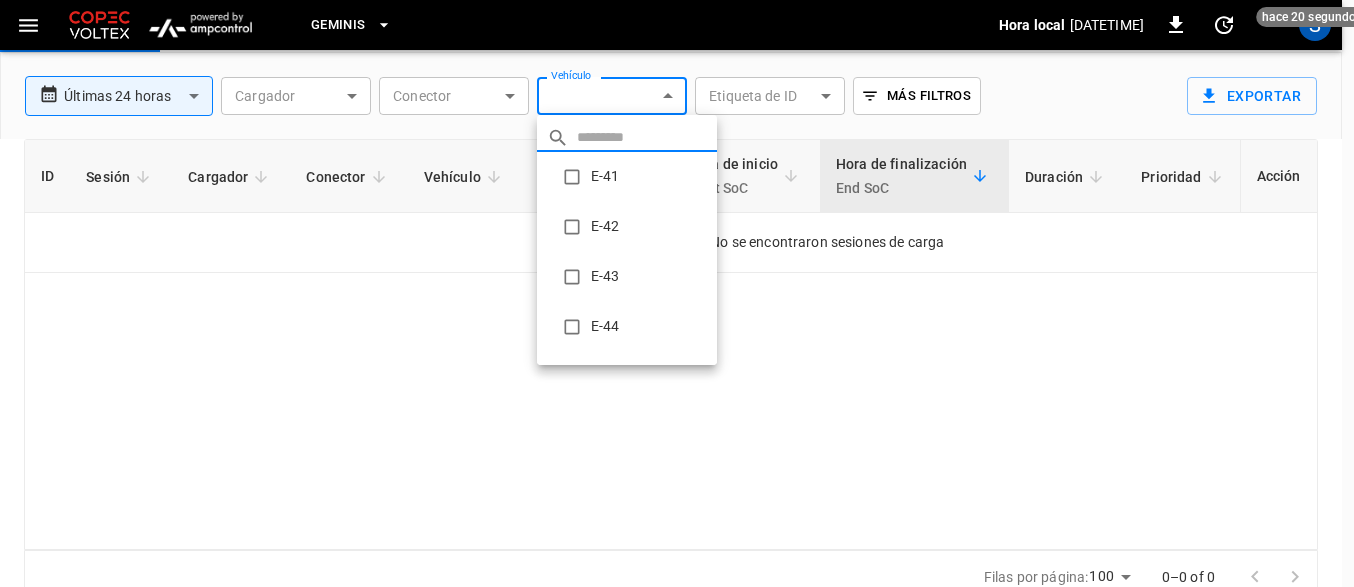 click on "**********" at bounding box center [677, 247] 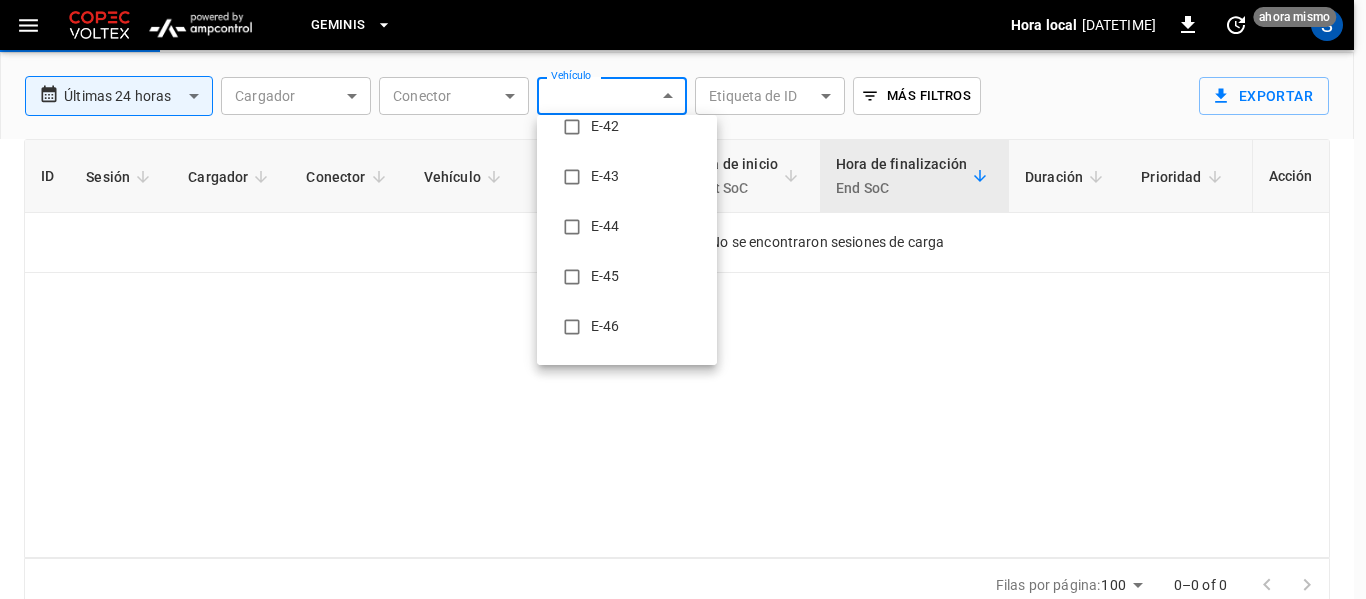 scroll, scrollTop: 200, scrollLeft: 0, axis: vertical 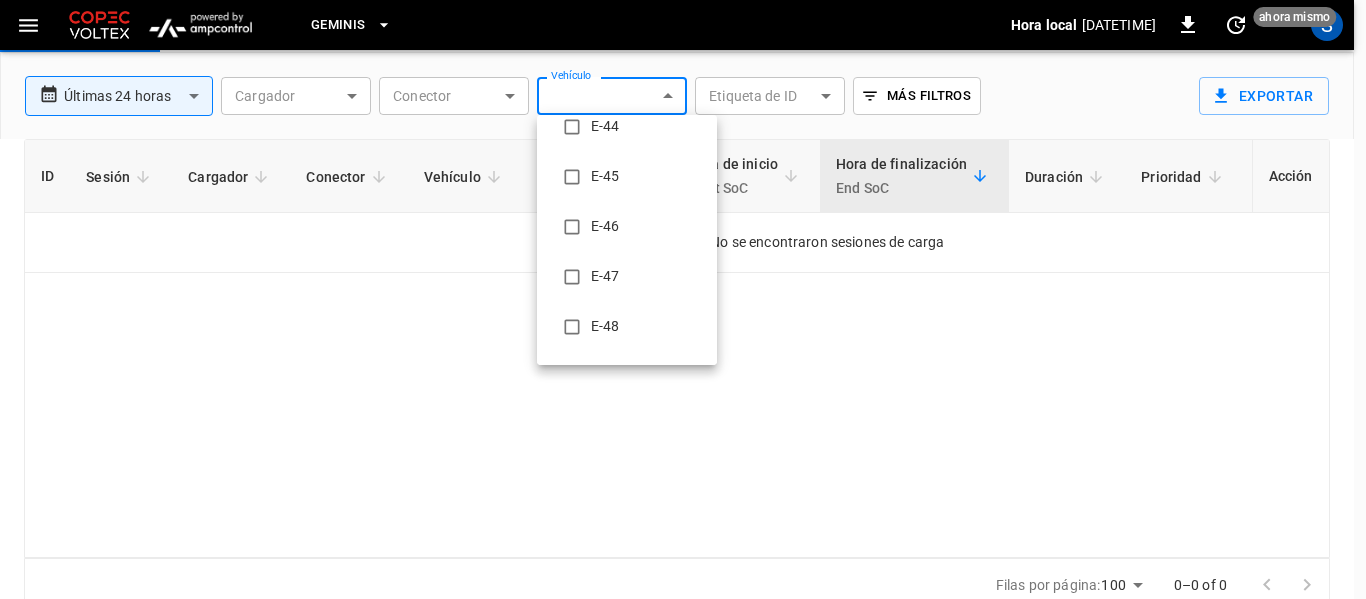 type on "**********" 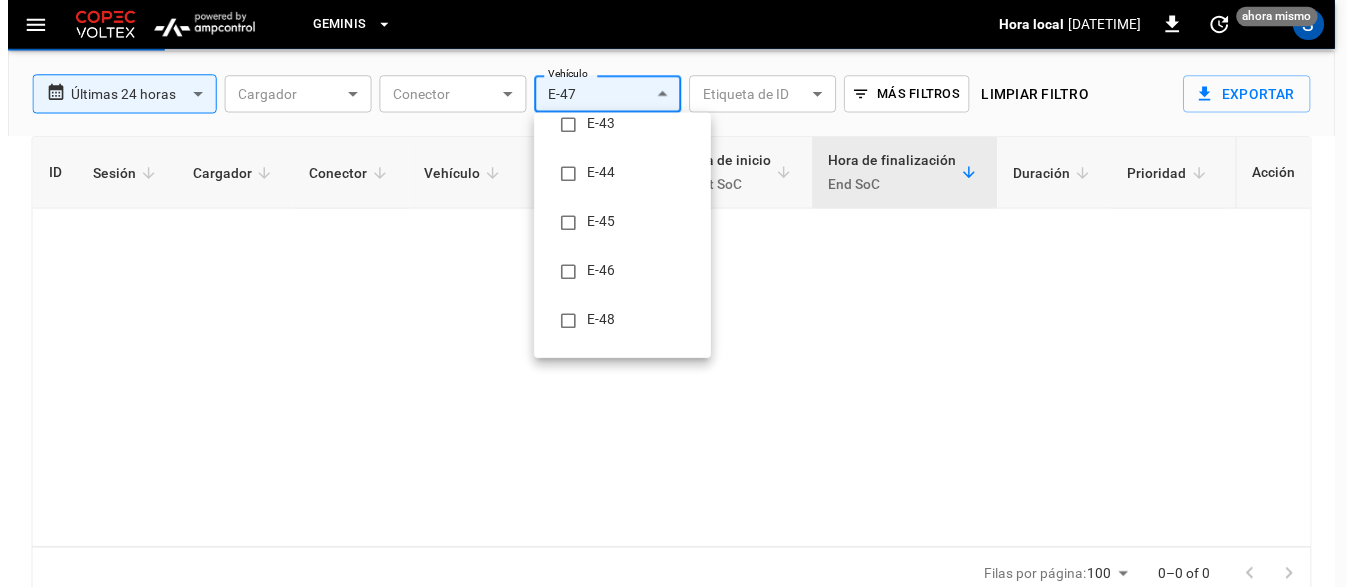 scroll, scrollTop: 0, scrollLeft: 0, axis: both 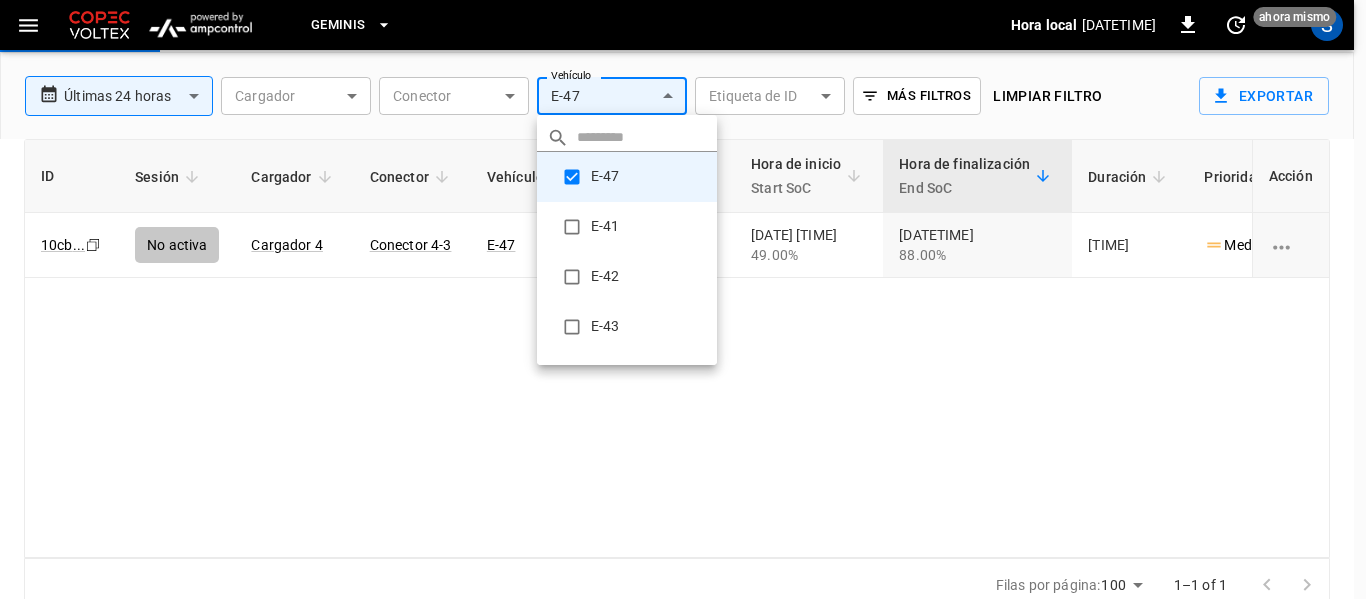 click at bounding box center [683, 299] 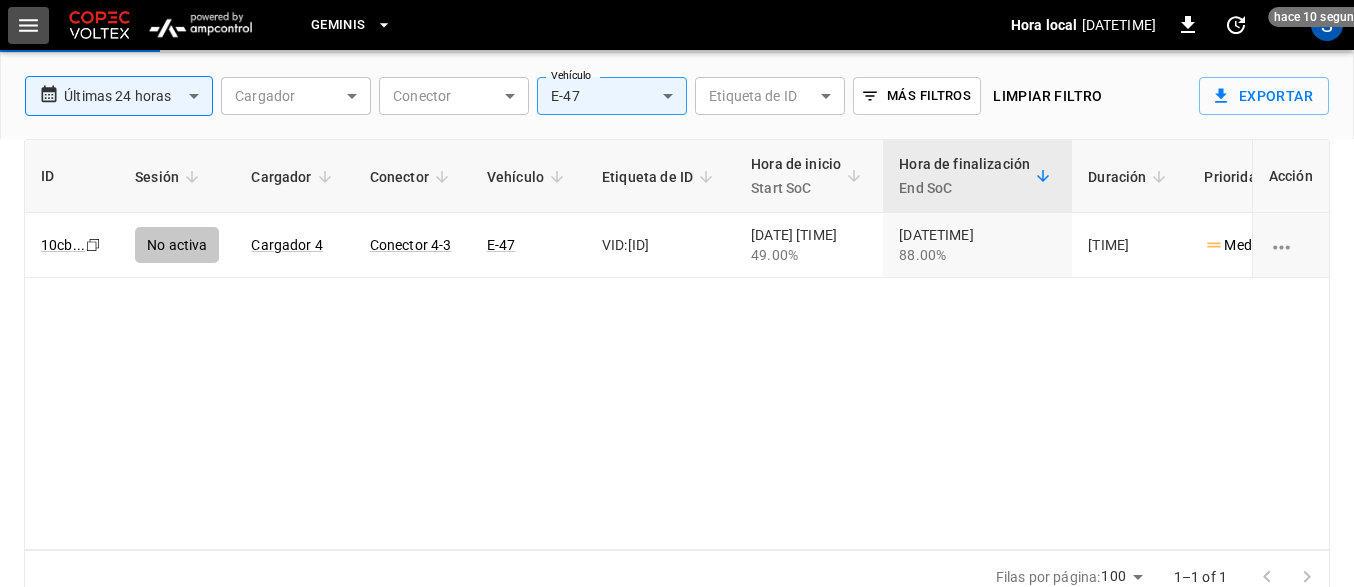 click 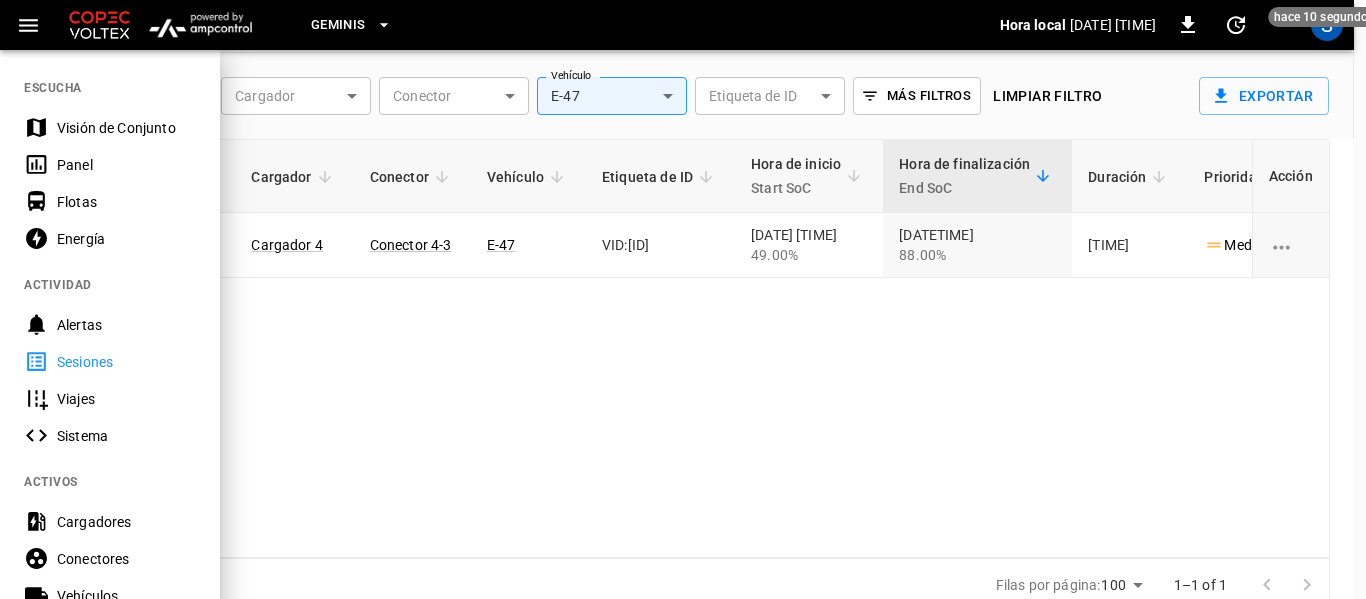 click on "Panel" at bounding box center [126, 165] 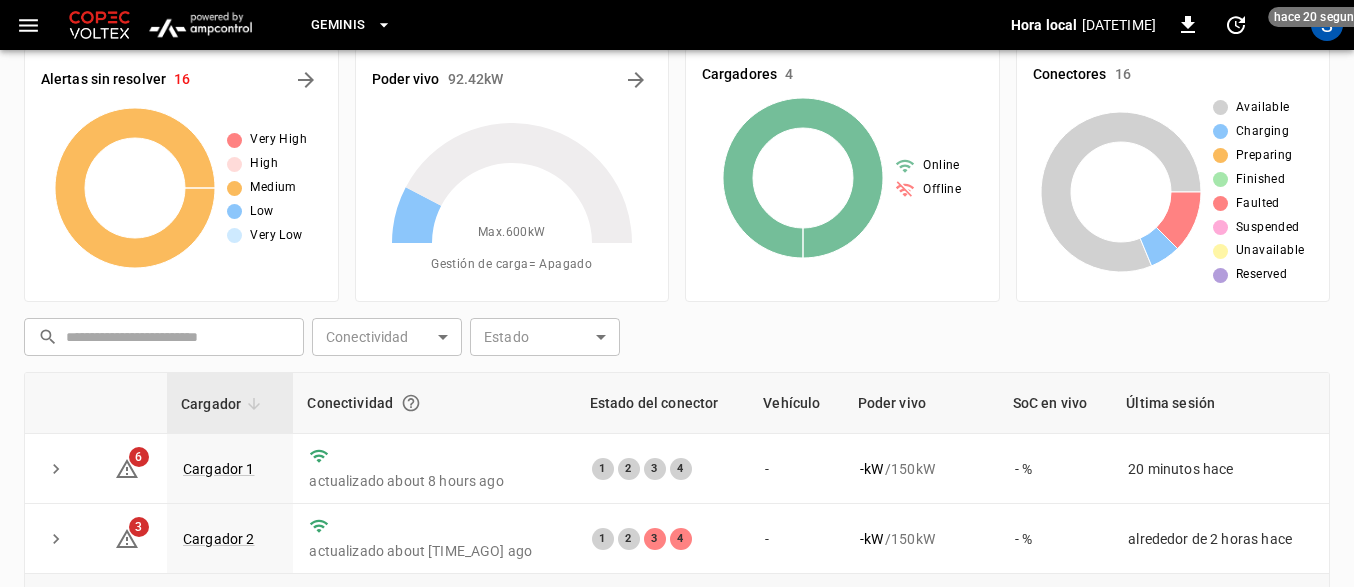 scroll, scrollTop: 9, scrollLeft: 0, axis: vertical 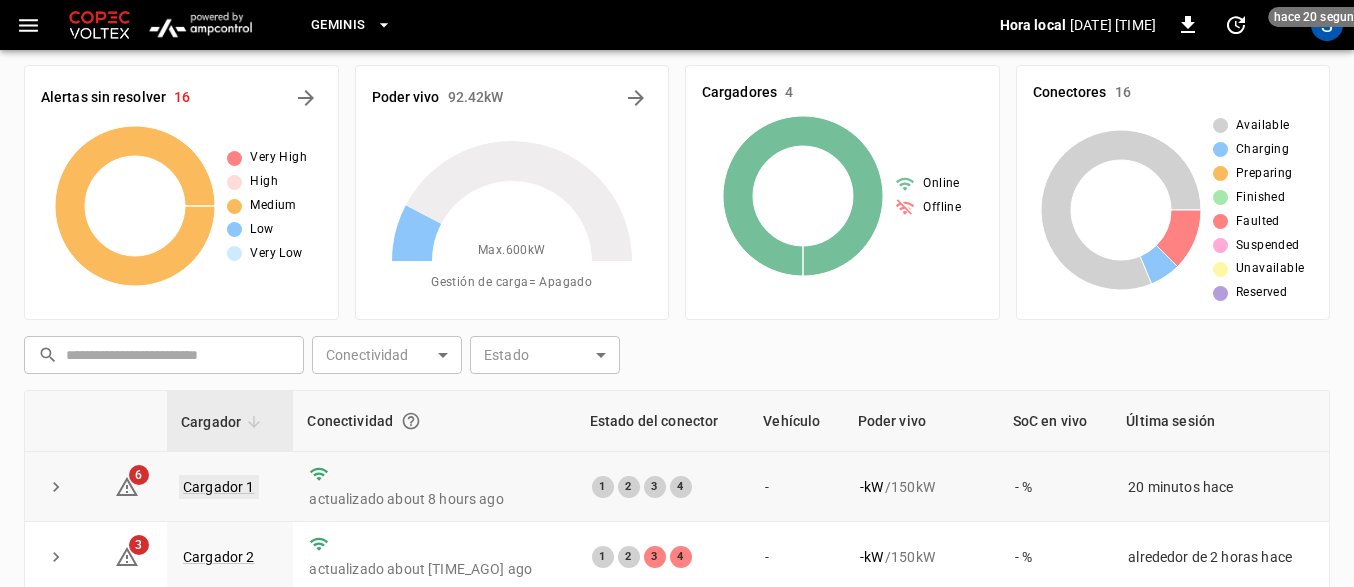 click on "Cargador 1" at bounding box center [219, 487] 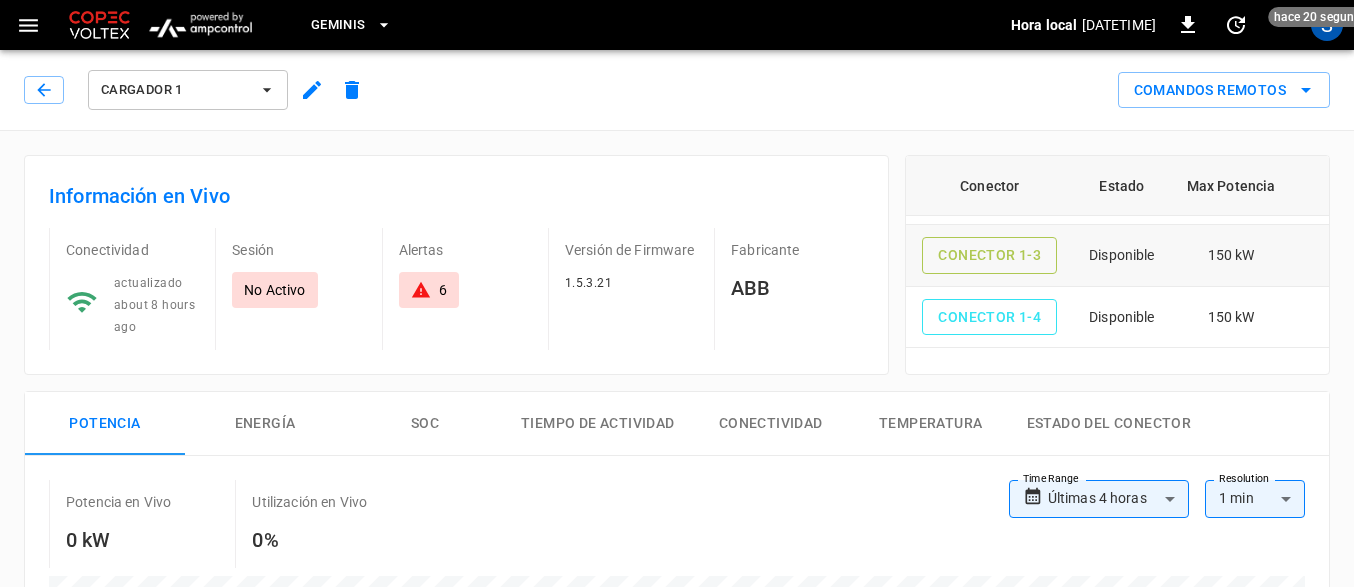 scroll, scrollTop: 126, scrollLeft: 0, axis: vertical 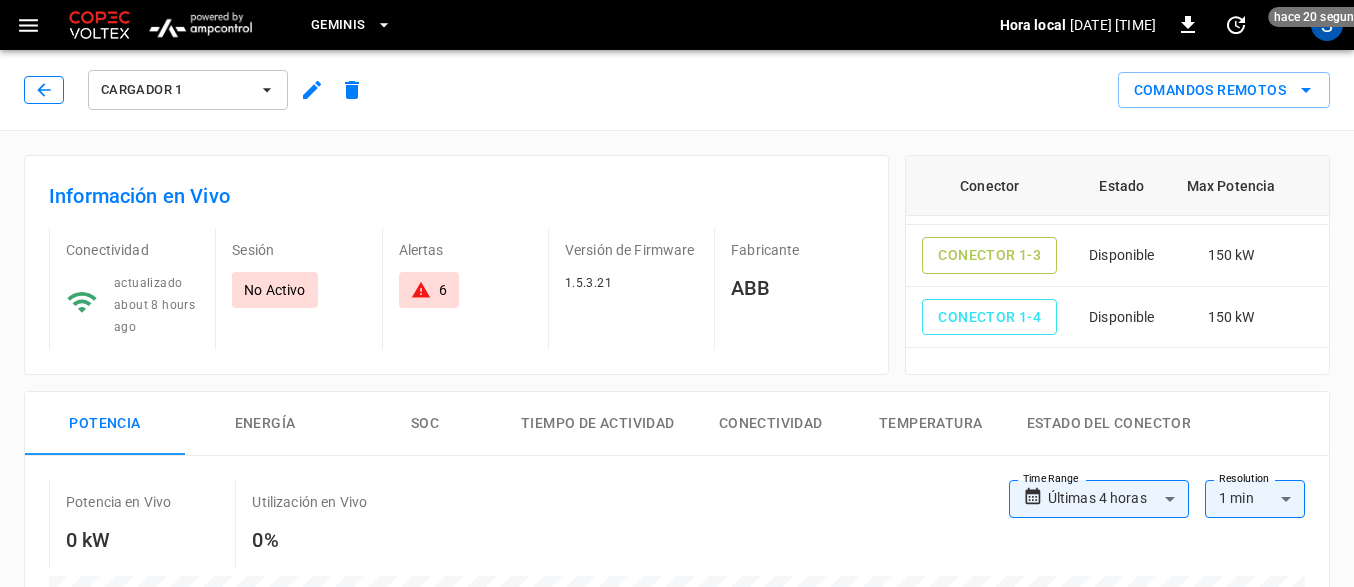 click 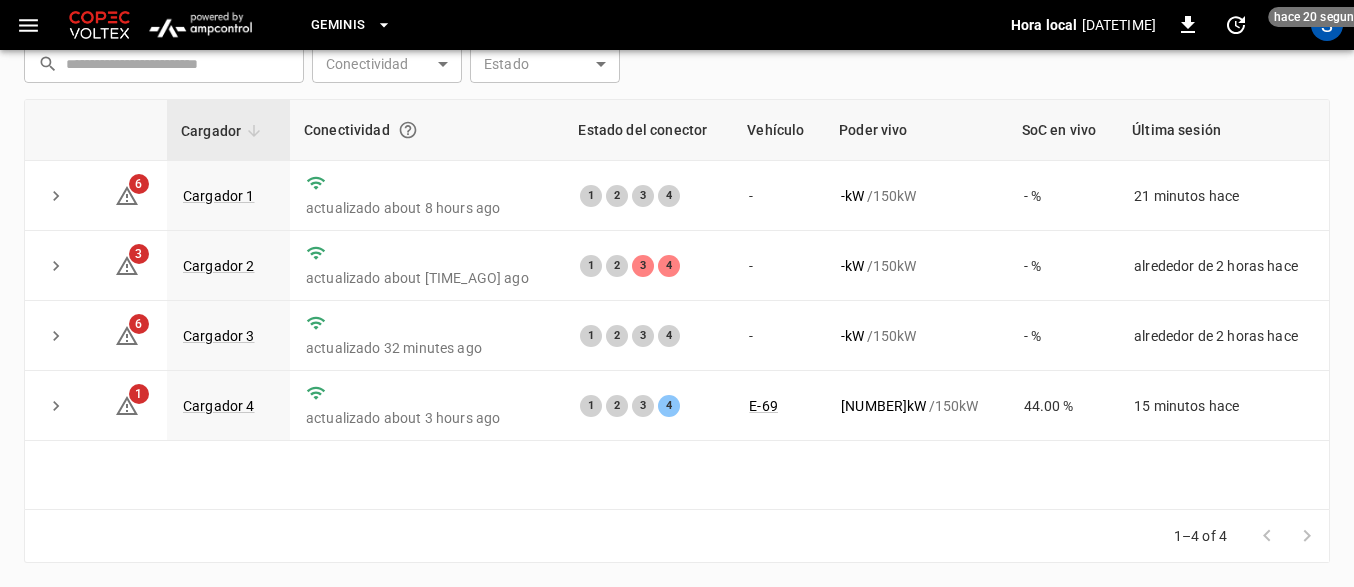 scroll, scrollTop: 309, scrollLeft: 0, axis: vertical 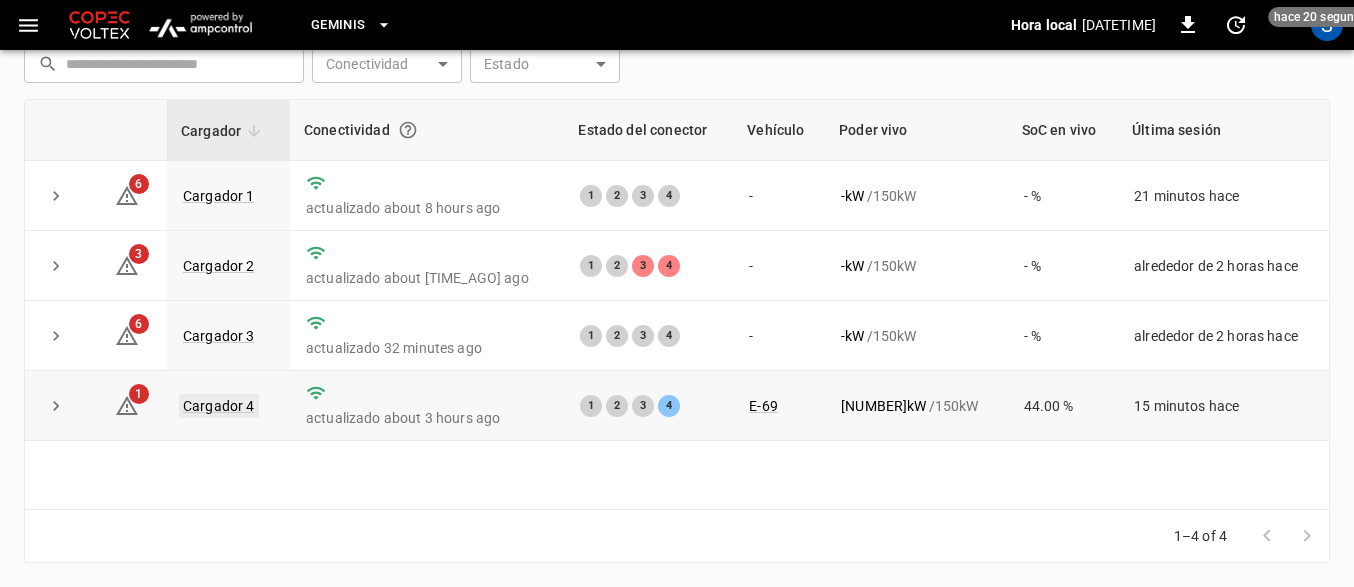click on "Cargador 4" at bounding box center (219, 406) 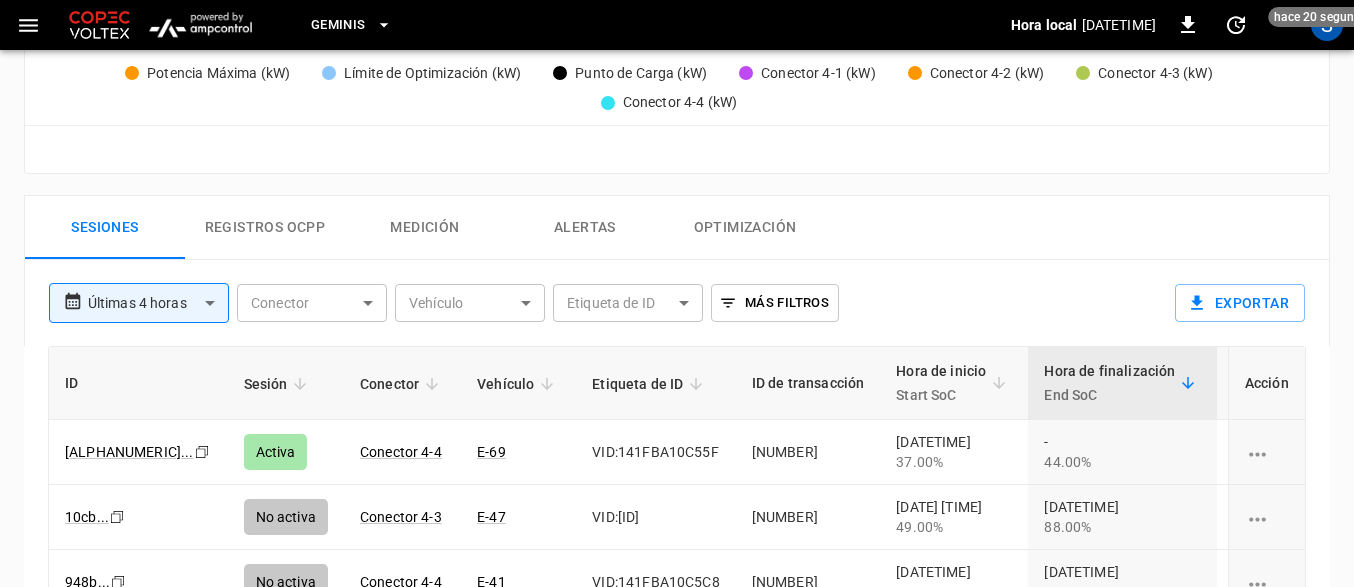 scroll, scrollTop: 900, scrollLeft: 0, axis: vertical 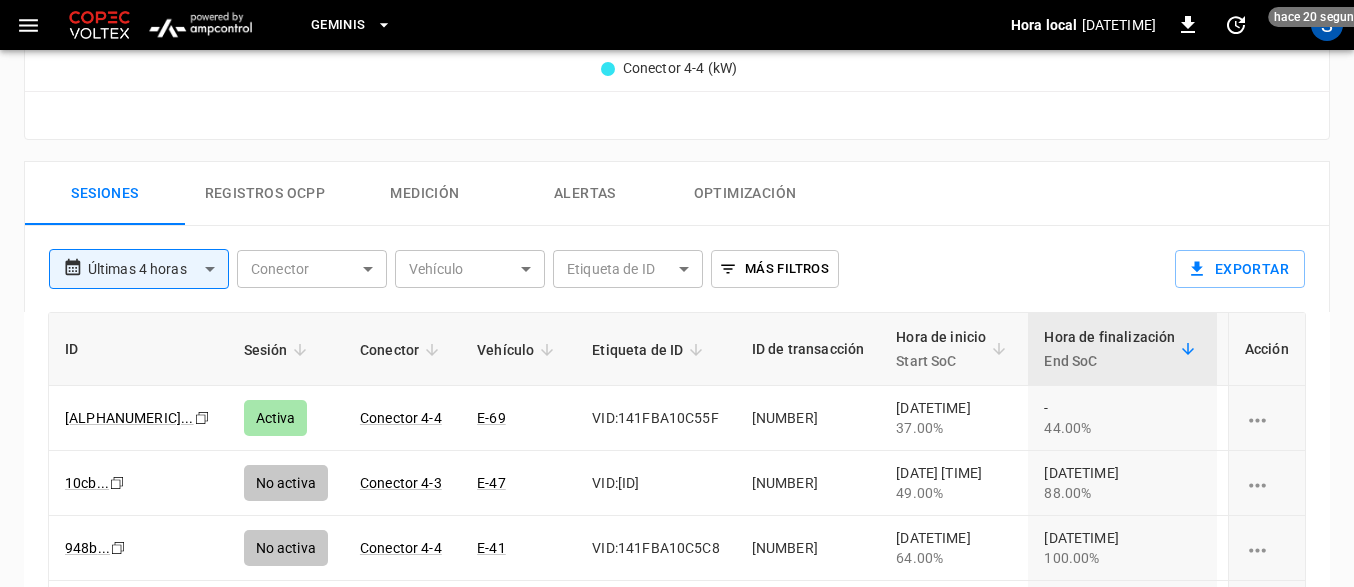 click on "Conector 4-4" at bounding box center (401, 418) 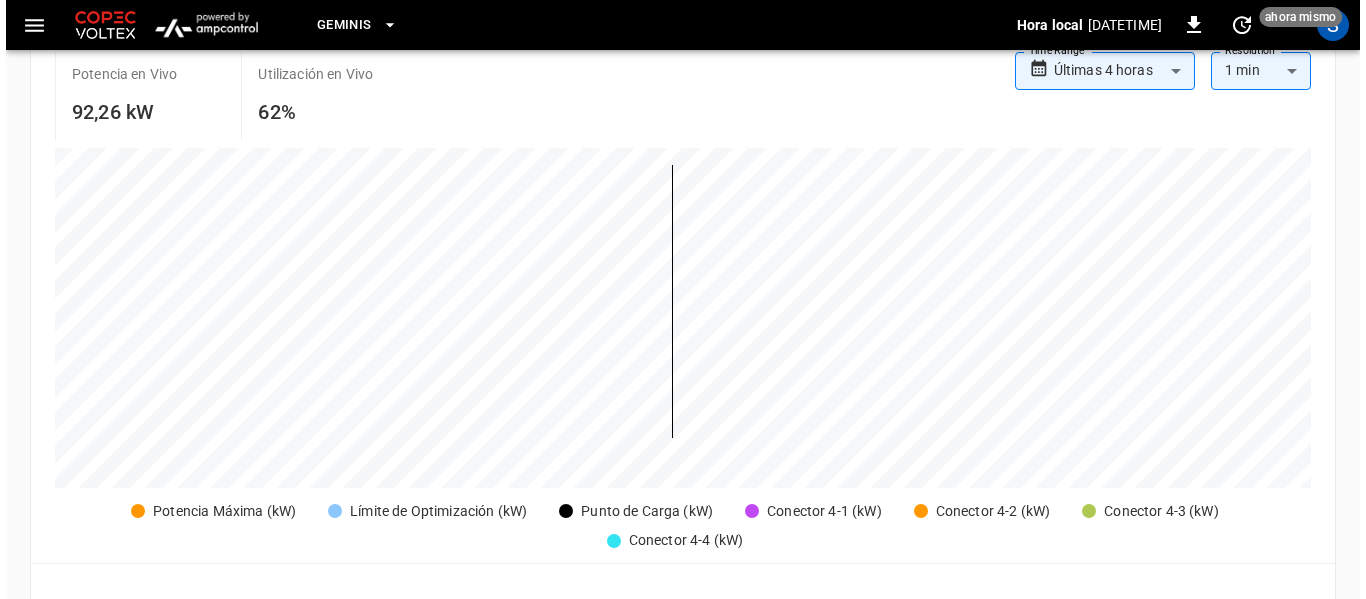 scroll, scrollTop: 300, scrollLeft: 0, axis: vertical 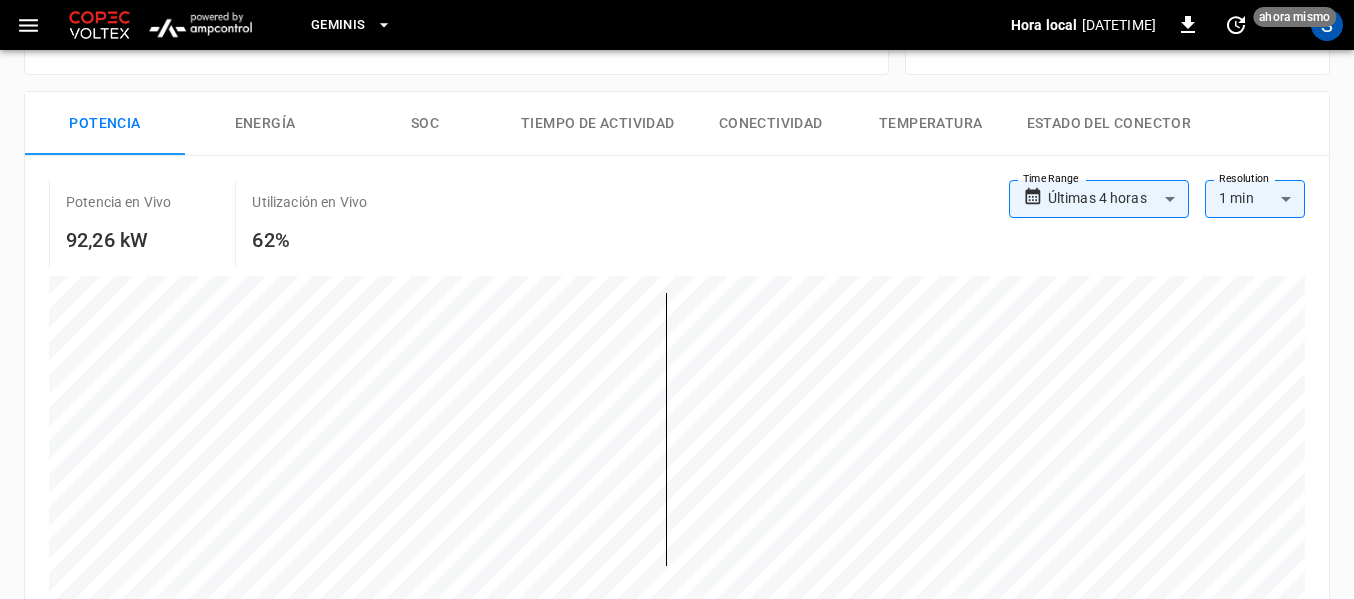 click 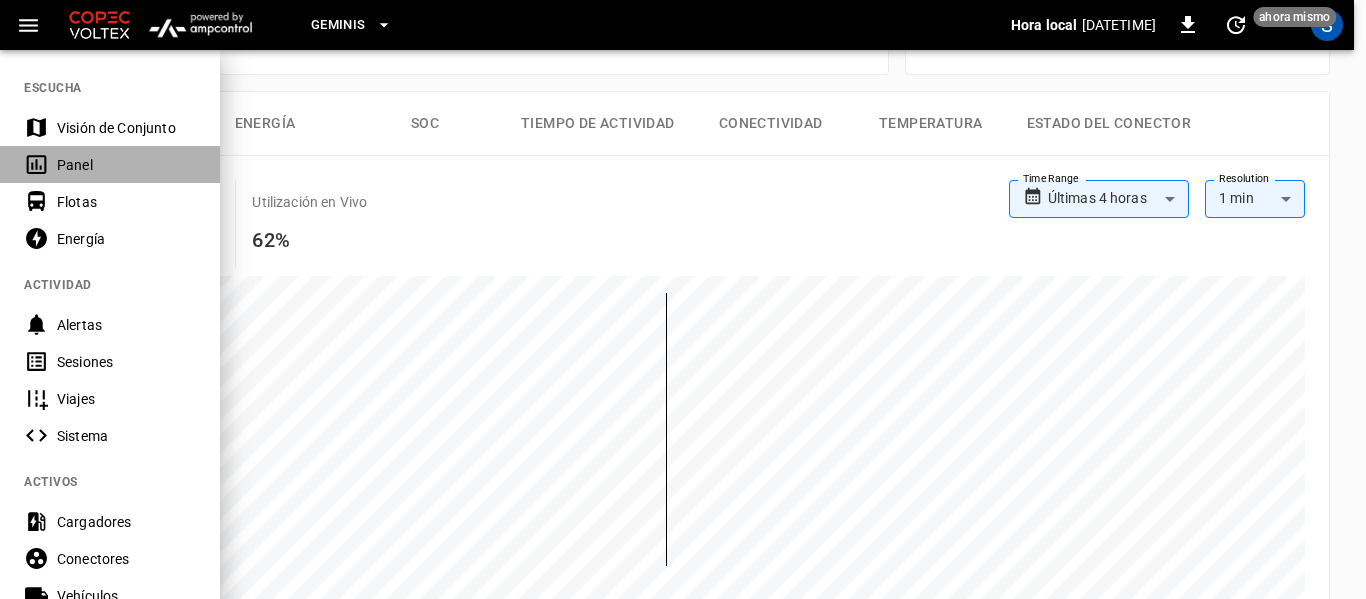 click on "Panel" at bounding box center [126, 165] 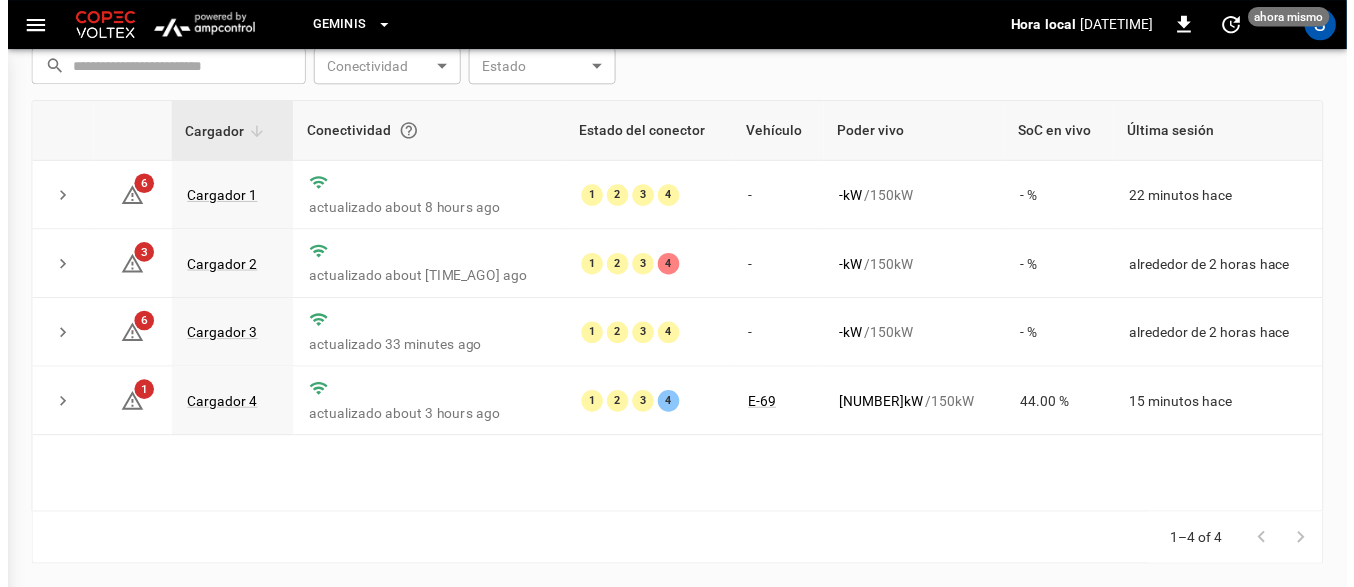 scroll, scrollTop: 297, scrollLeft: 0, axis: vertical 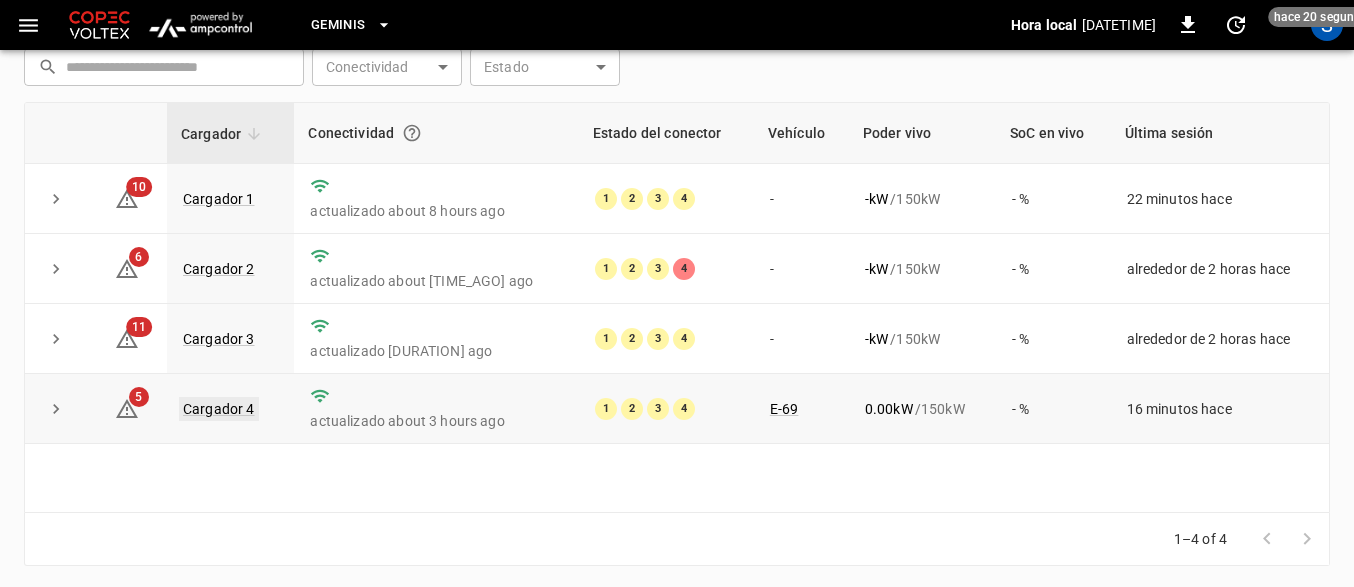 click on "Cargador 4" at bounding box center [219, 409] 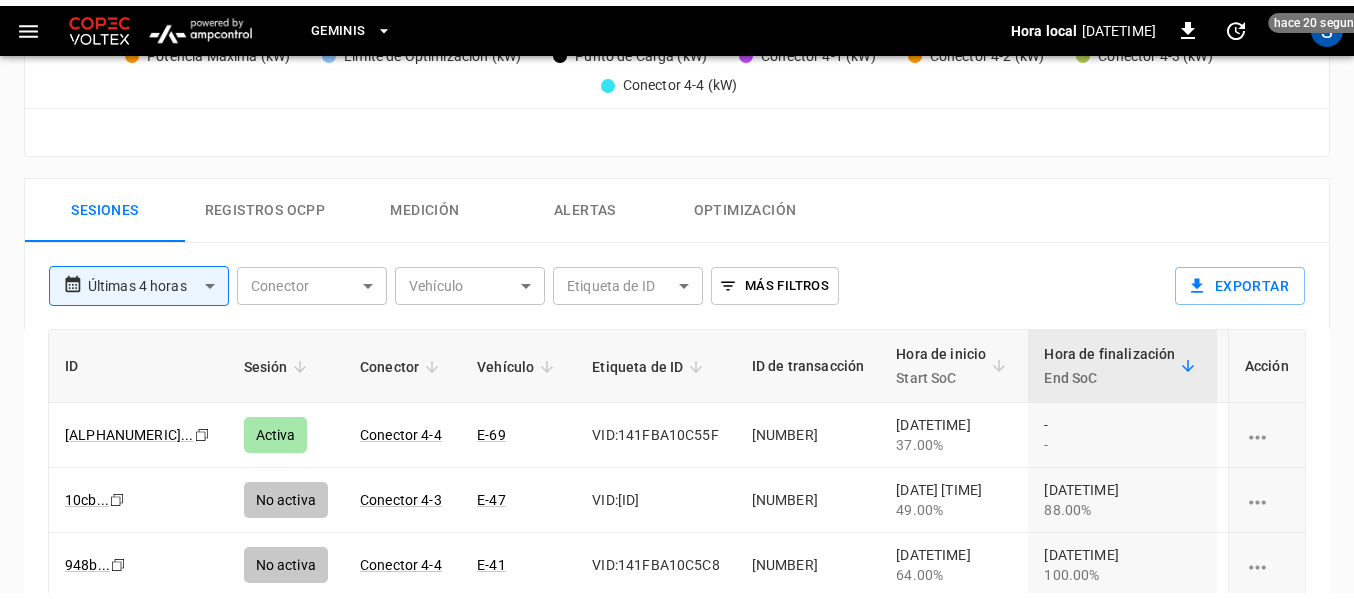 scroll, scrollTop: 900, scrollLeft: 0, axis: vertical 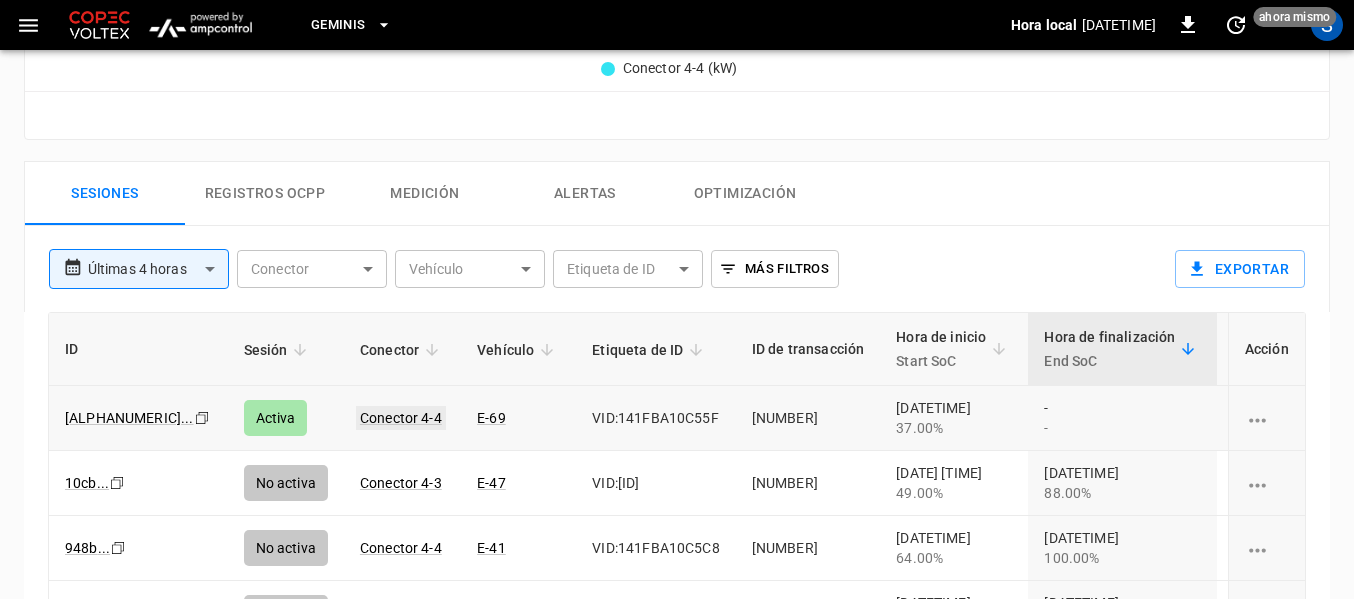 click on "Conector 4-4" at bounding box center [401, 418] 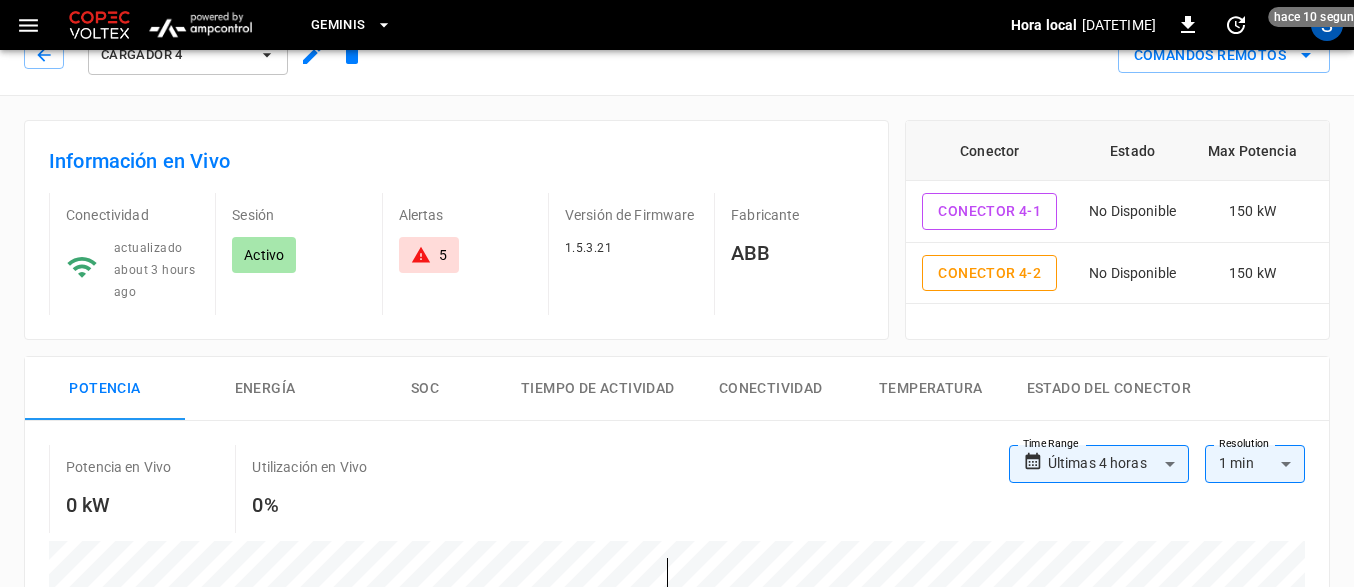 scroll, scrollTop: 0, scrollLeft: 0, axis: both 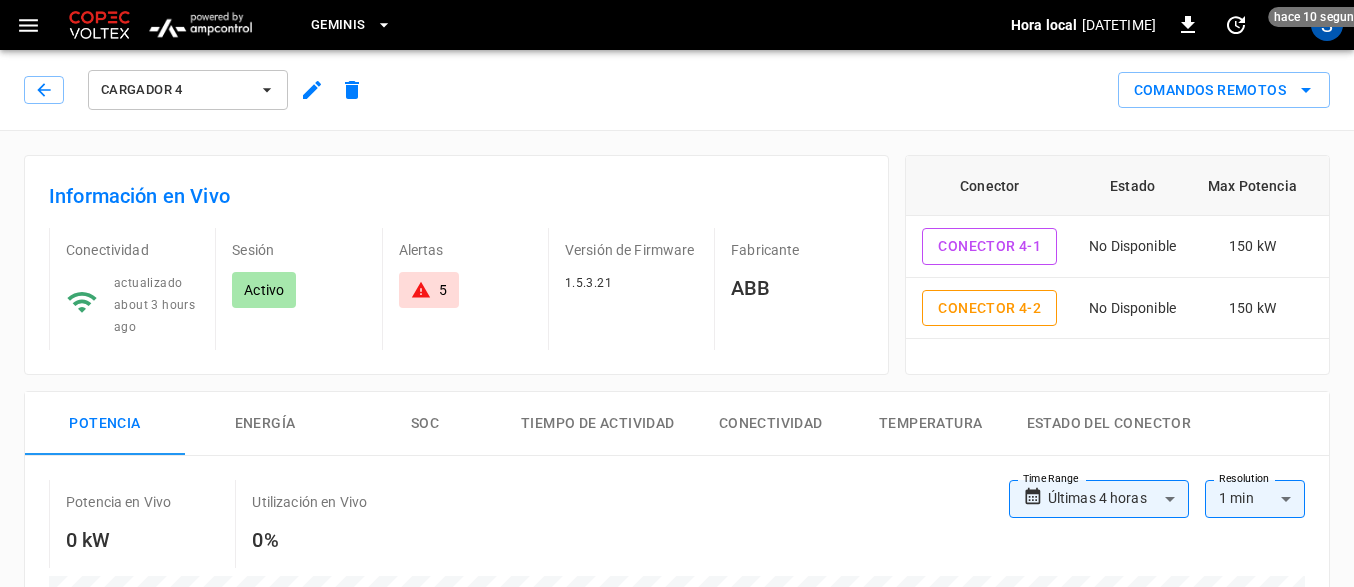 click 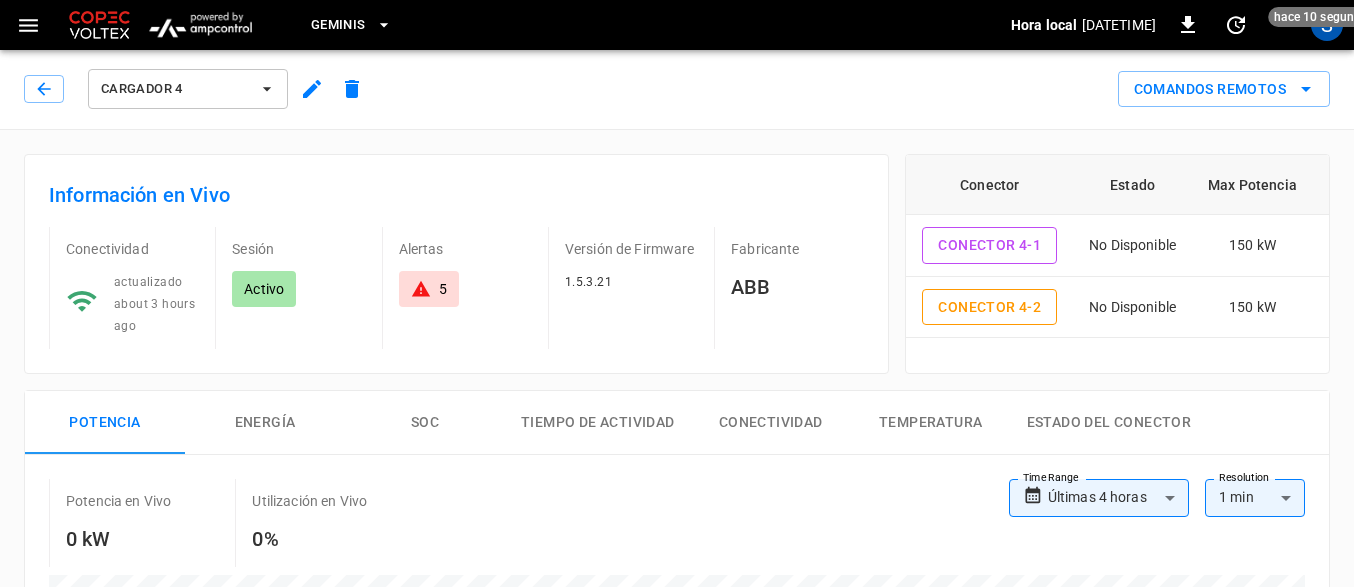scroll, scrollTop: 0, scrollLeft: 0, axis: both 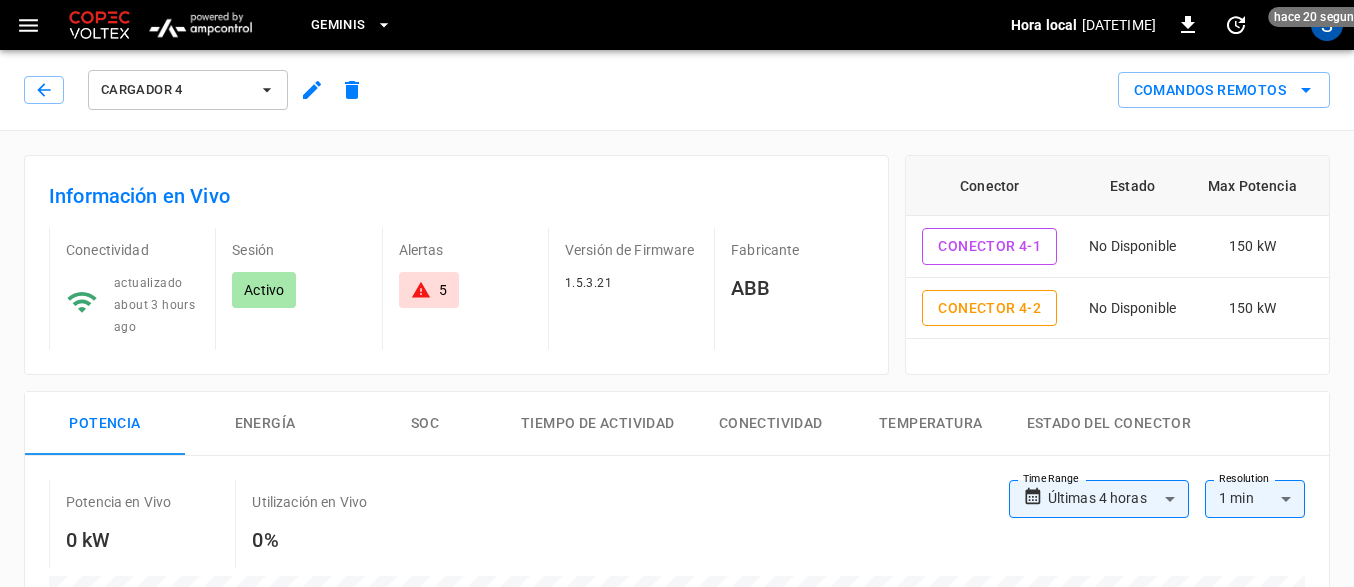 click 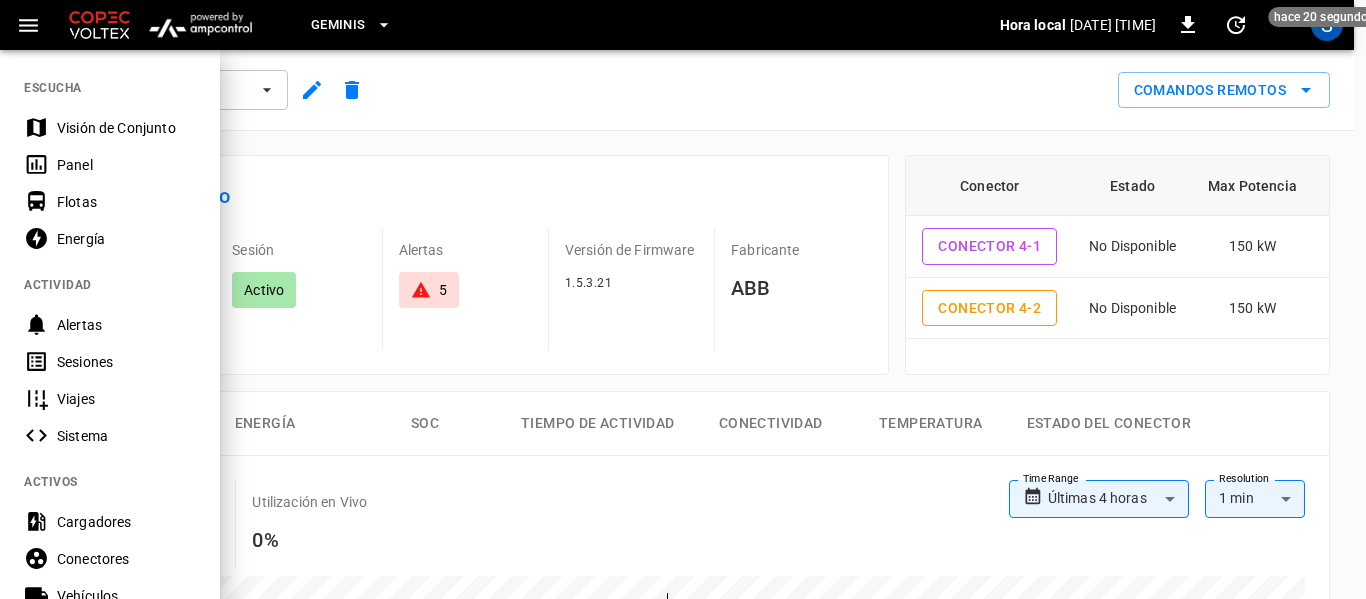 click on "Panel" at bounding box center (126, 165) 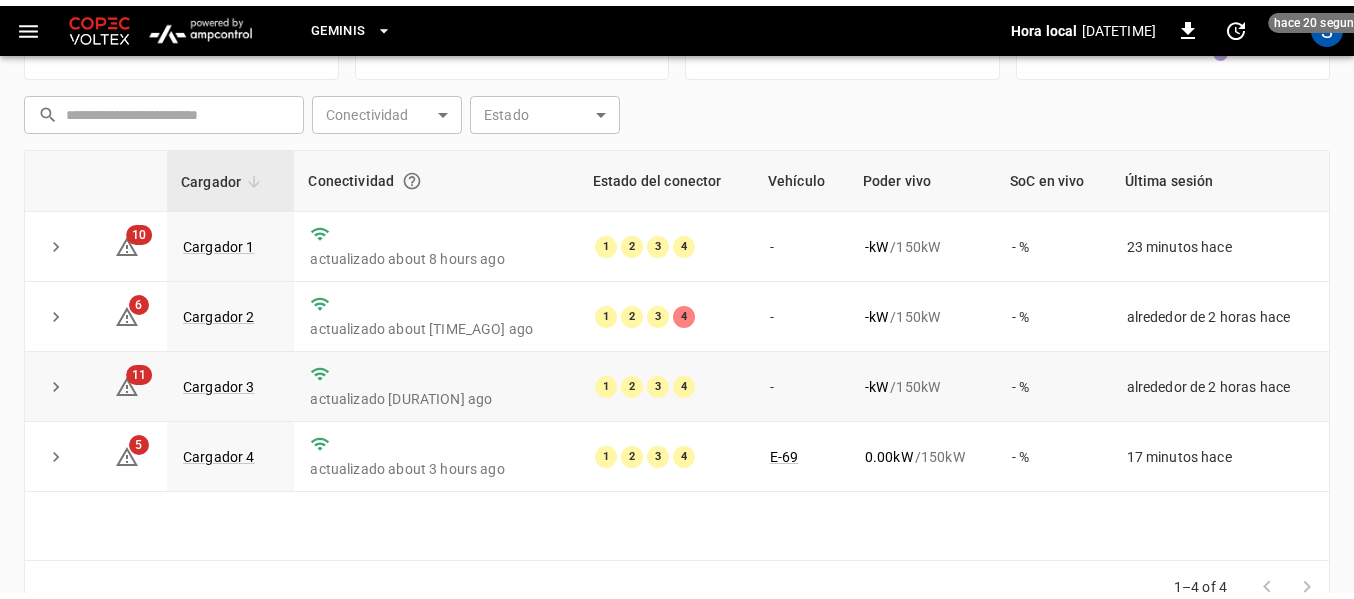 scroll, scrollTop: 309, scrollLeft: 0, axis: vertical 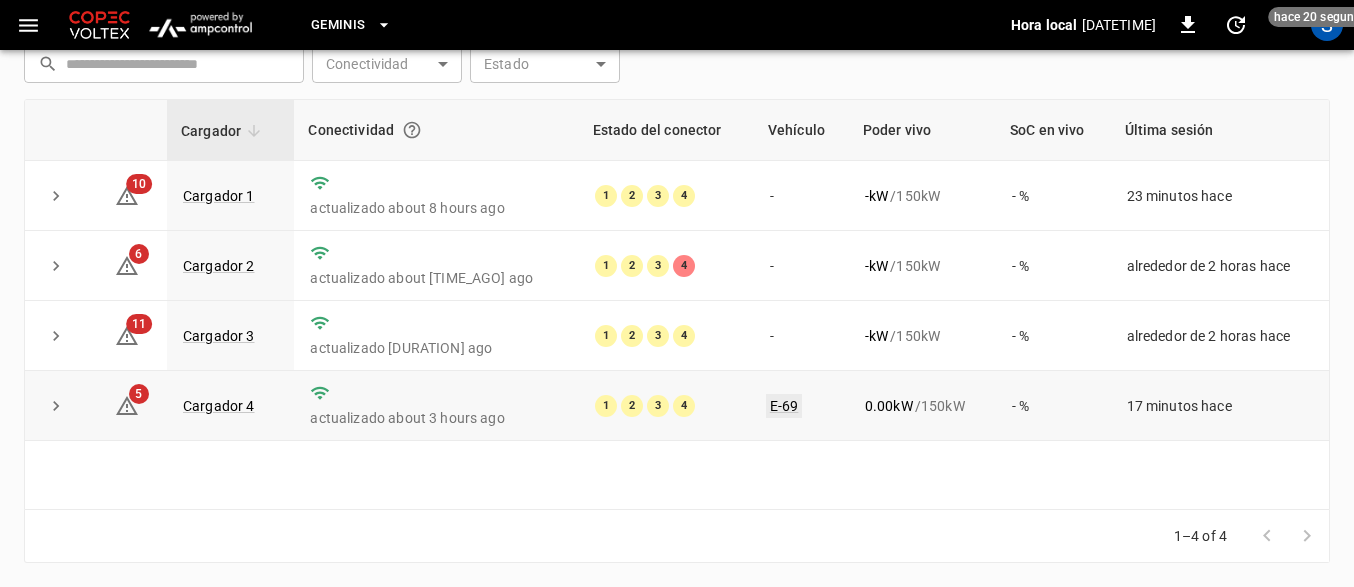 click on "E-69" at bounding box center (784, 406) 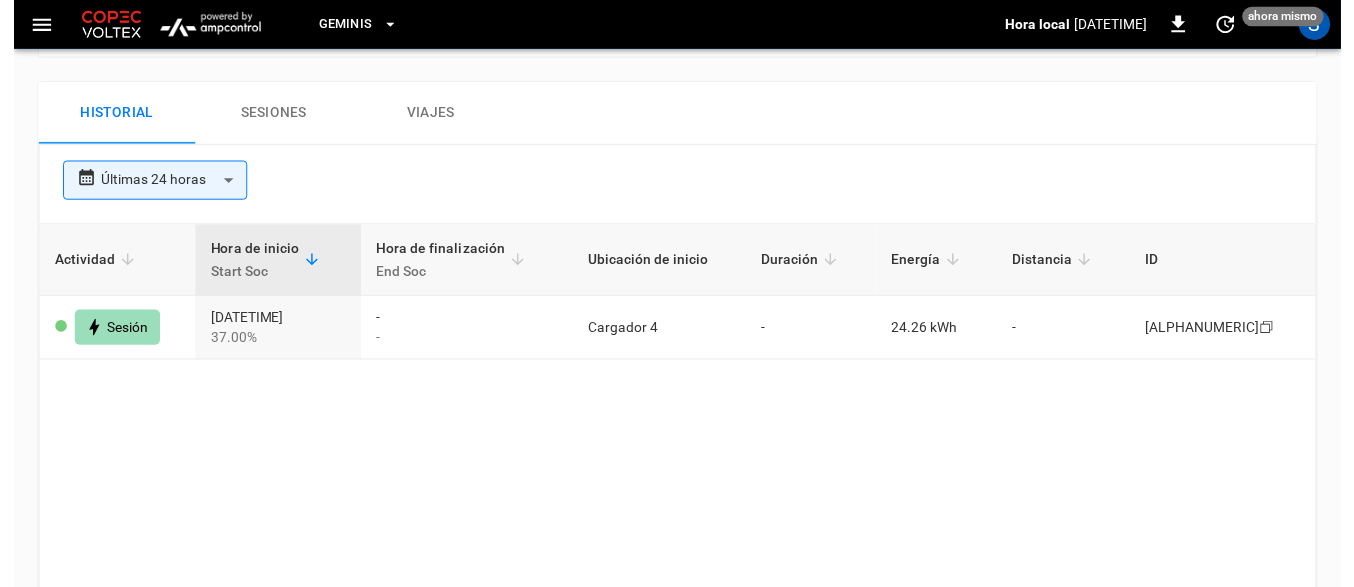 scroll, scrollTop: 909, scrollLeft: 0, axis: vertical 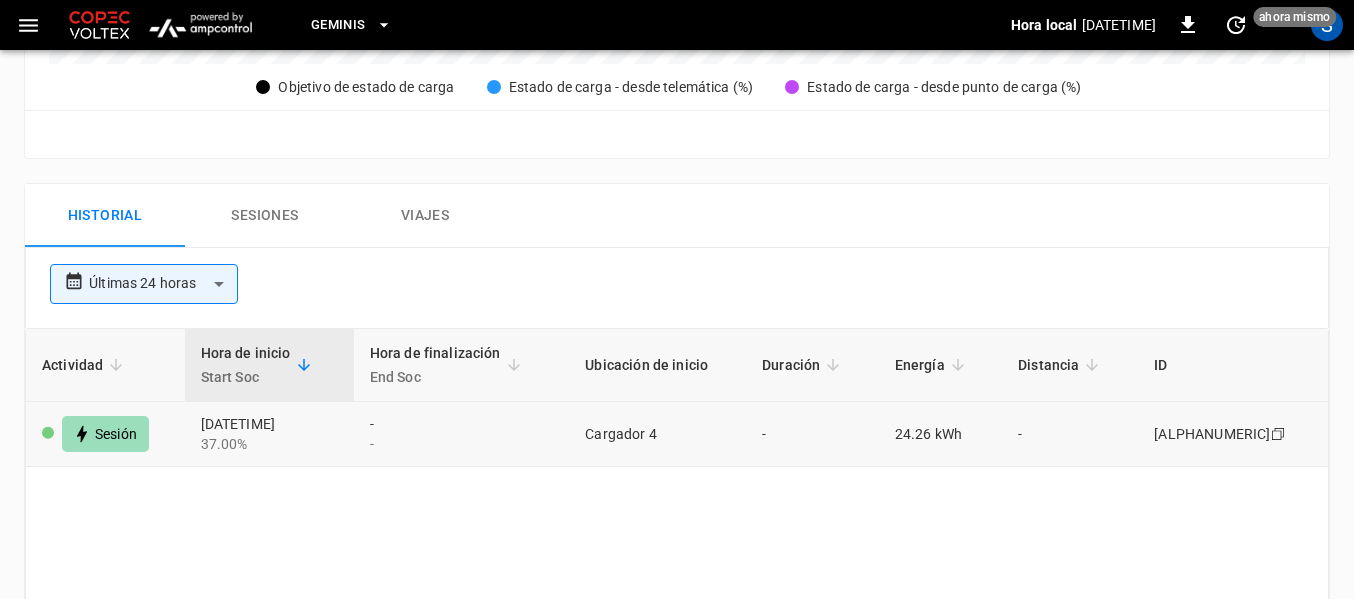 click on "Sesión" at bounding box center (105, 434) 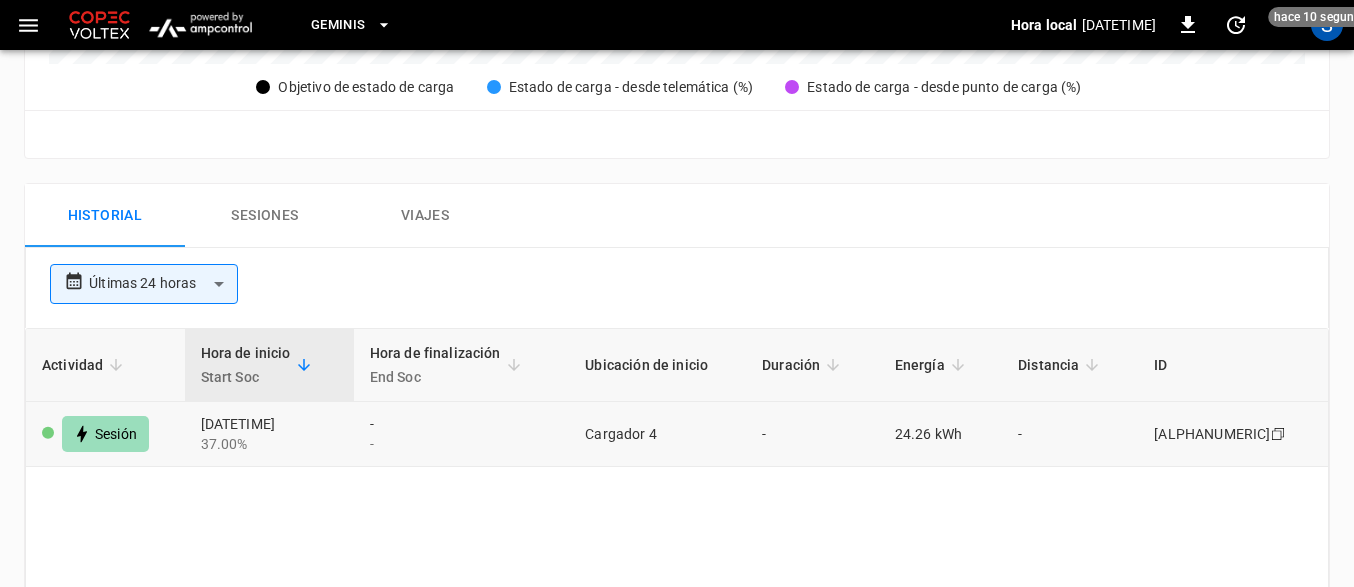 click 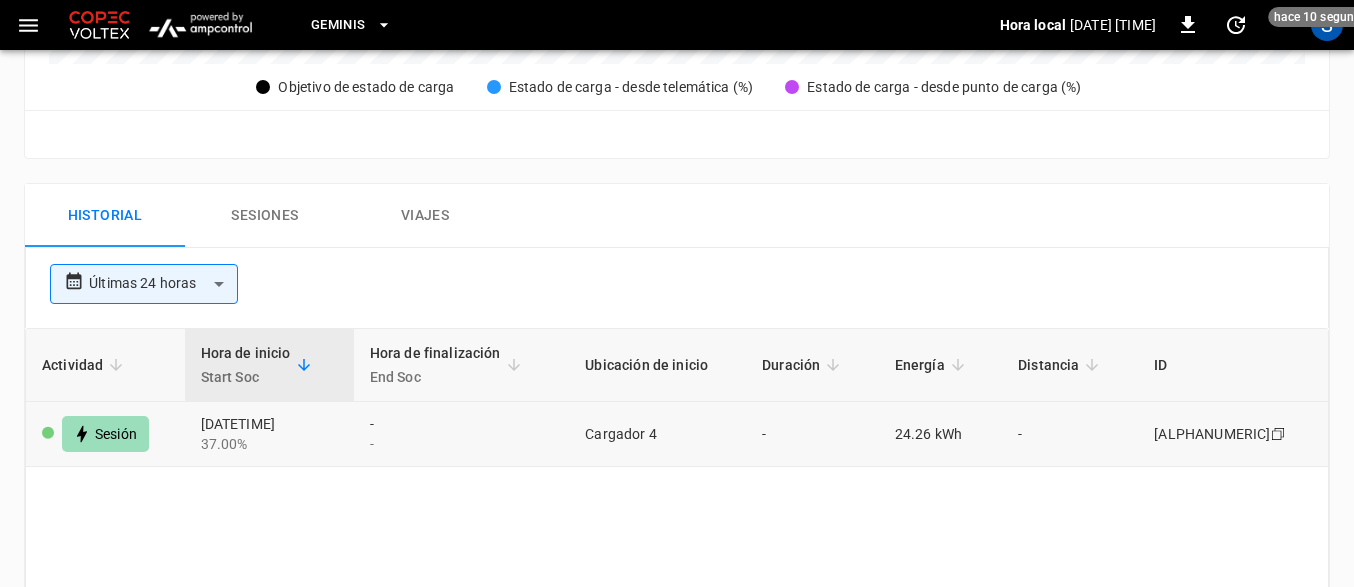 click on "Cargador 4" at bounding box center (657, 434) 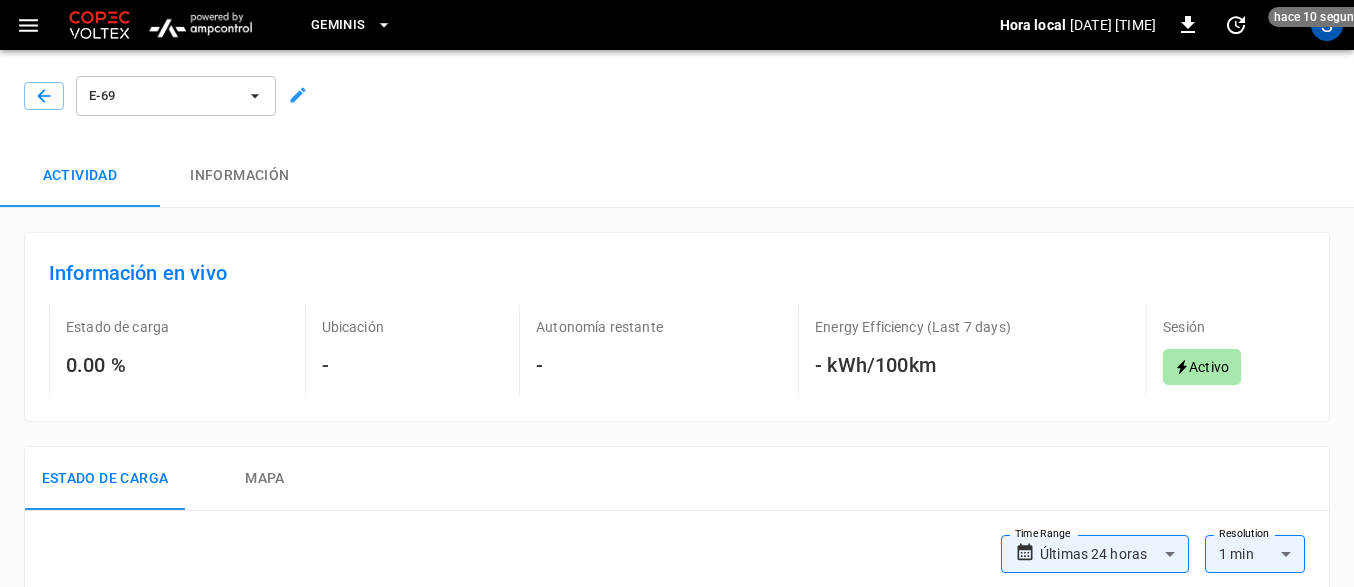 scroll, scrollTop: 0, scrollLeft: 0, axis: both 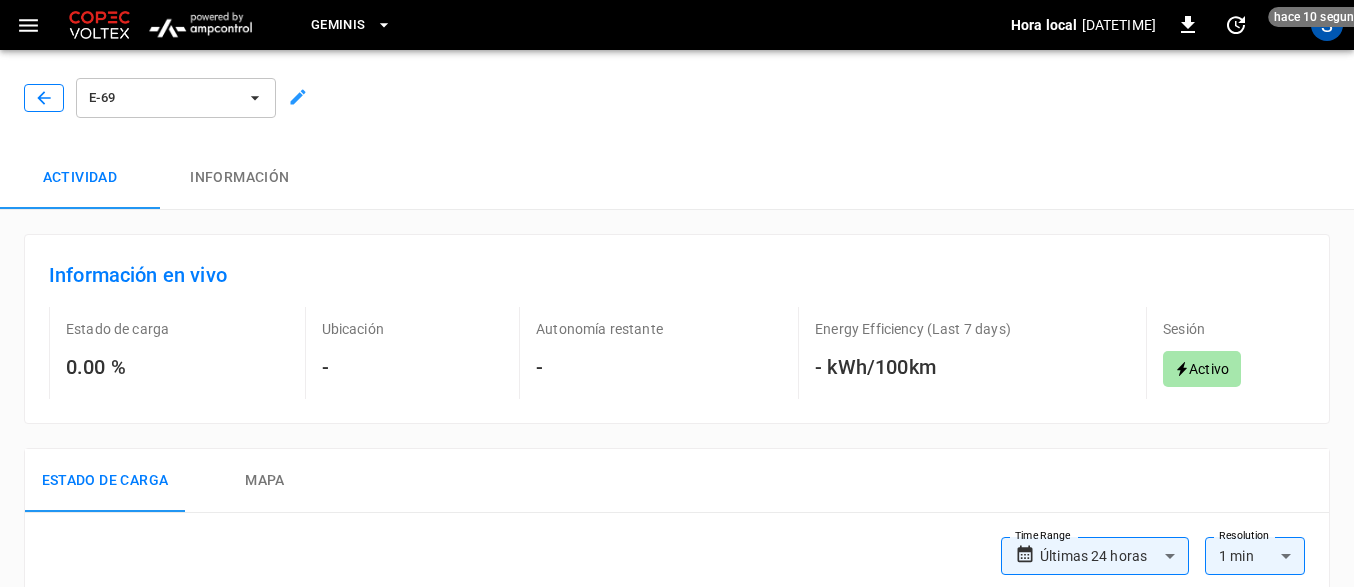 click 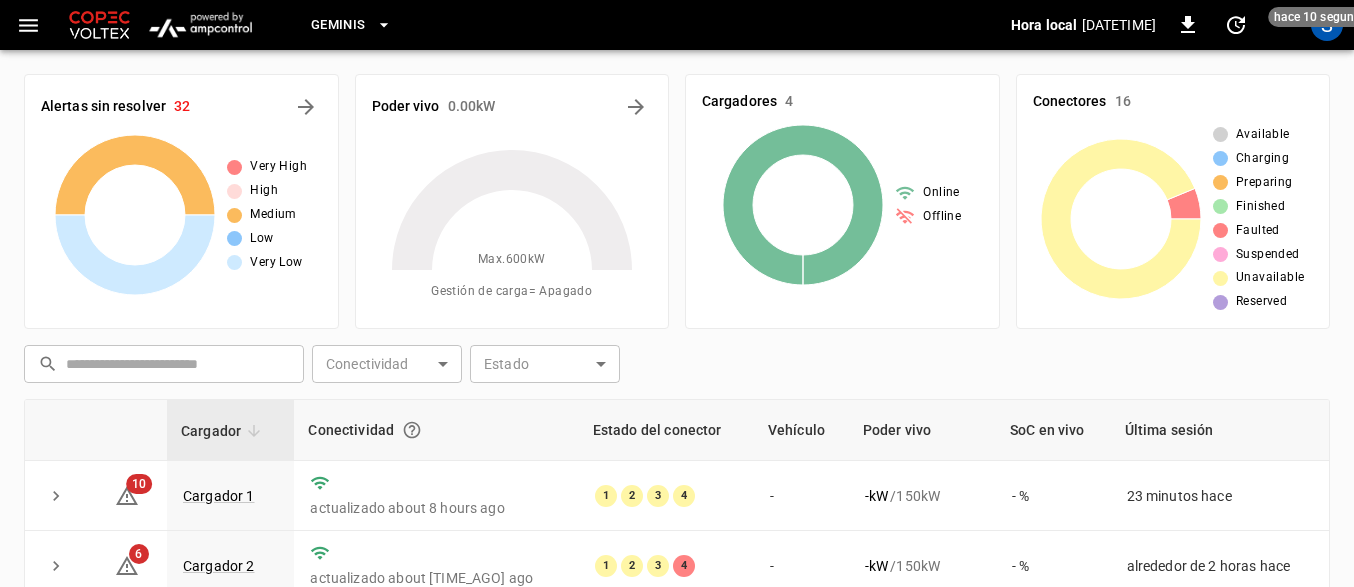 scroll, scrollTop: 309, scrollLeft: 0, axis: vertical 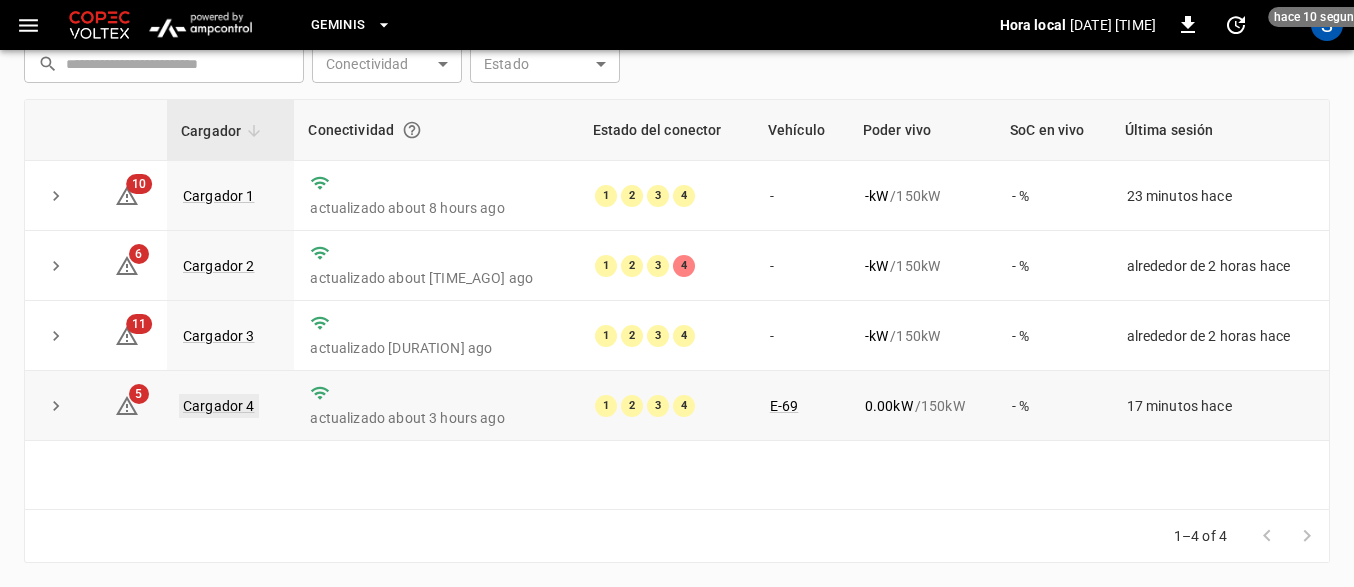 click on "Cargador 4" at bounding box center (219, 406) 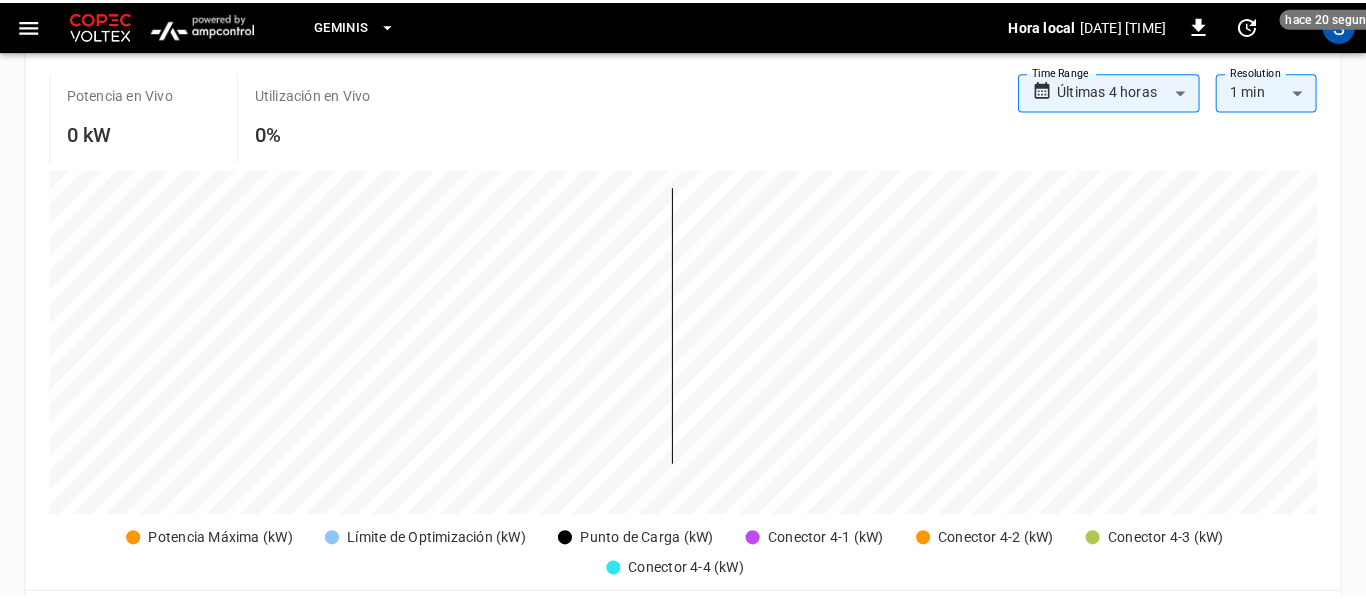 scroll, scrollTop: 400, scrollLeft: 0, axis: vertical 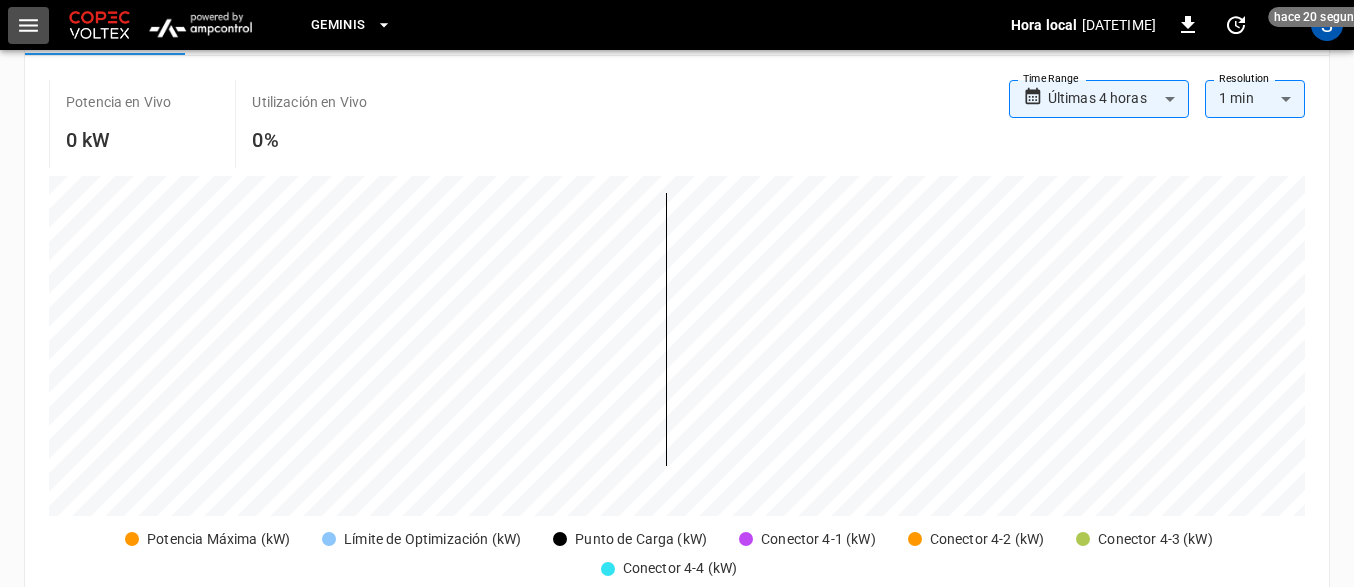 click 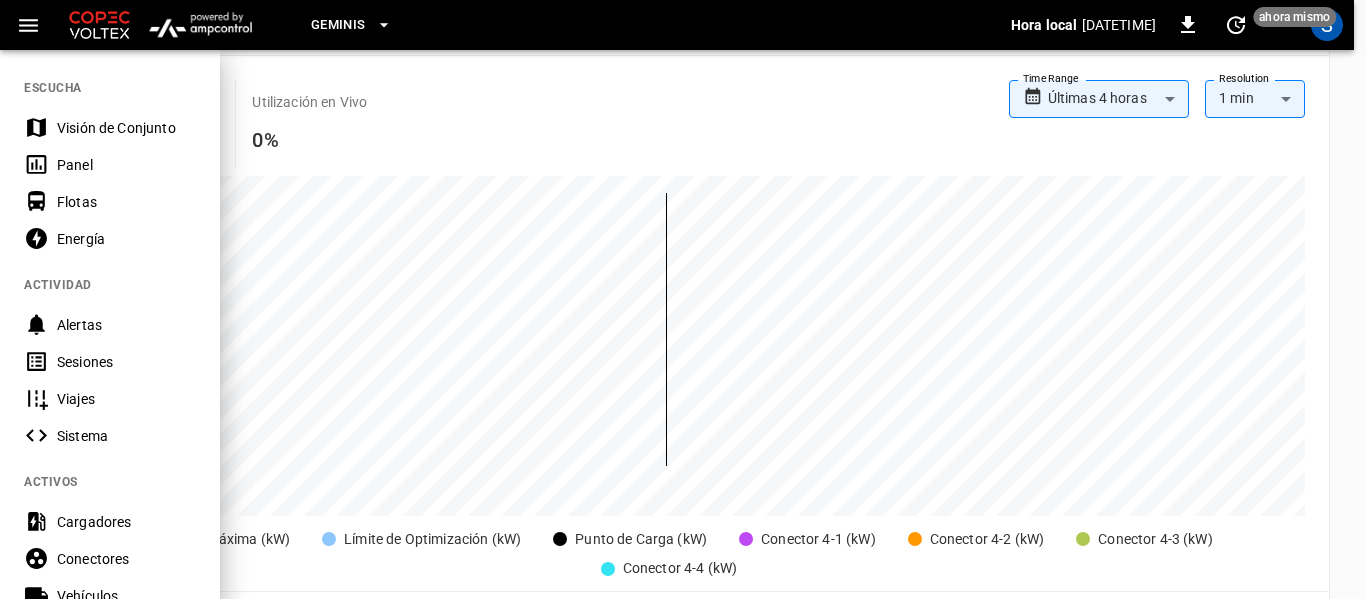 click on "Panel" at bounding box center (126, 165) 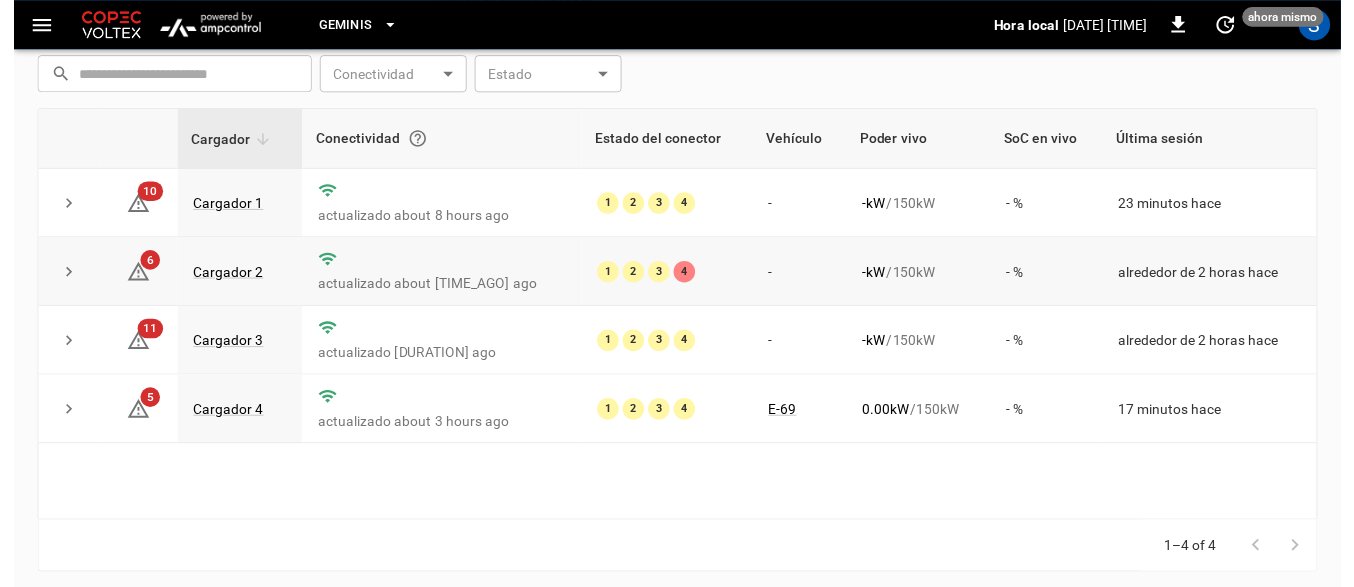 scroll, scrollTop: 297, scrollLeft: 0, axis: vertical 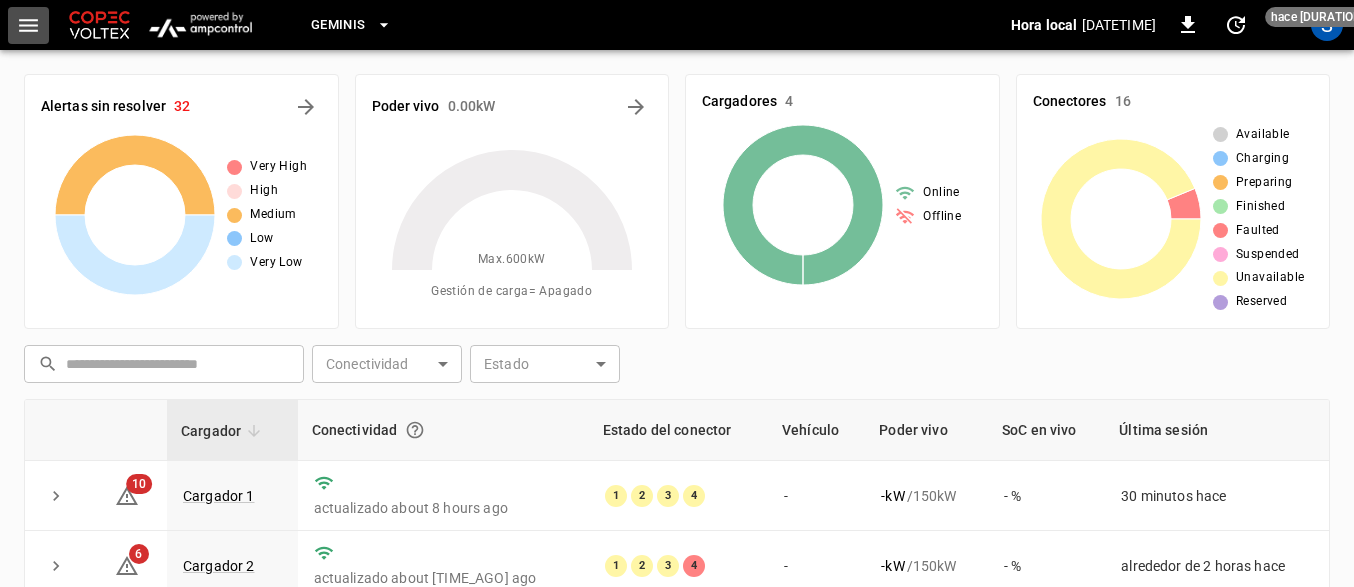click 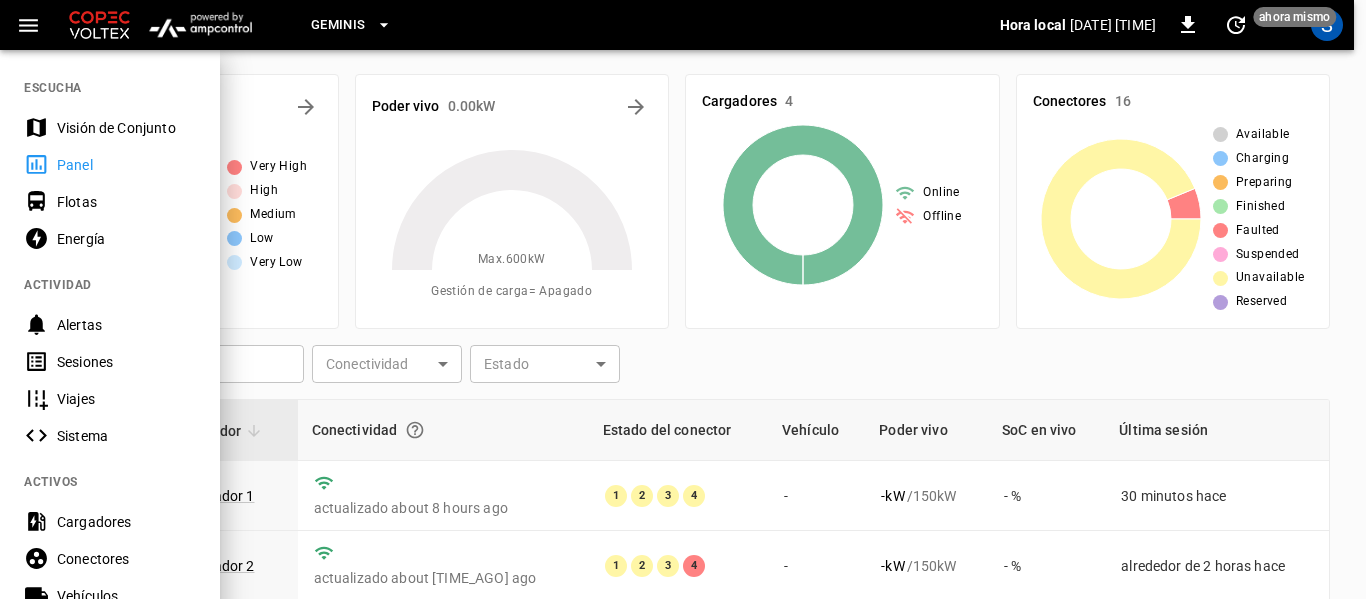 click on "Sesiones" at bounding box center (126, 362) 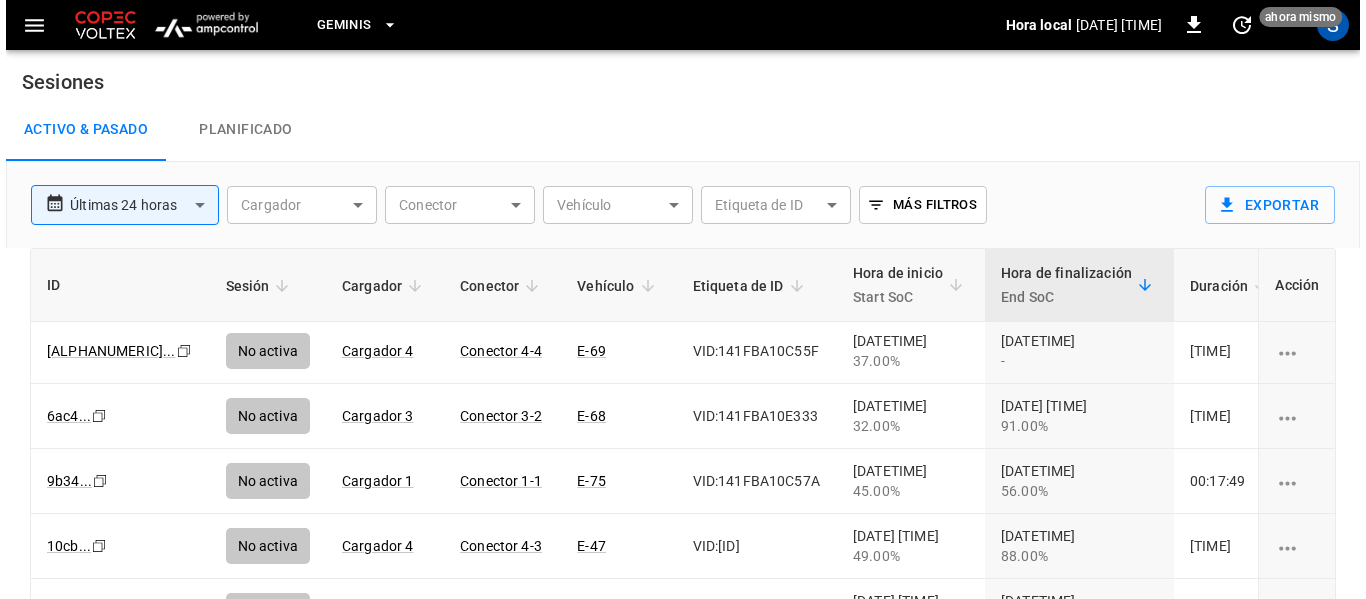 scroll, scrollTop: 0, scrollLeft: 0, axis: both 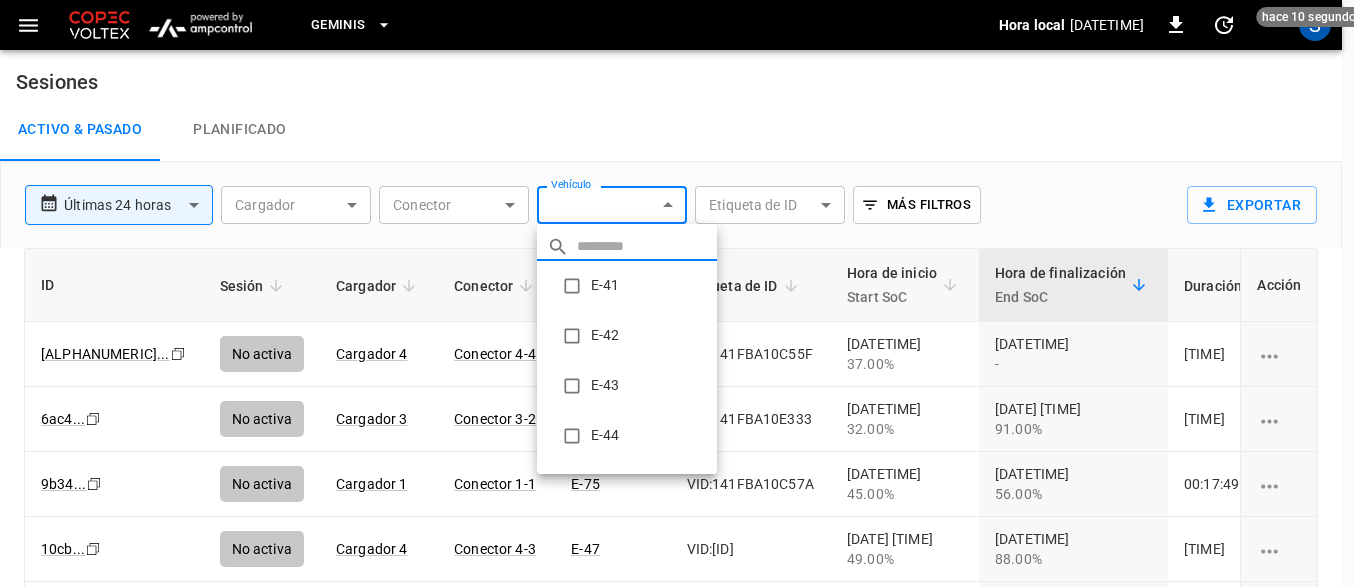click on "**********" at bounding box center (677, 356) 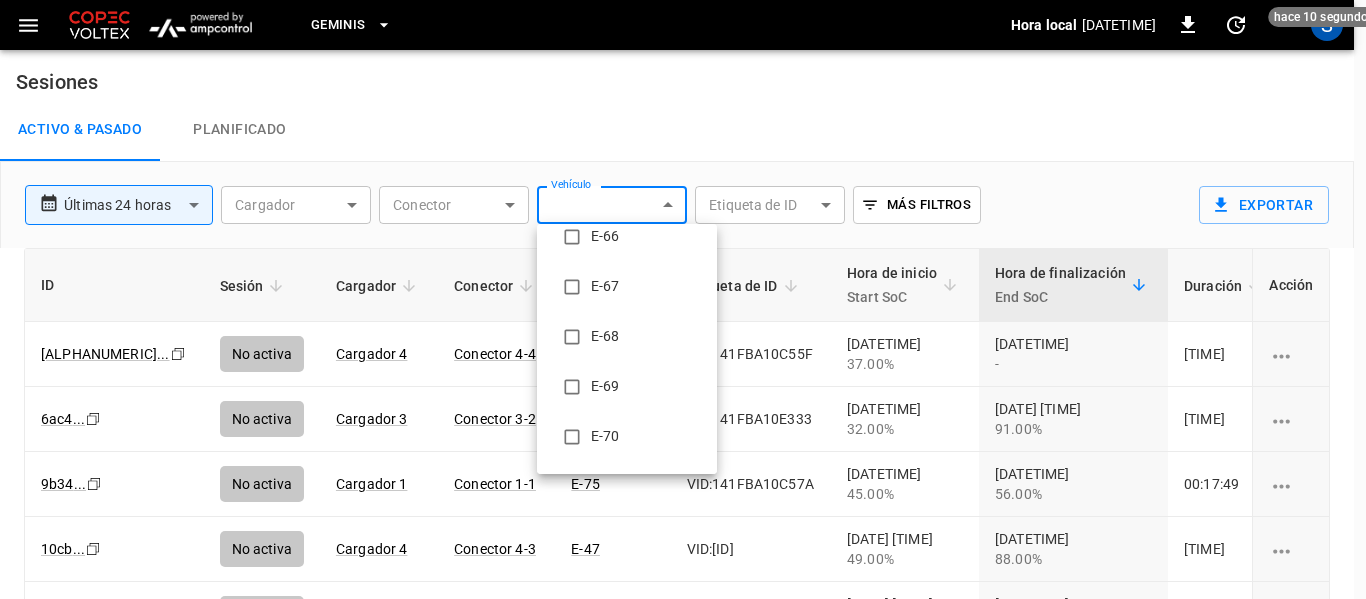 scroll, scrollTop: 1300, scrollLeft: 0, axis: vertical 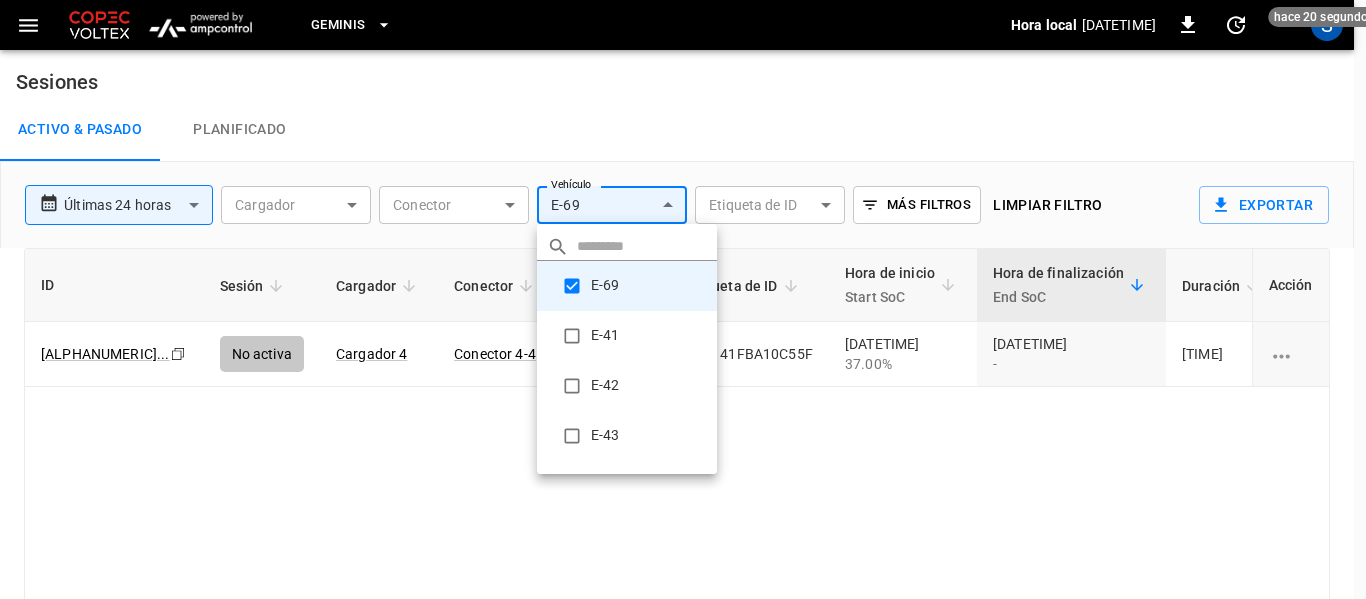 drag, startPoint x: 930, startPoint y: 594, endPoint x: 936, endPoint y: 585, distance: 10.816654 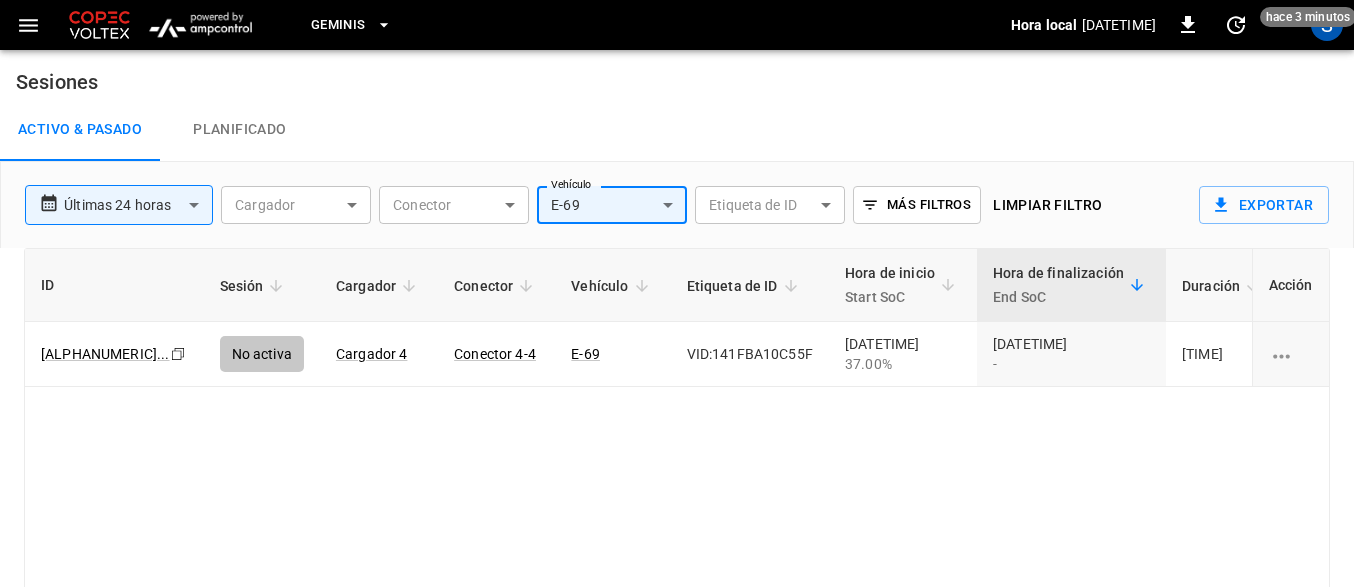 click on "**********" at bounding box center [677, 356] 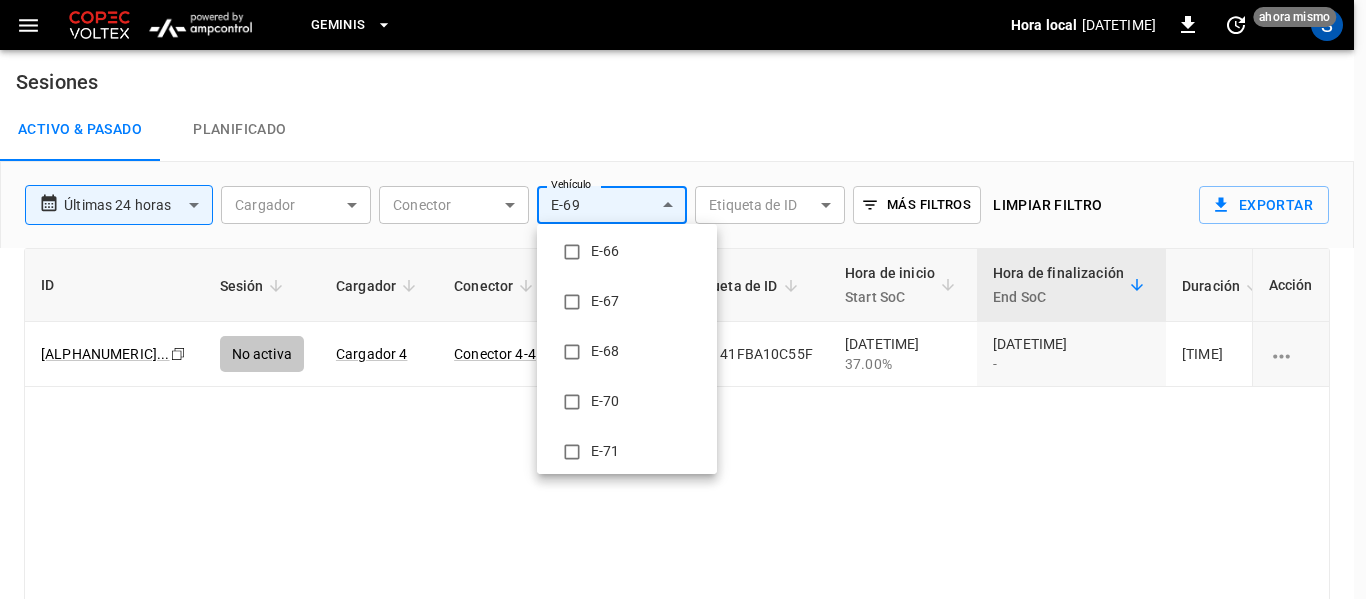 scroll, scrollTop: 1500, scrollLeft: 0, axis: vertical 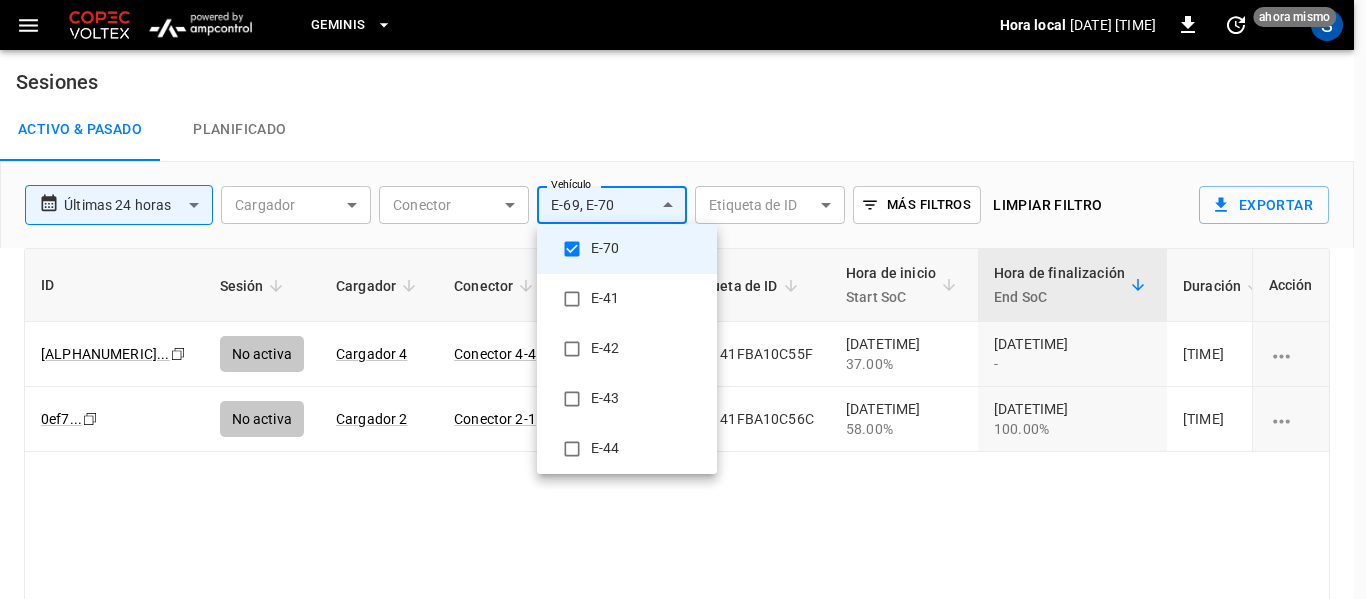 click at bounding box center [683, 299] 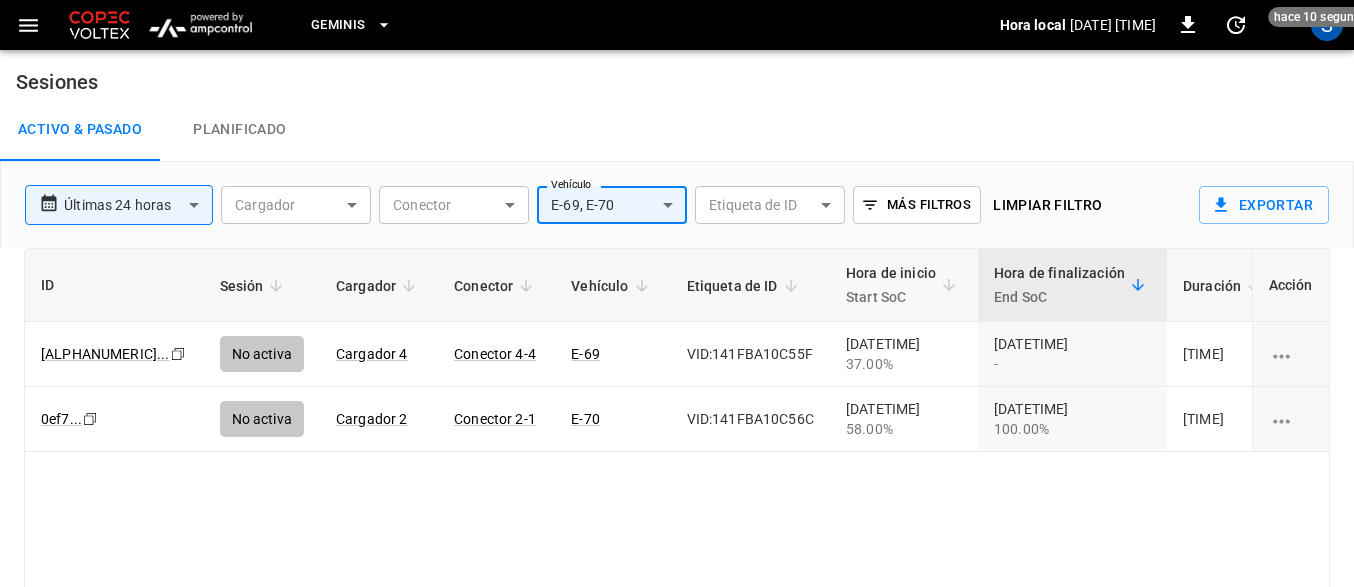 click on "**********" at bounding box center [677, 356] 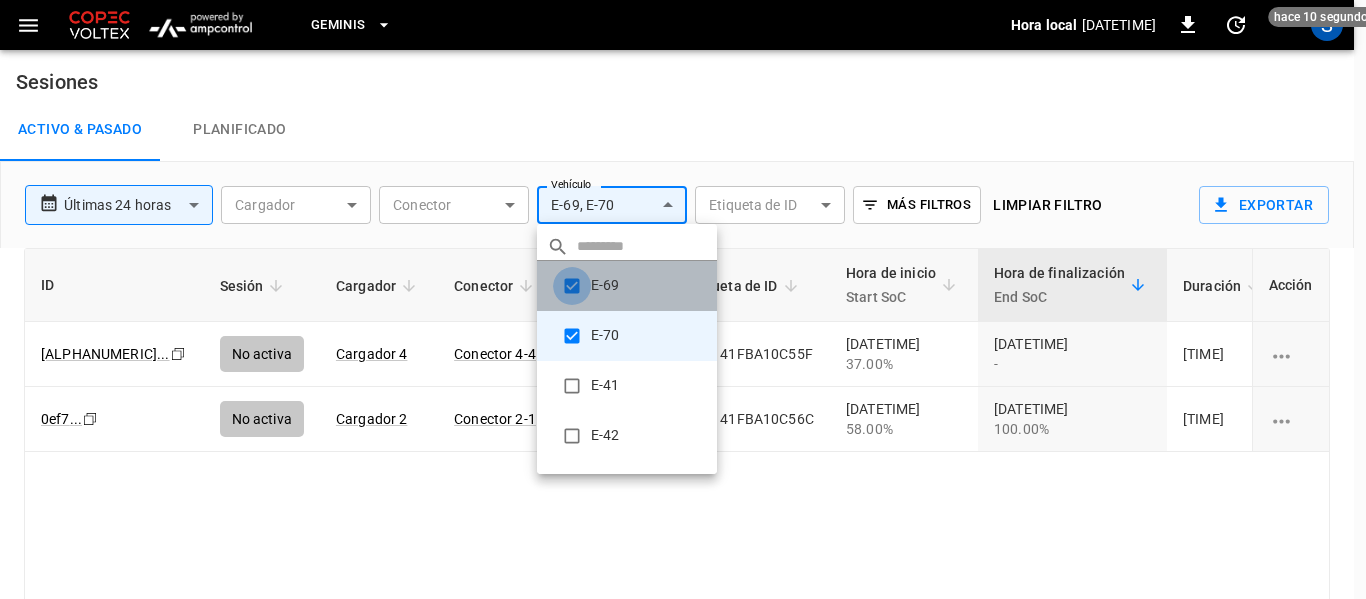 type on "**********" 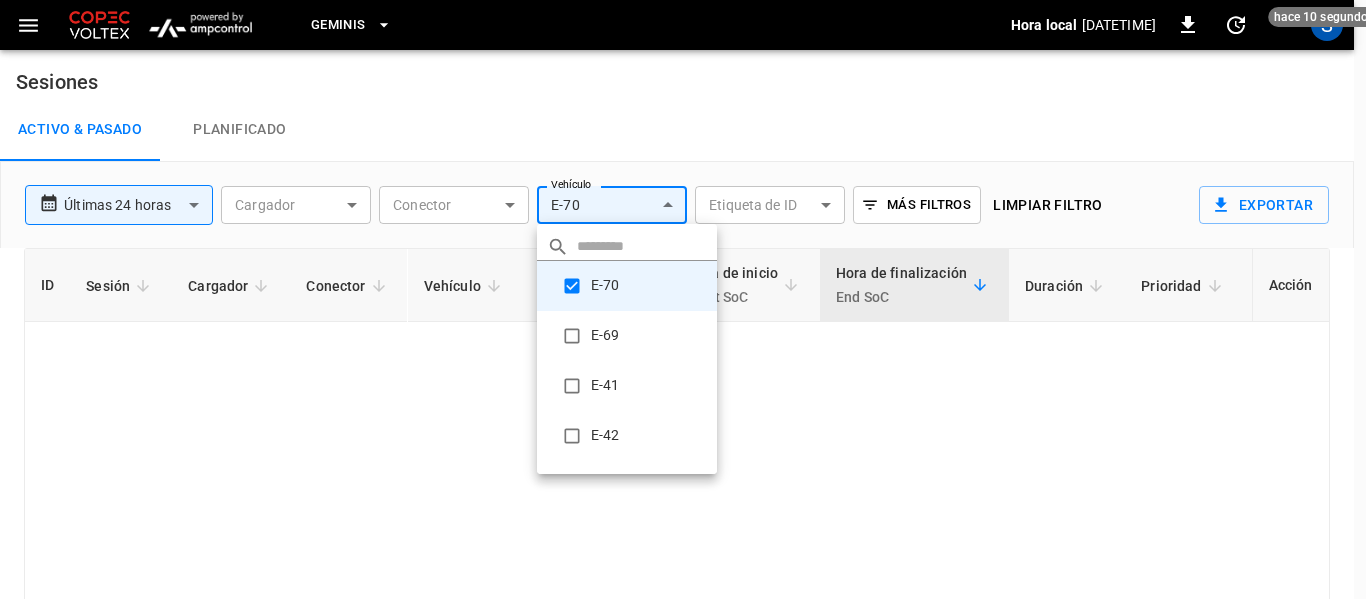 click at bounding box center [683, 299] 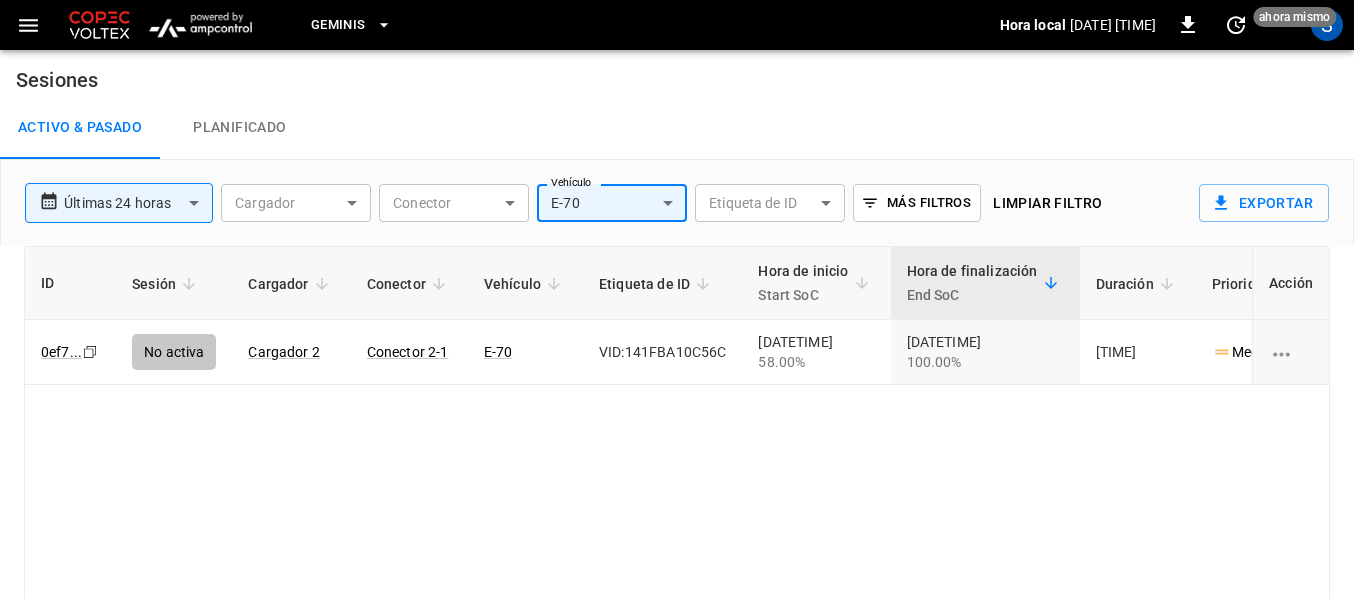 scroll, scrollTop: 0, scrollLeft: 0, axis: both 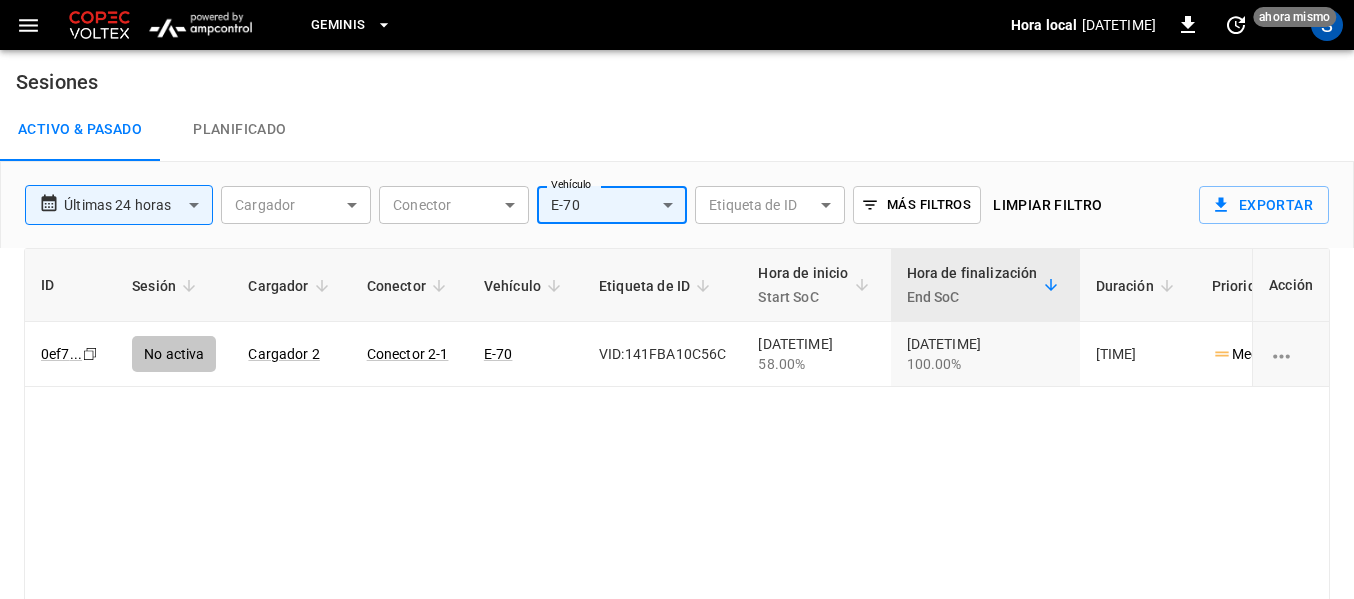 click 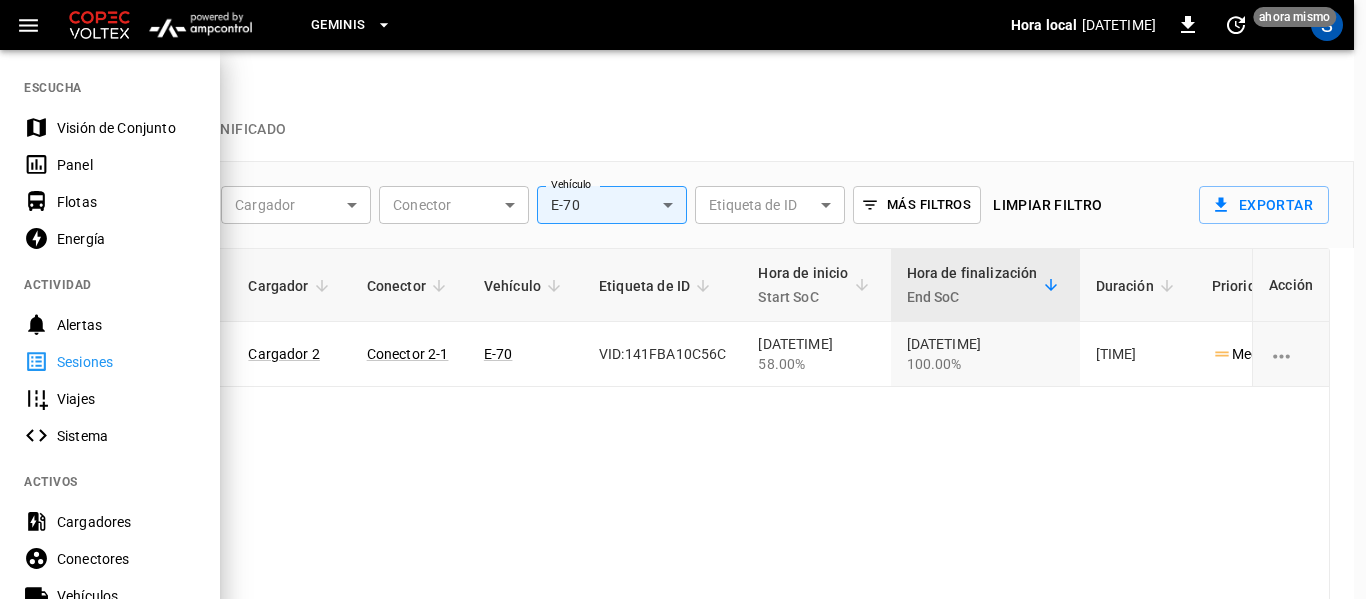 click on "Panel" at bounding box center (126, 165) 